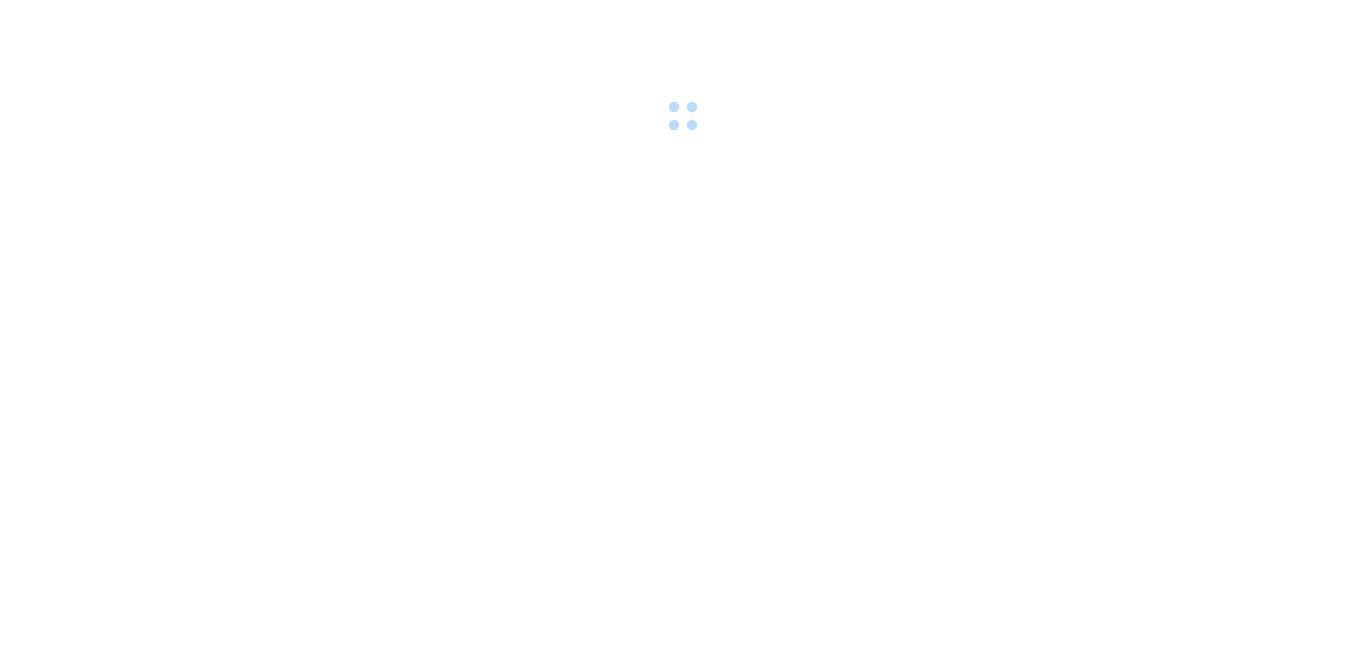 scroll, scrollTop: 0, scrollLeft: 0, axis: both 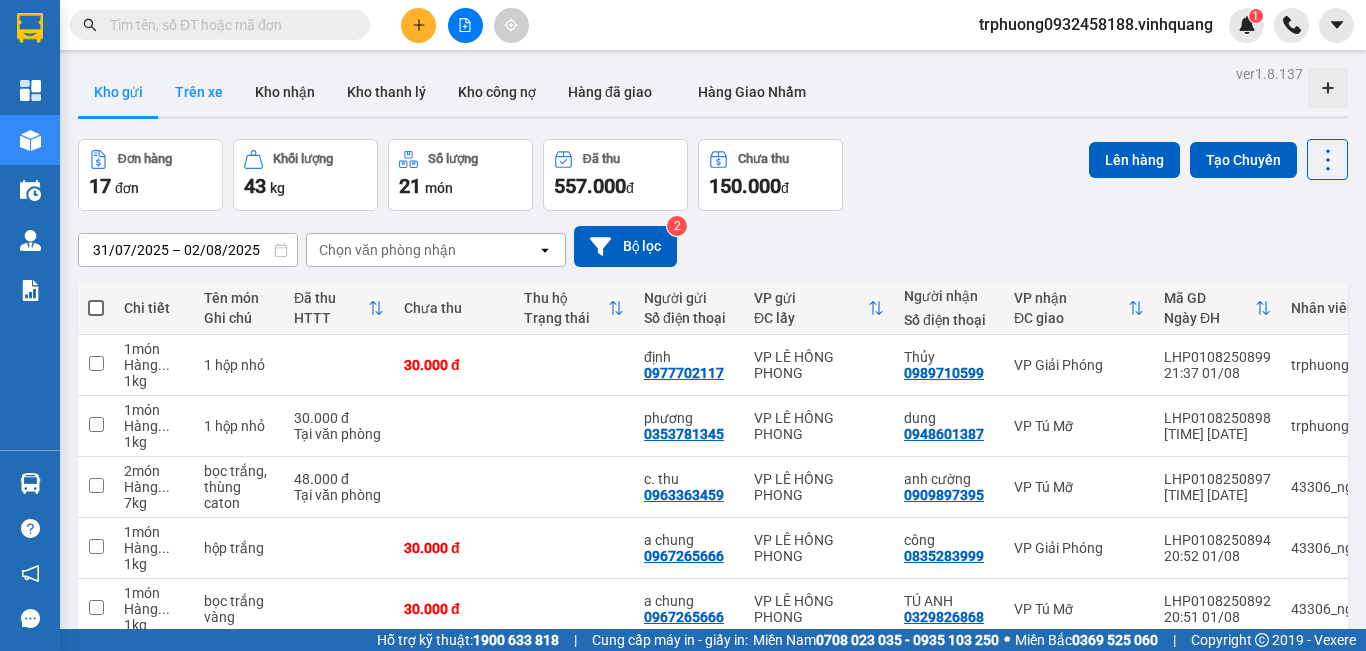 click on "Trên xe" at bounding box center [199, 92] 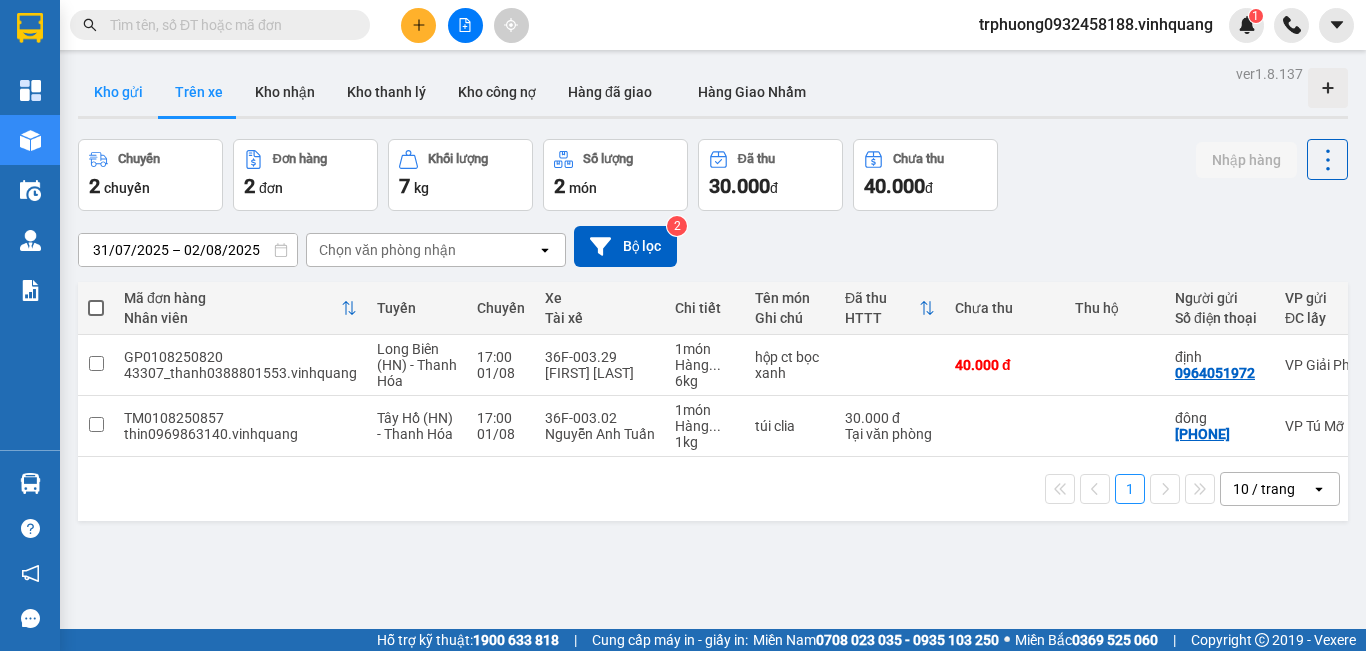 click on "Kho gửi" at bounding box center [118, 92] 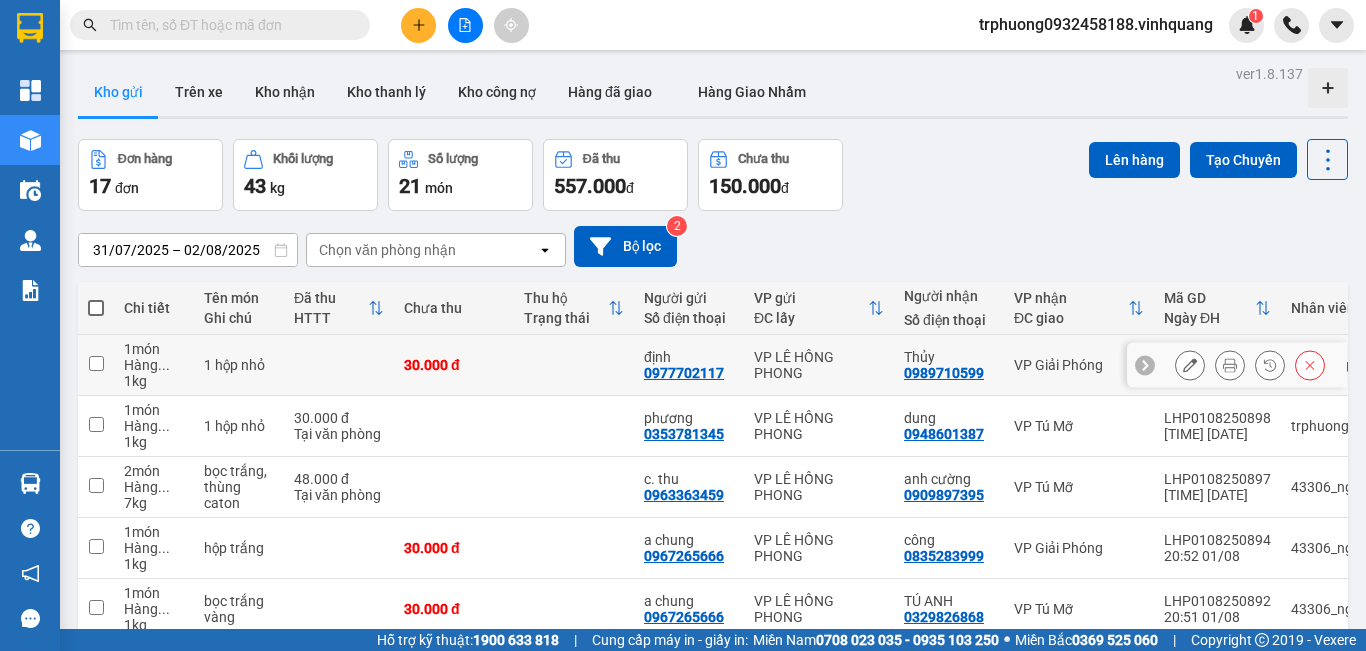click at bounding box center [96, 365] 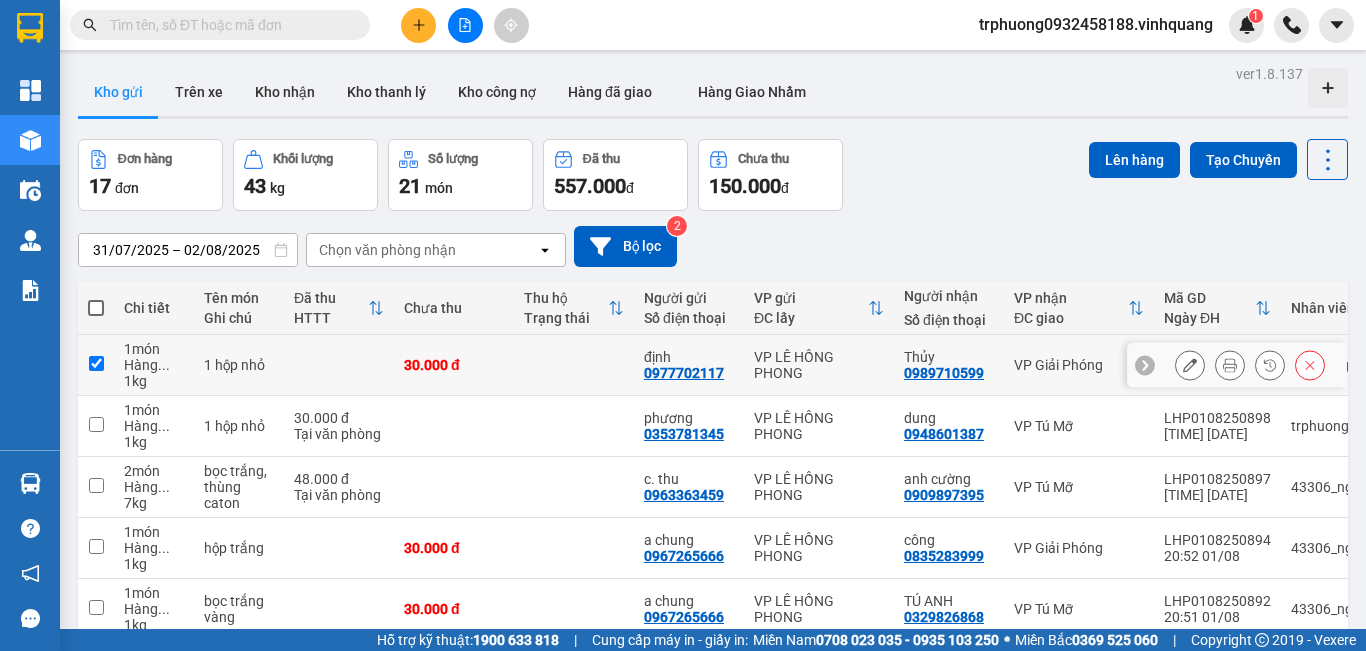 checkbox on "true" 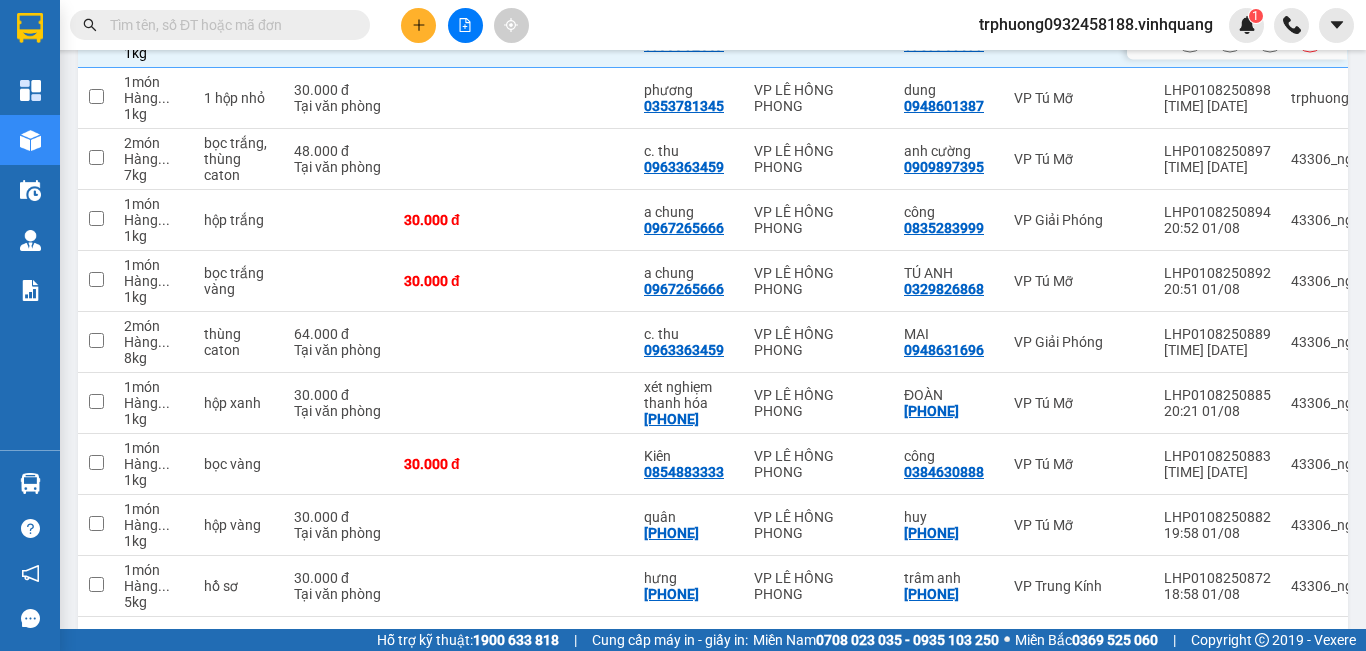 scroll, scrollTop: 333, scrollLeft: 0, axis: vertical 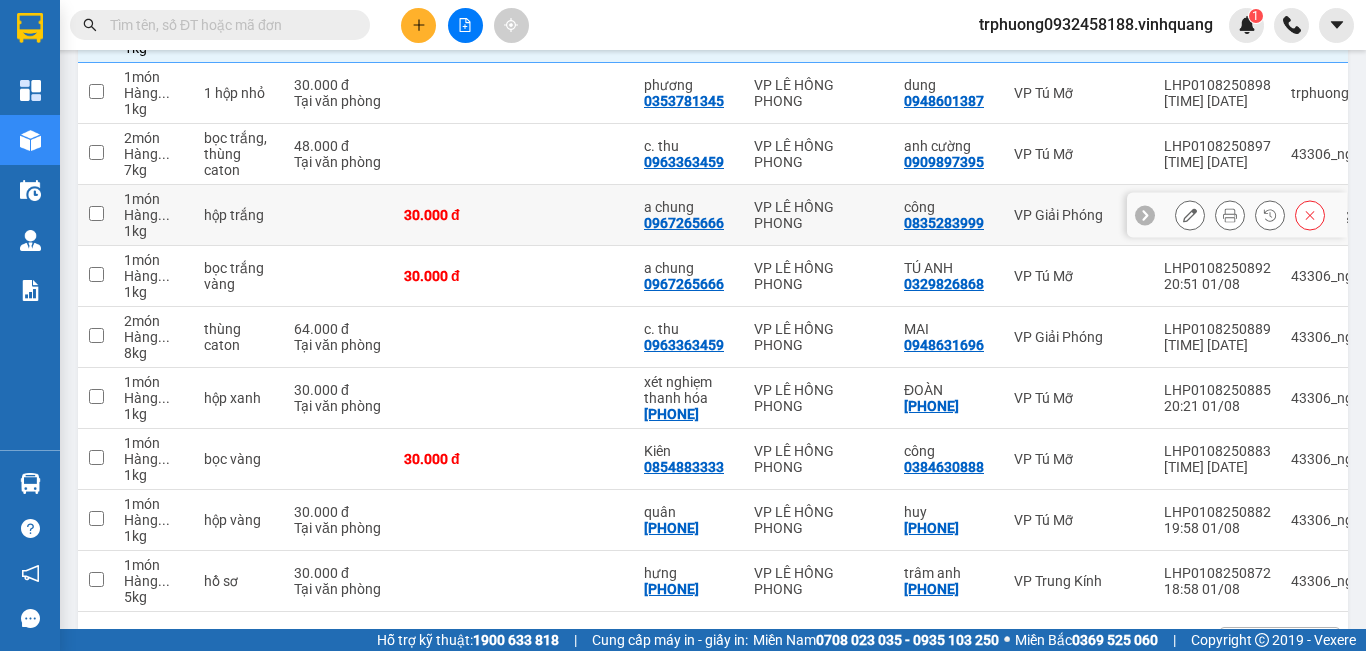 click at bounding box center (96, 213) 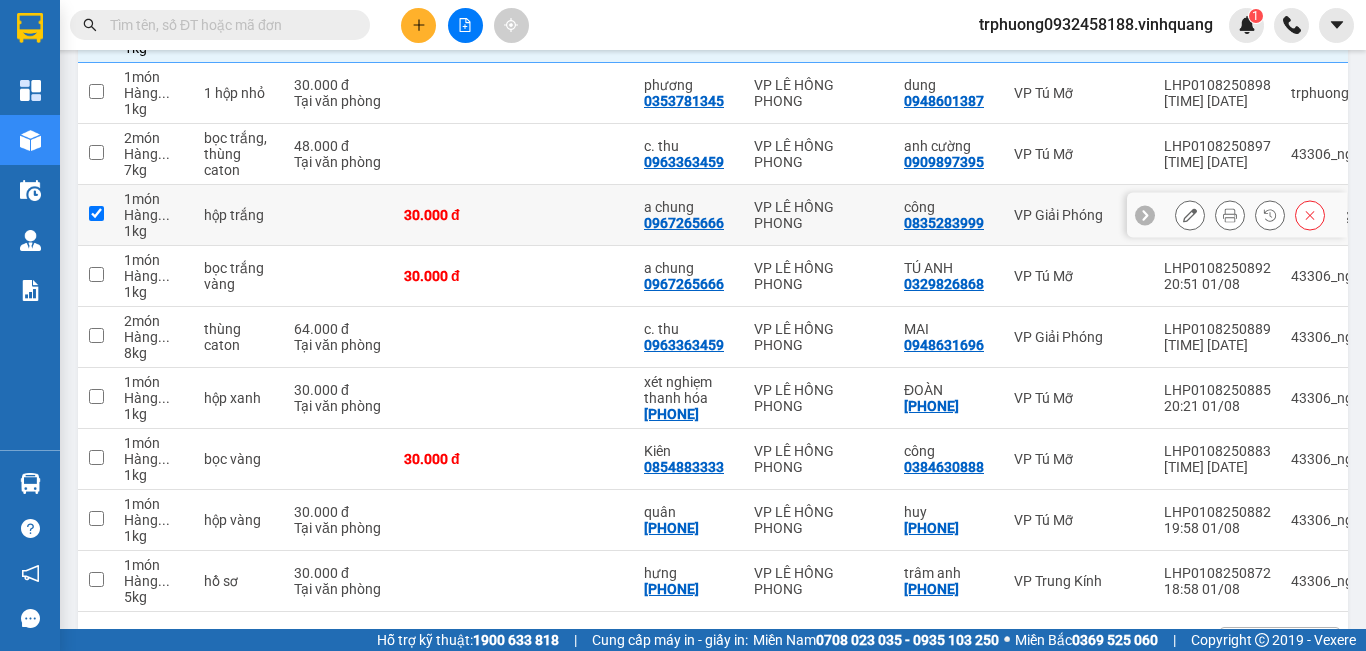 checkbox on "true" 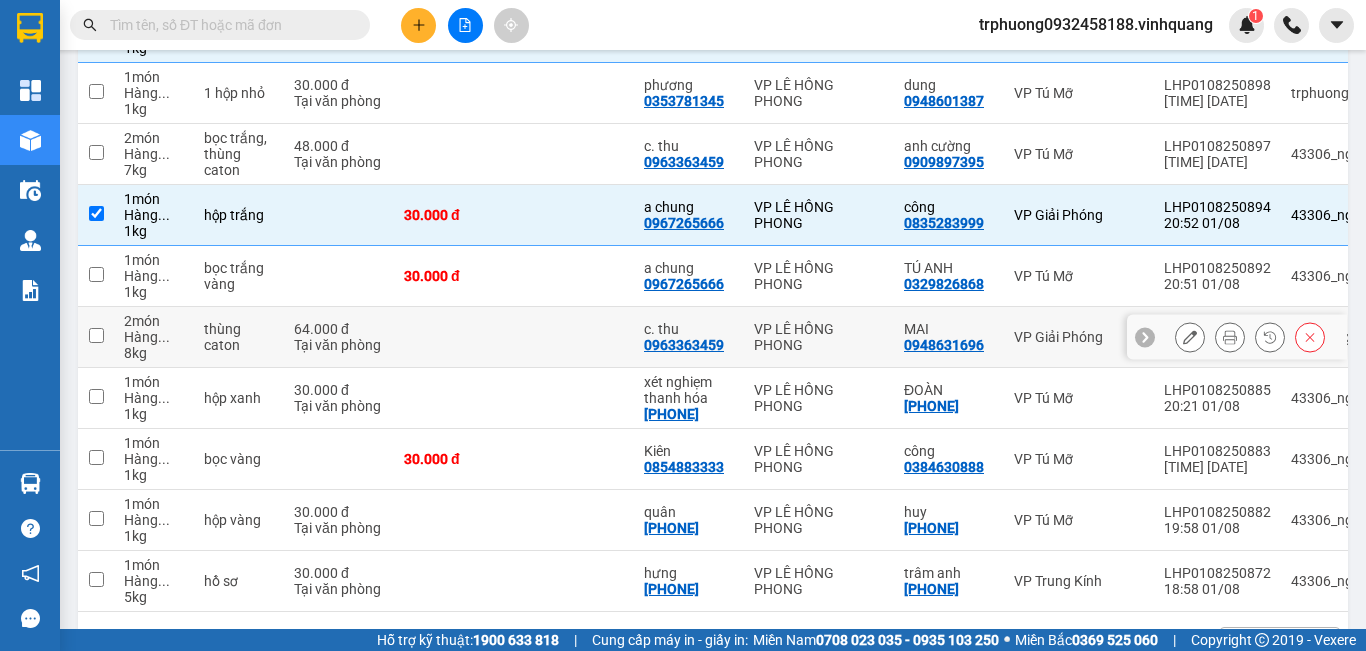 click at bounding box center (96, 335) 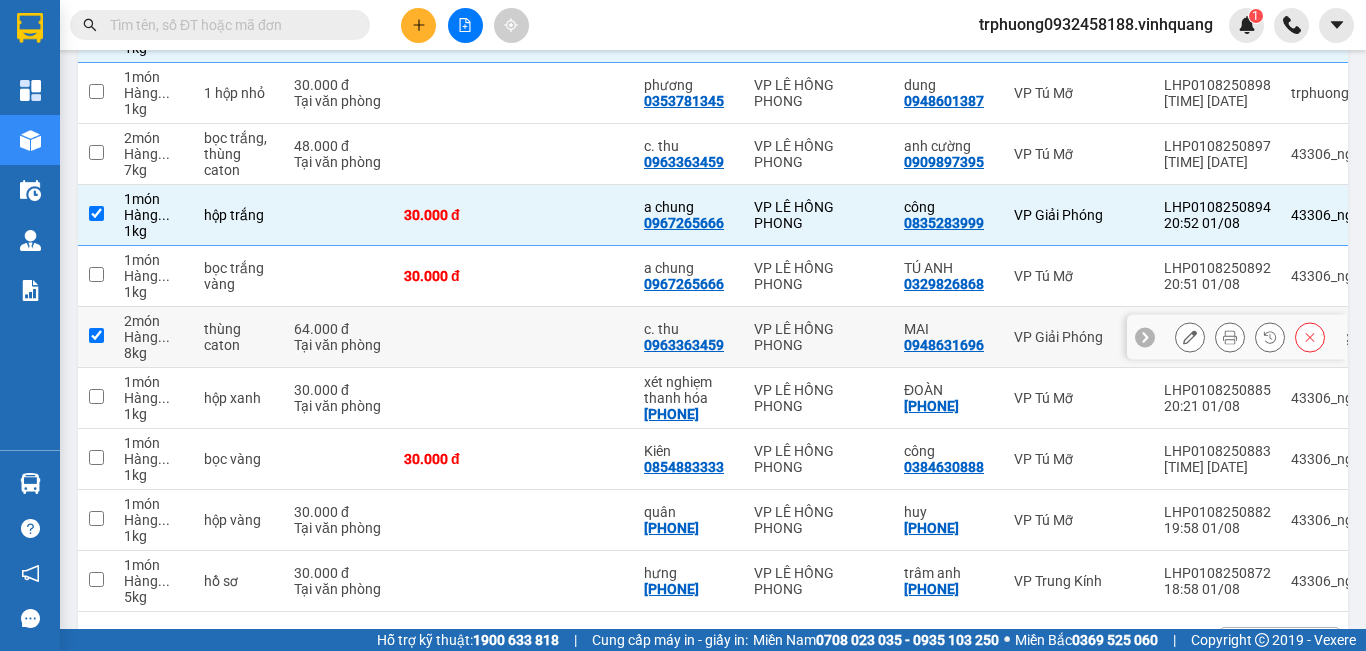 checkbox on "true" 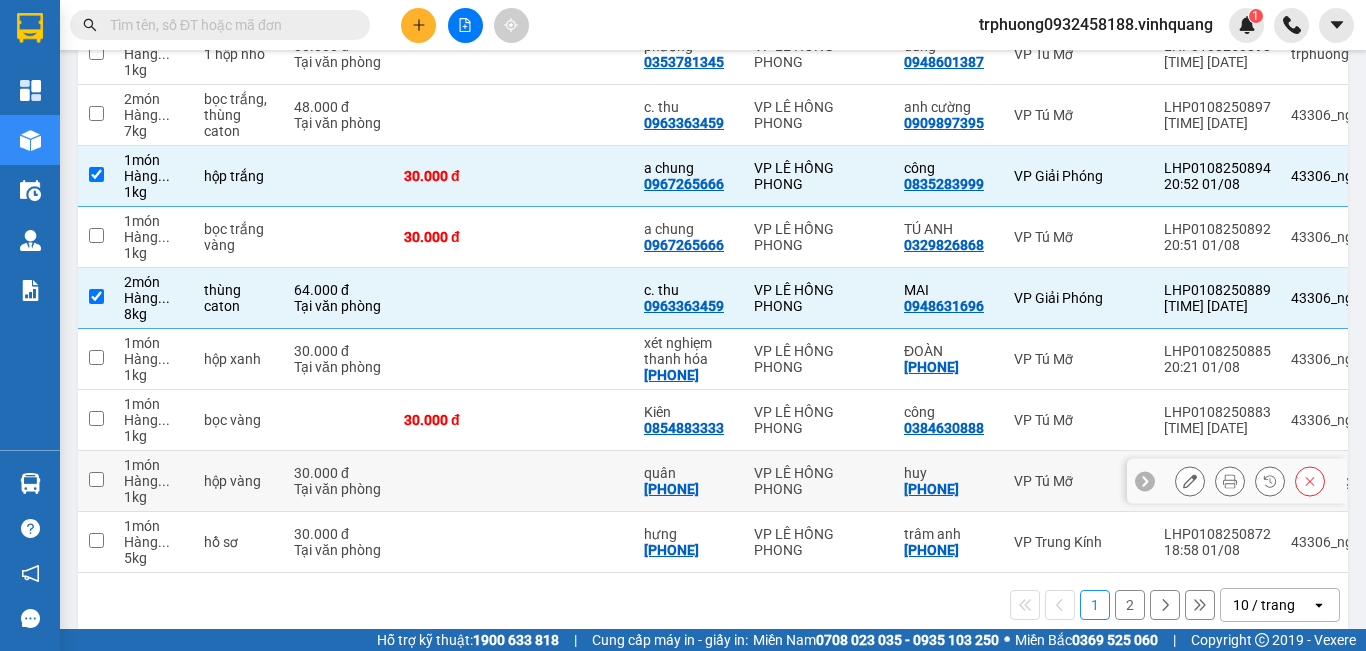 scroll, scrollTop: 406, scrollLeft: 0, axis: vertical 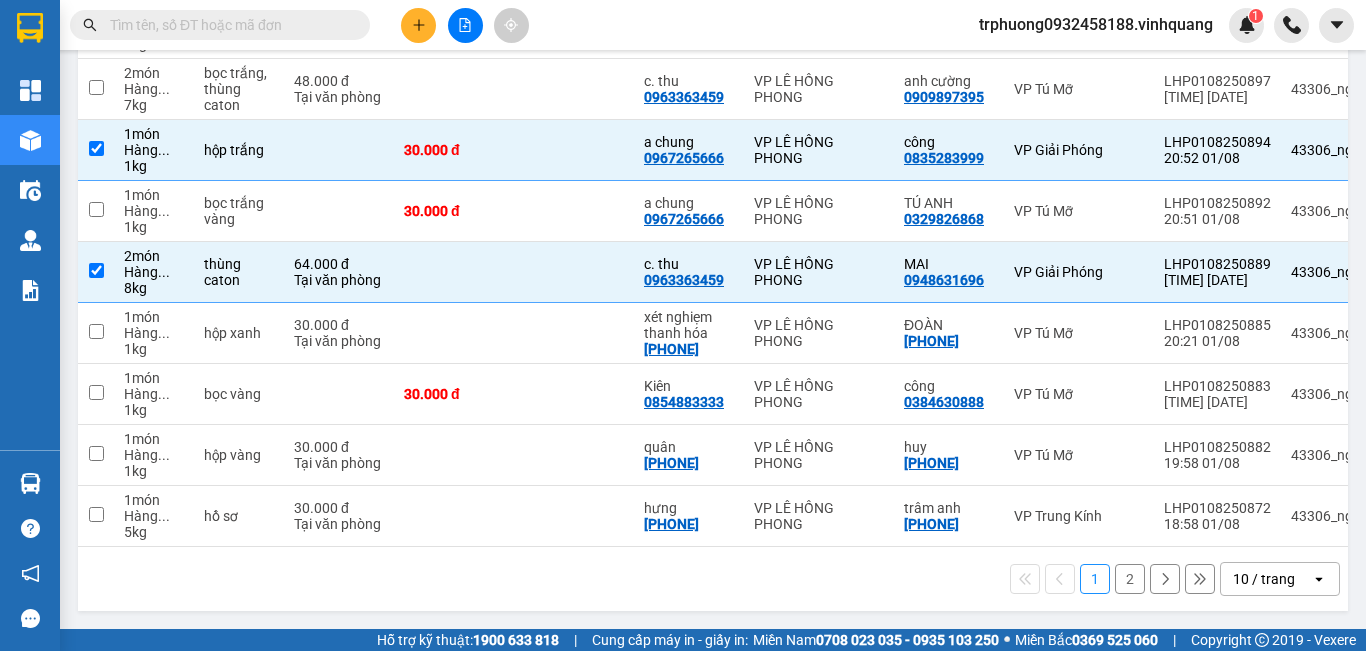 click on "2" at bounding box center [1130, 579] 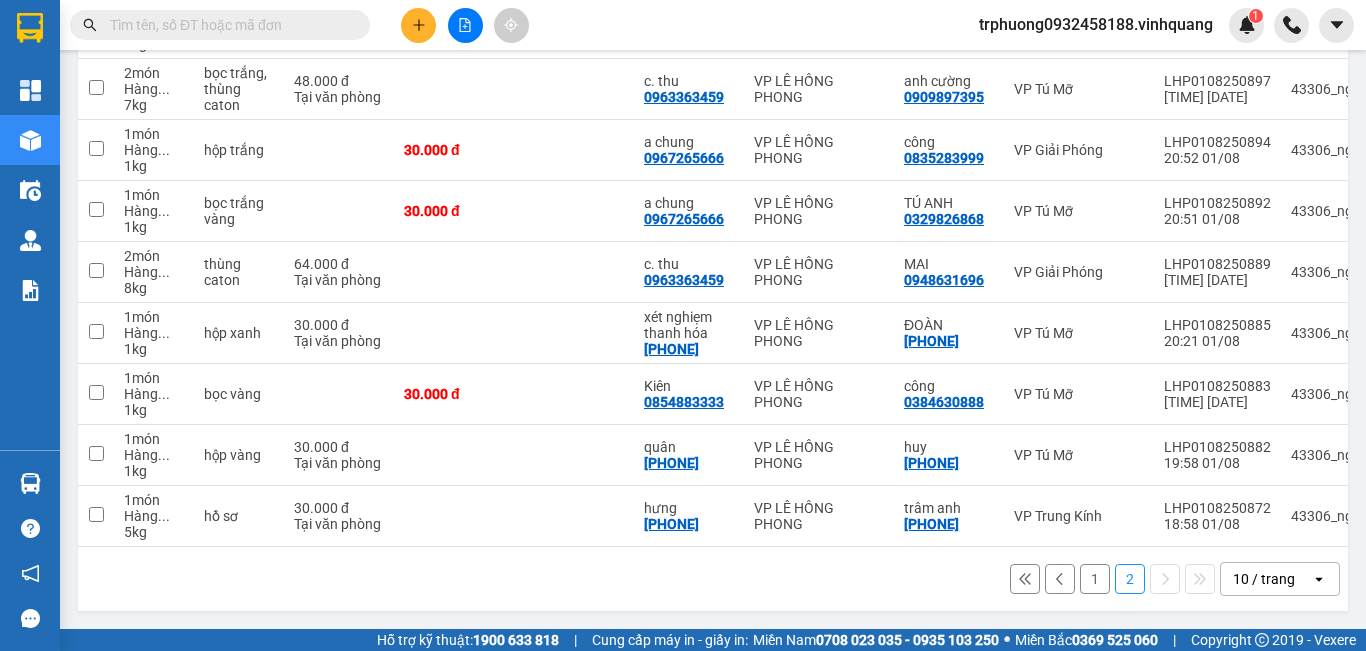 checkbox on "false" 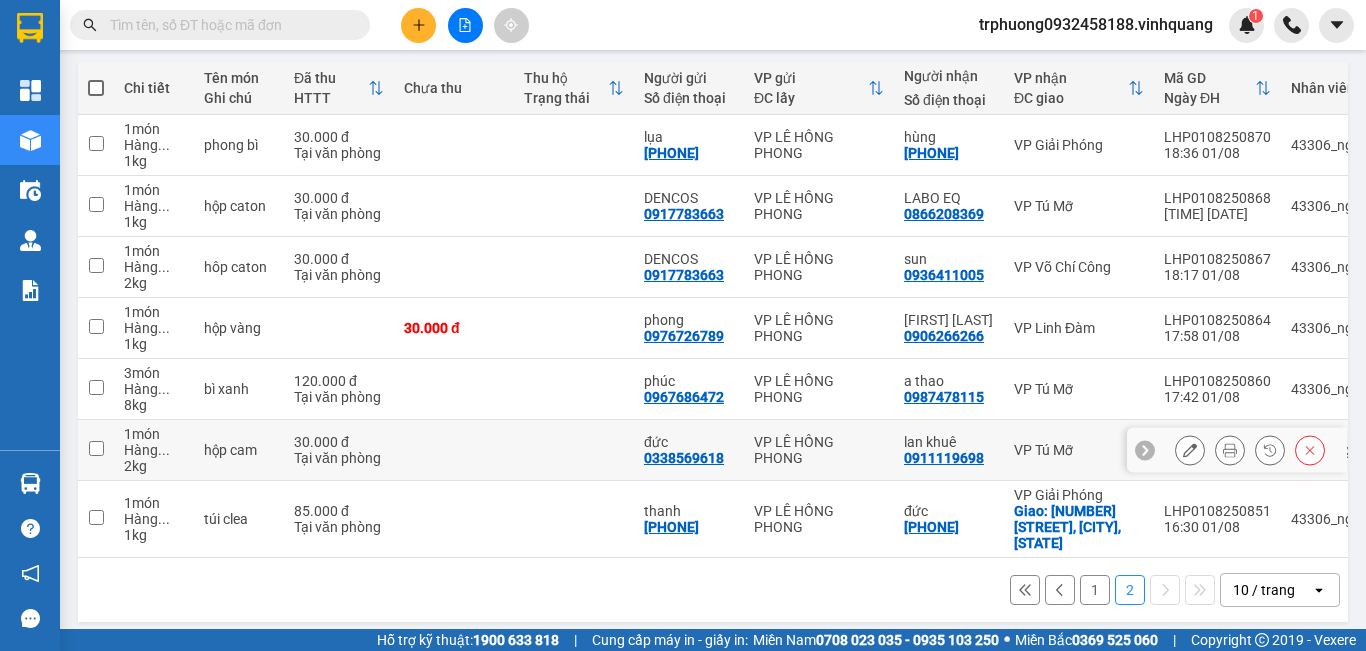 scroll, scrollTop: 223, scrollLeft: 0, axis: vertical 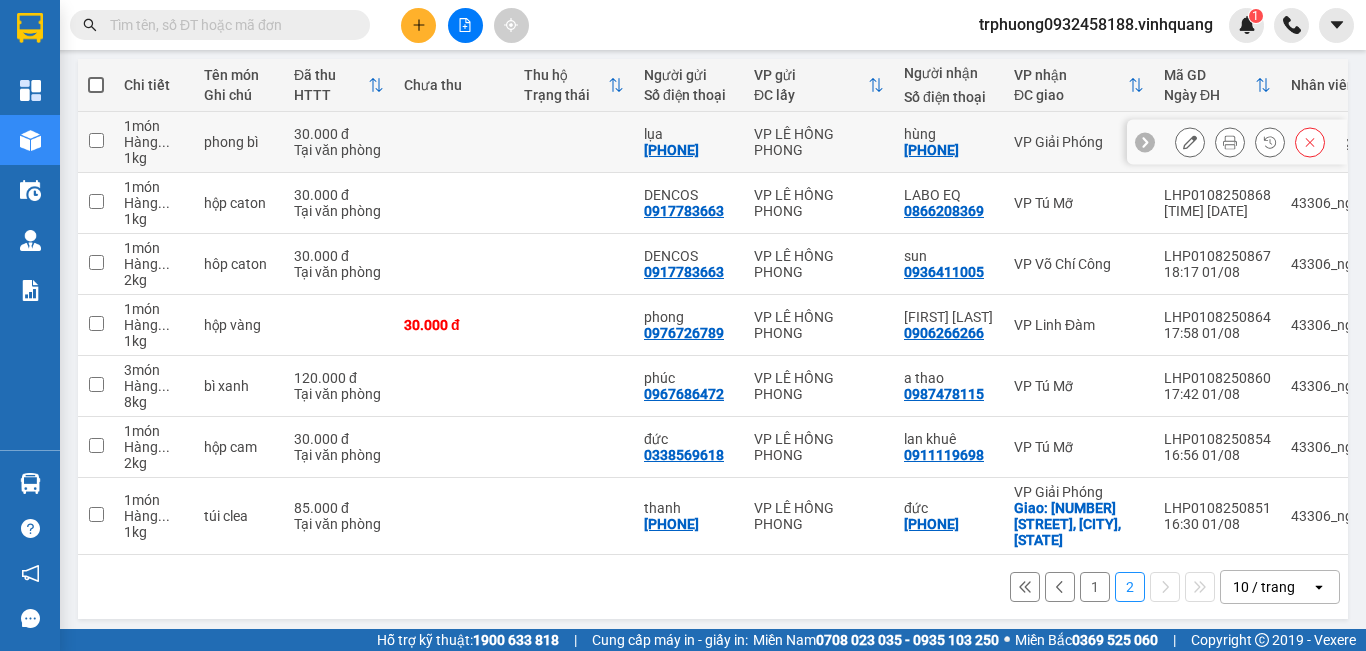 click at bounding box center [96, 140] 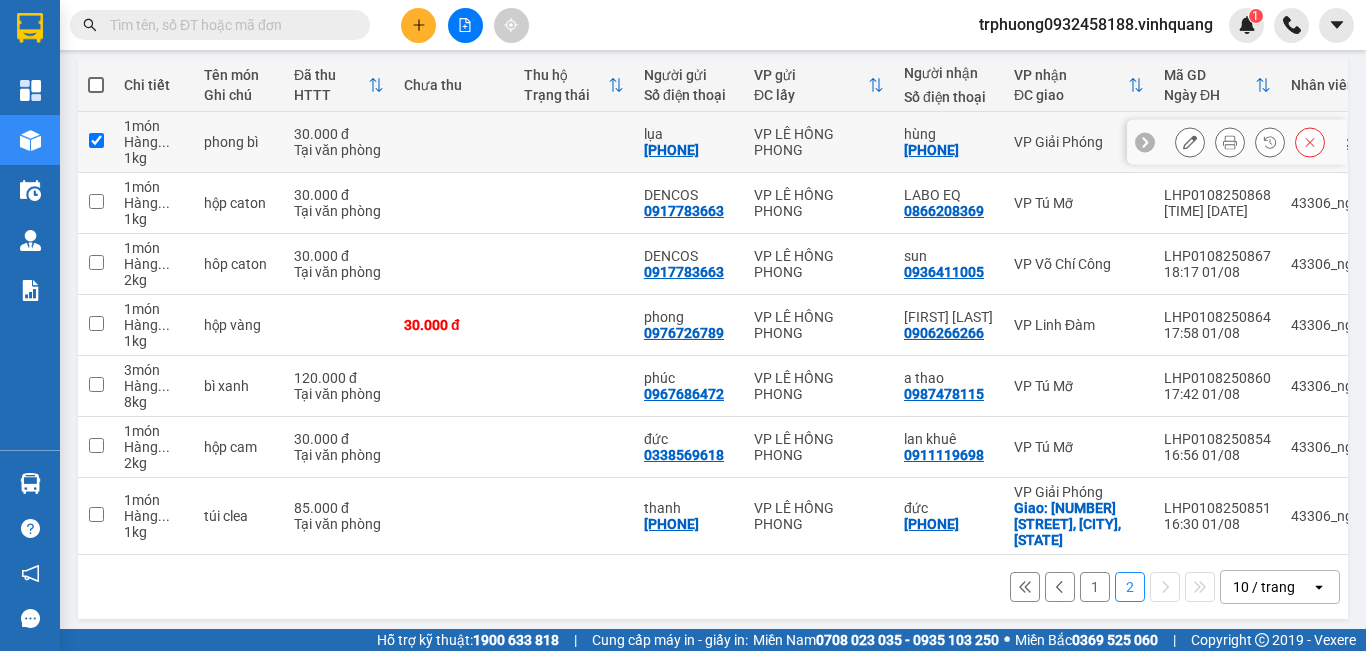 checkbox on "true" 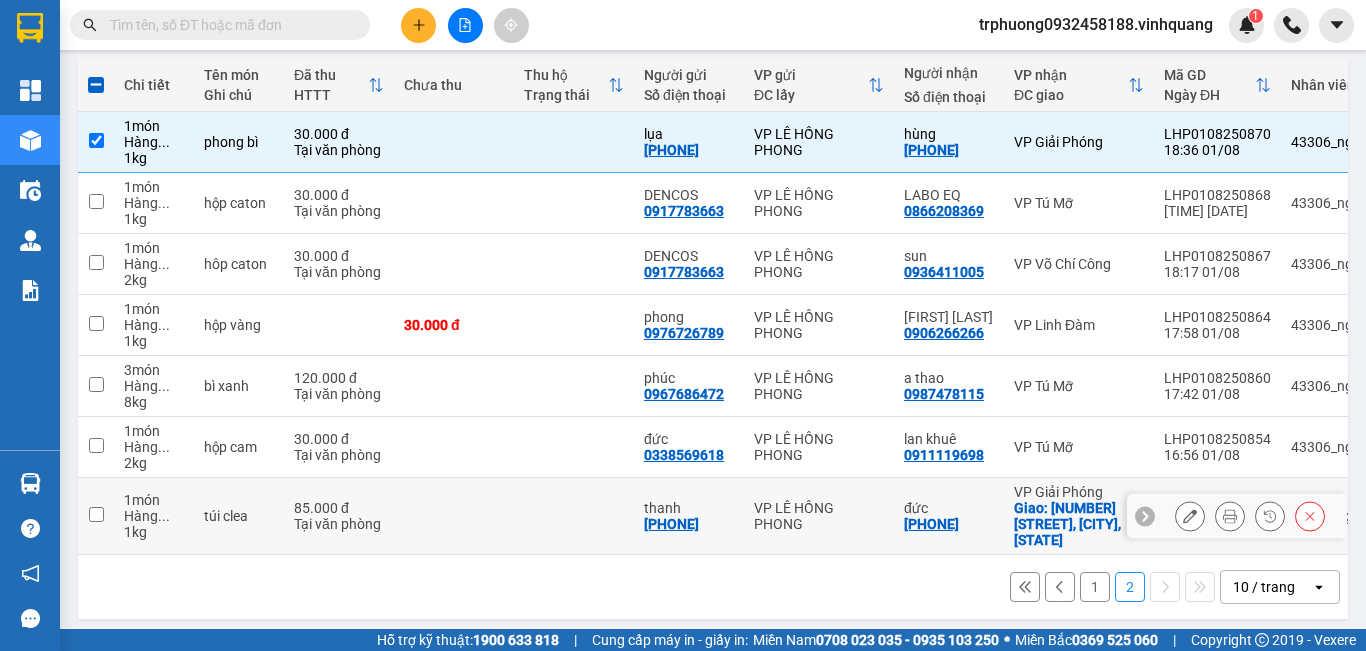 click at bounding box center [96, 514] 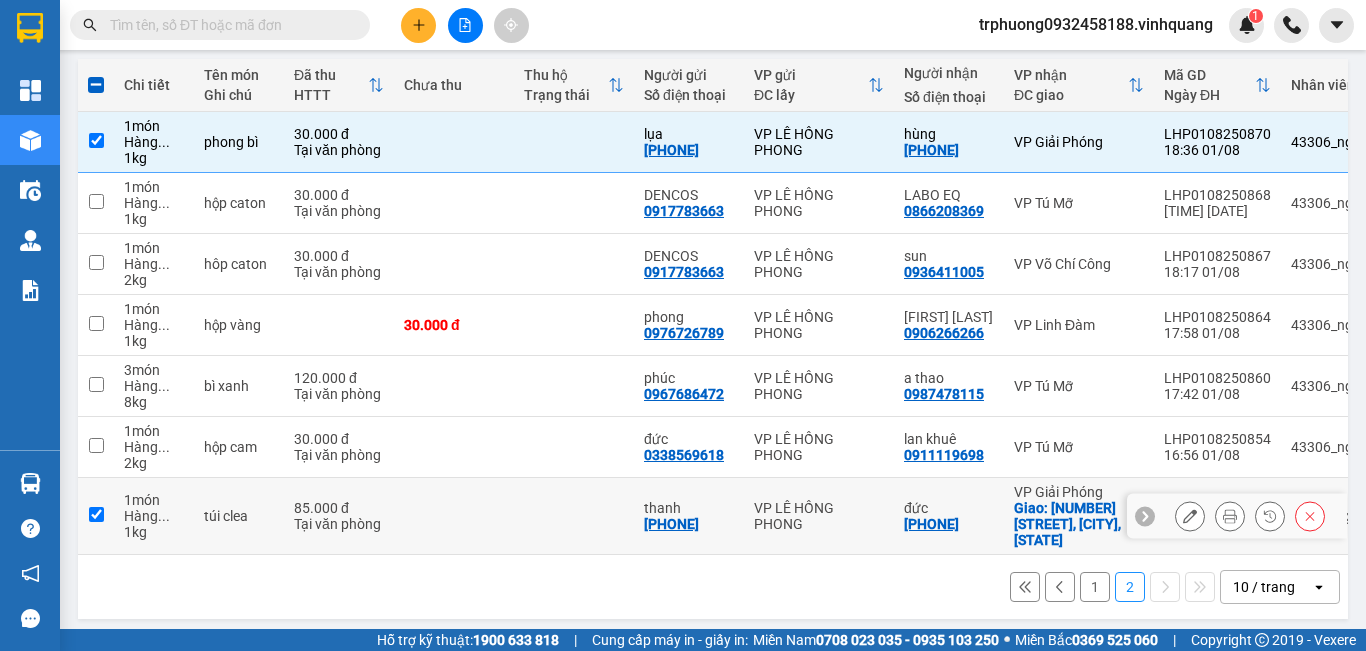 checkbox on "true" 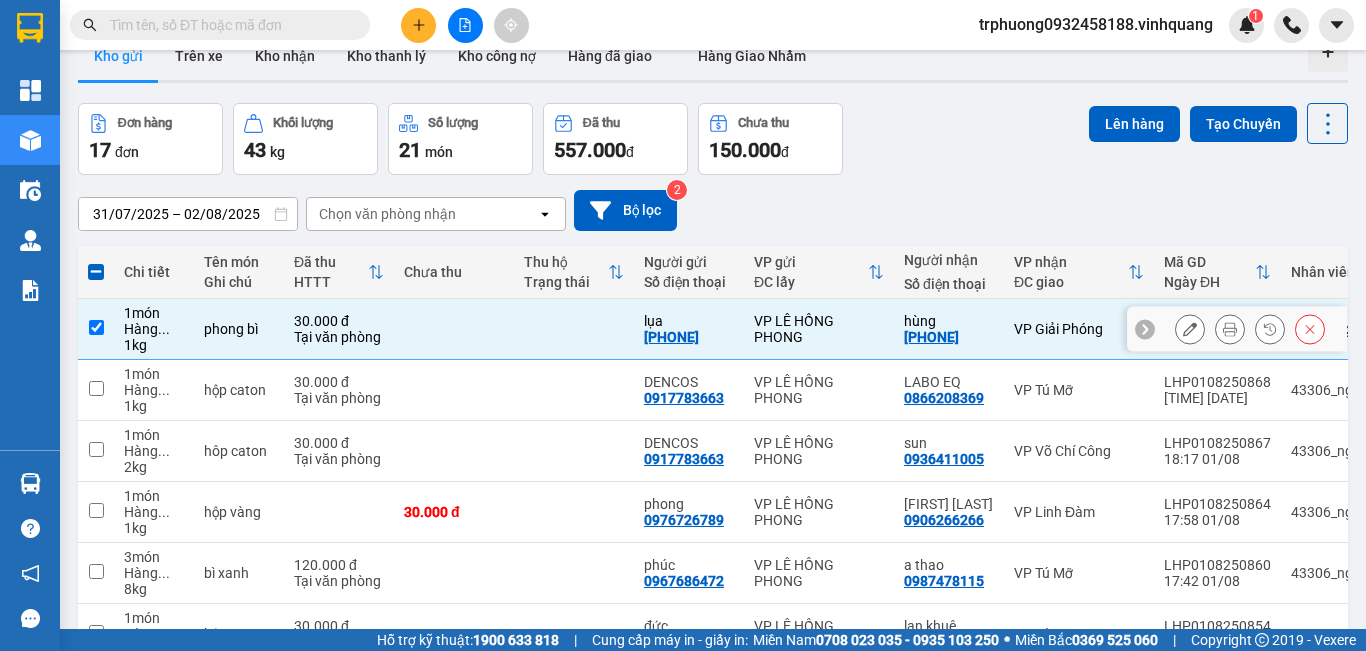 scroll, scrollTop: 0, scrollLeft: 0, axis: both 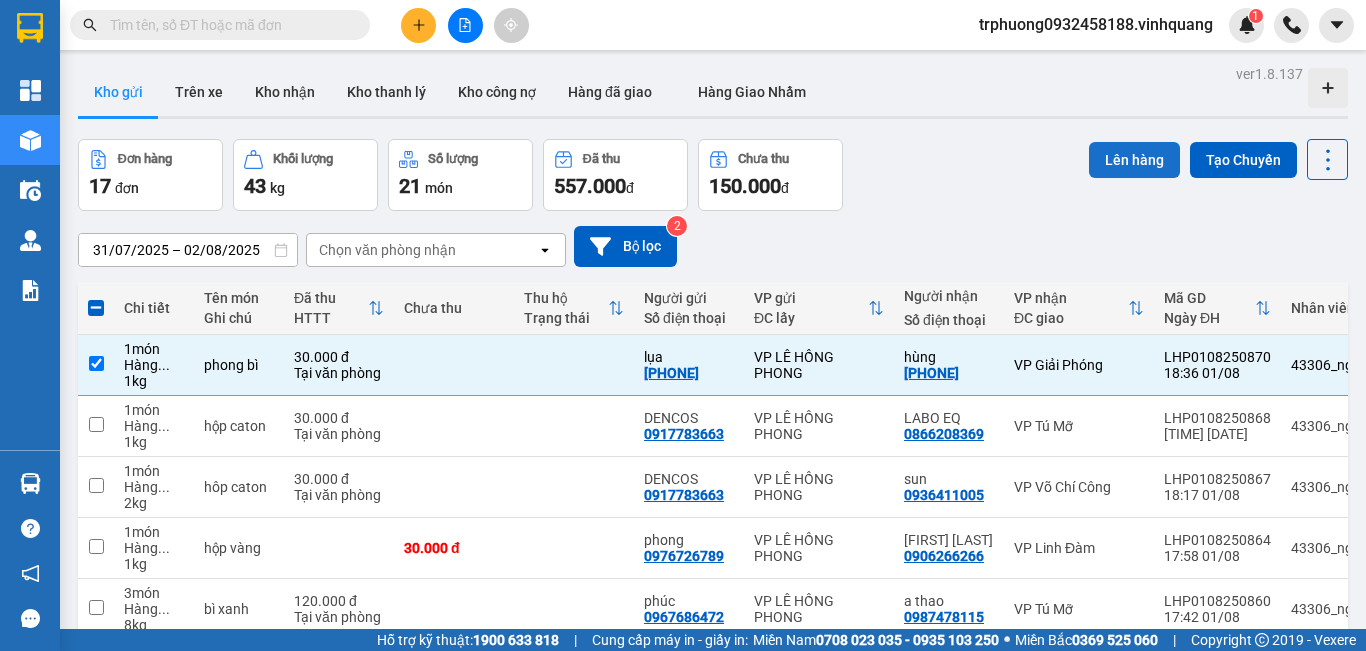 click on "Lên hàng" at bounding box center [1134, 160] 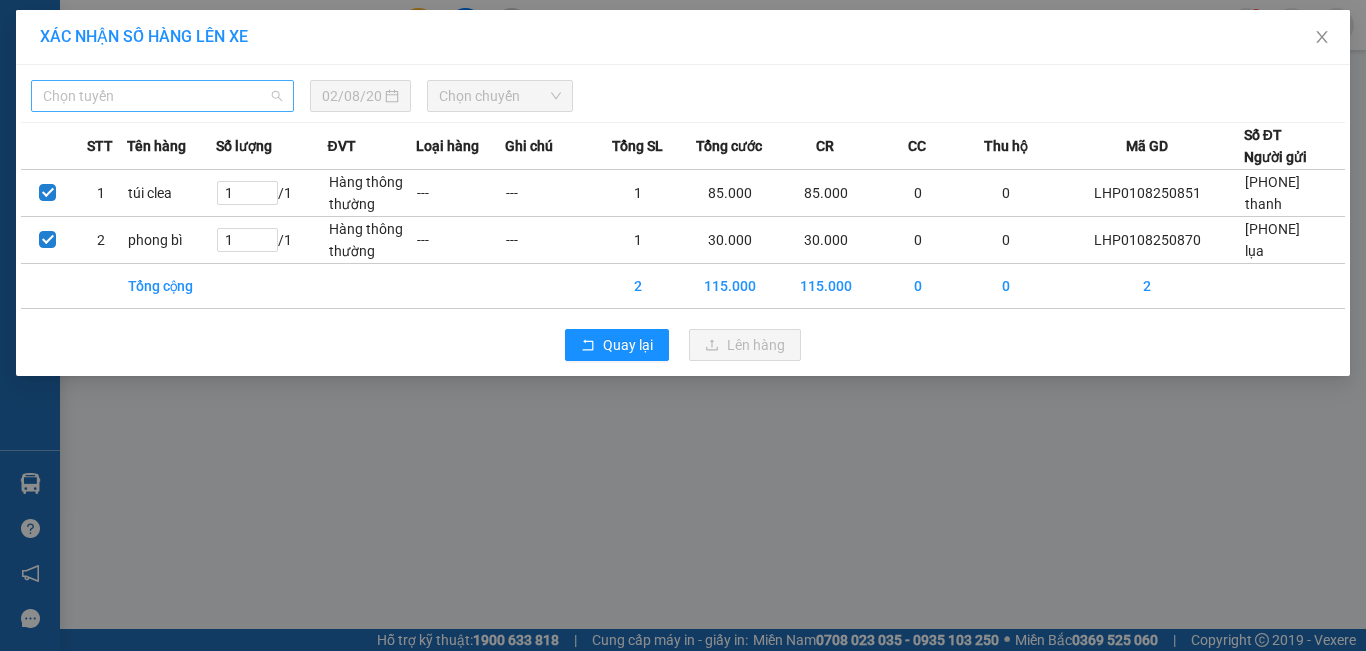 click on "Chọn tuyến" at bounding box center [162, 96] 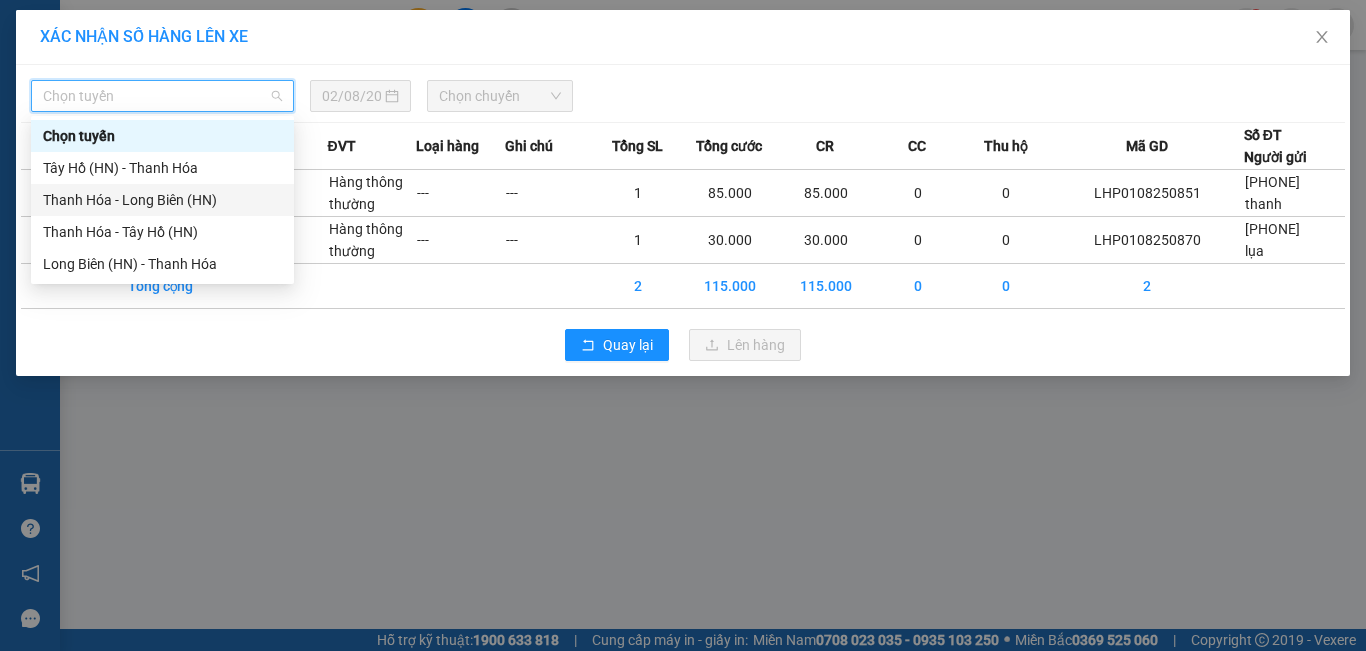 click on "Thanh Hóa - Long Biên (HN)" at bounding box center [162, 200] 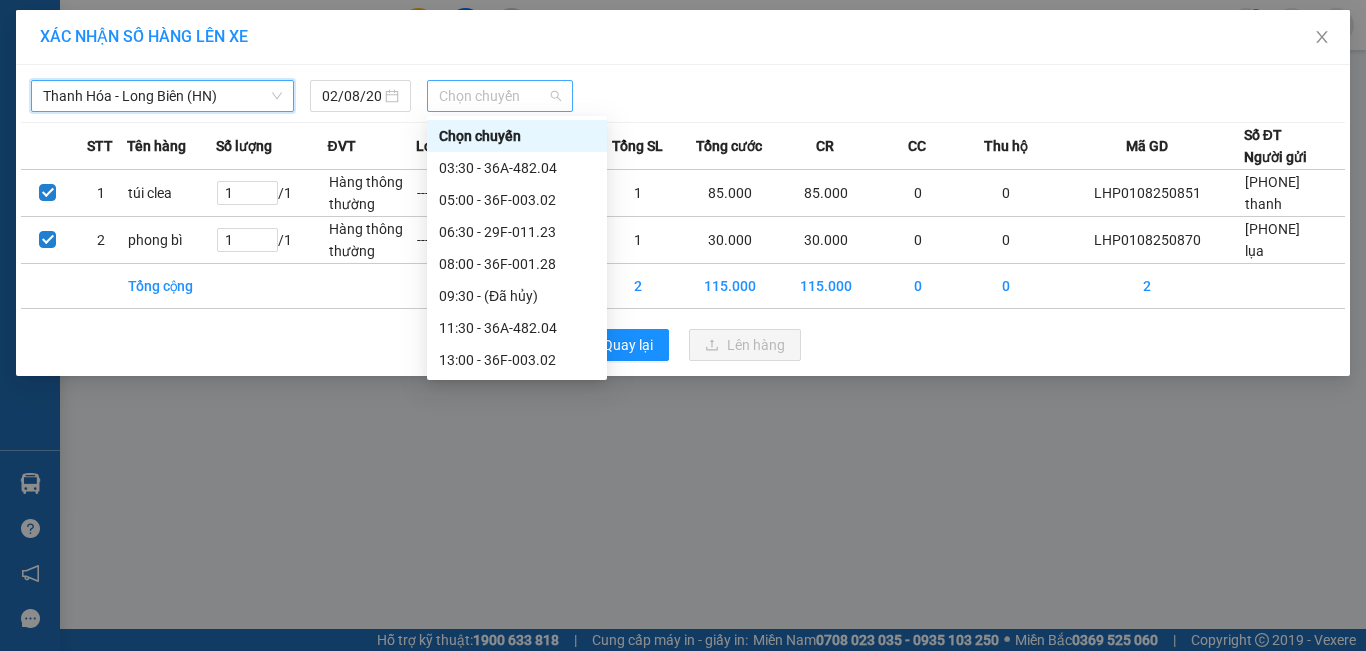 click on "Chọn chuyến" at bounding box center [500, 96] 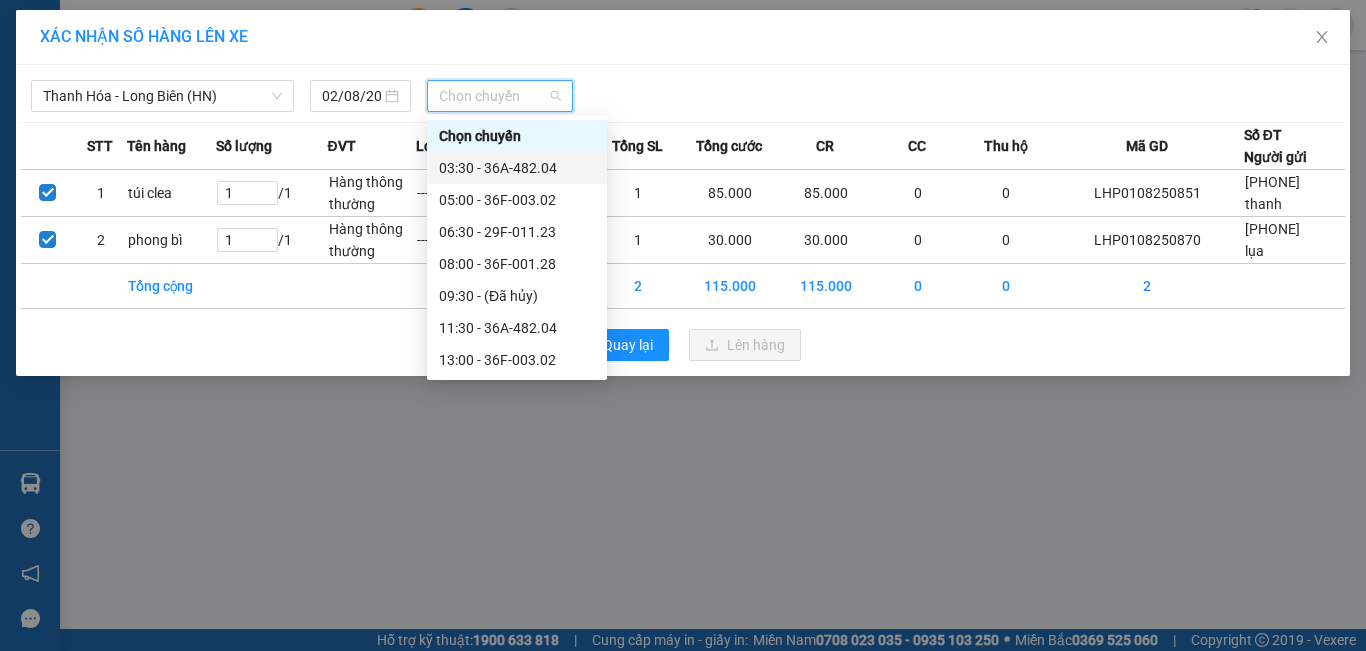 click on "[TIME] - [LICENSE_PLATE]" at bounding box center [517, 168] 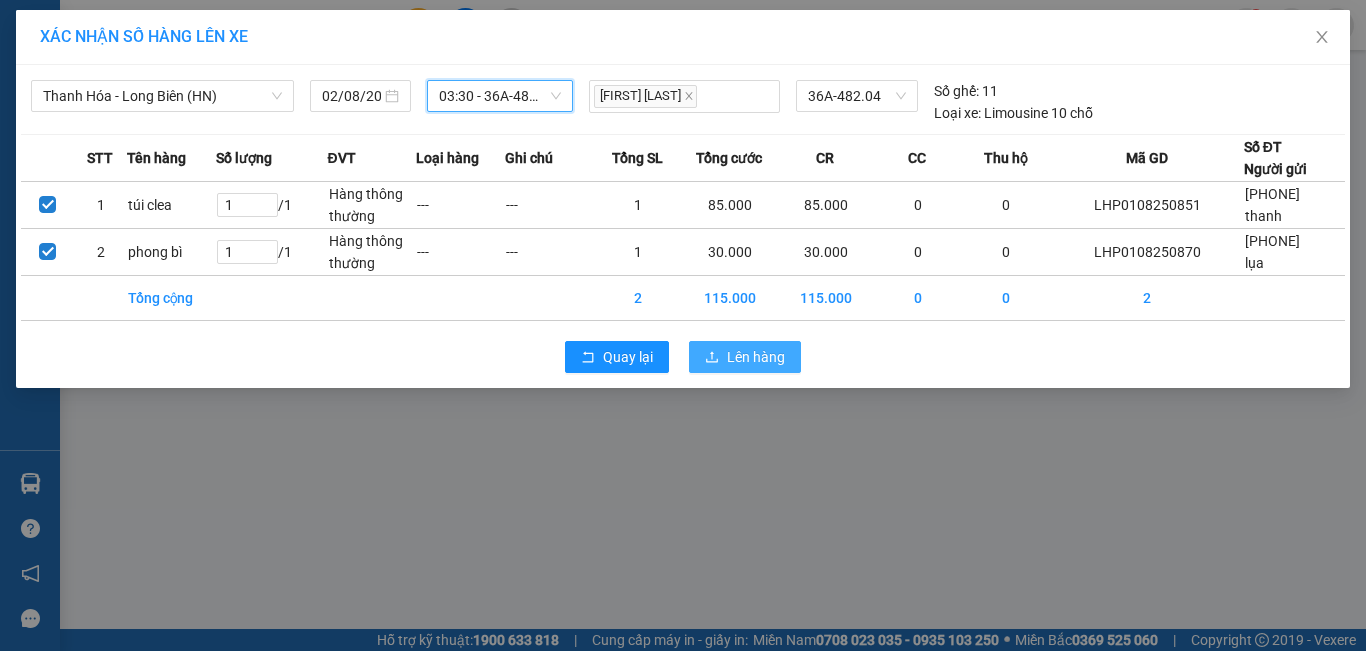 click on "Lên hàng" at bounding box center (756, 357) 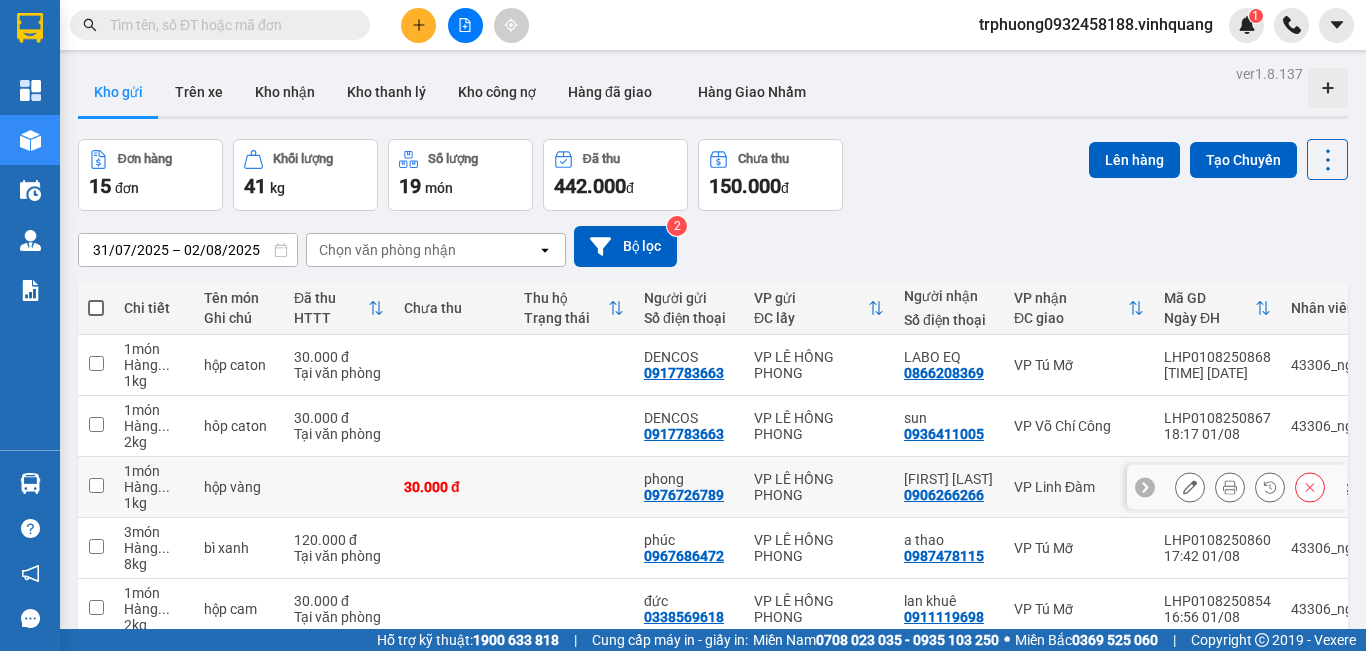 scroll, scrollTop: 101, scrollLeft: 0, axis: vertical 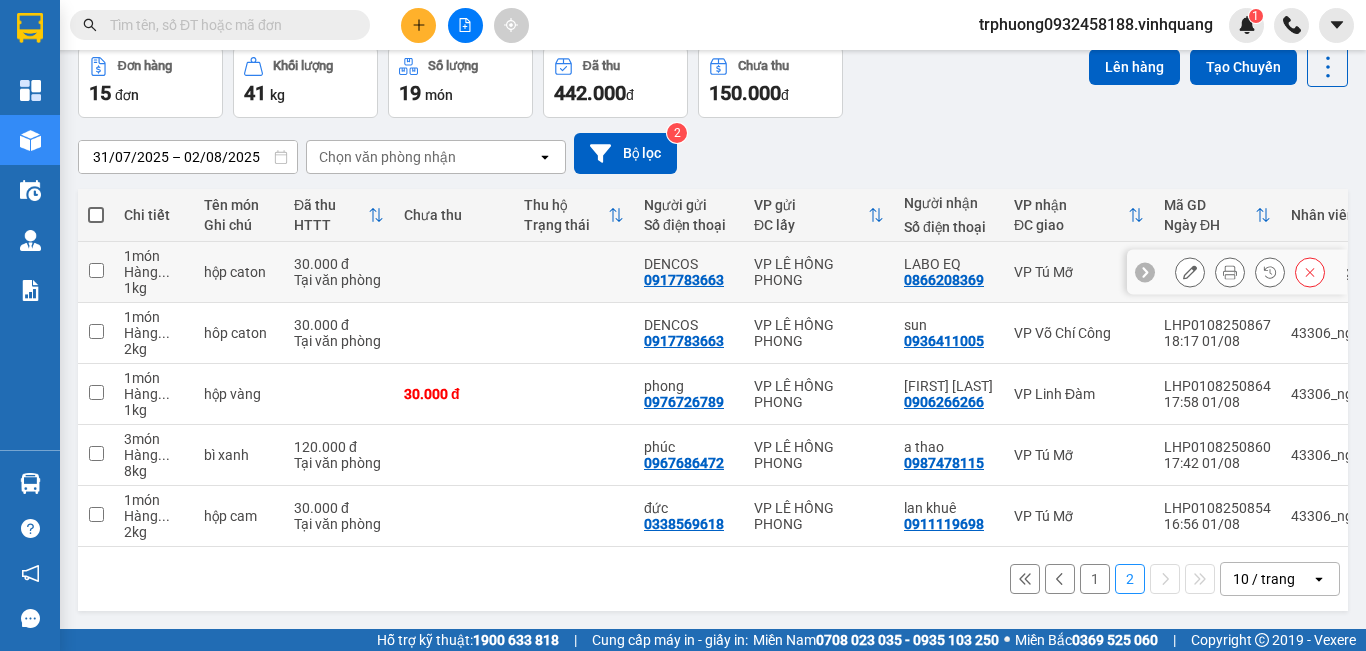click at bounding box center [96, 270] 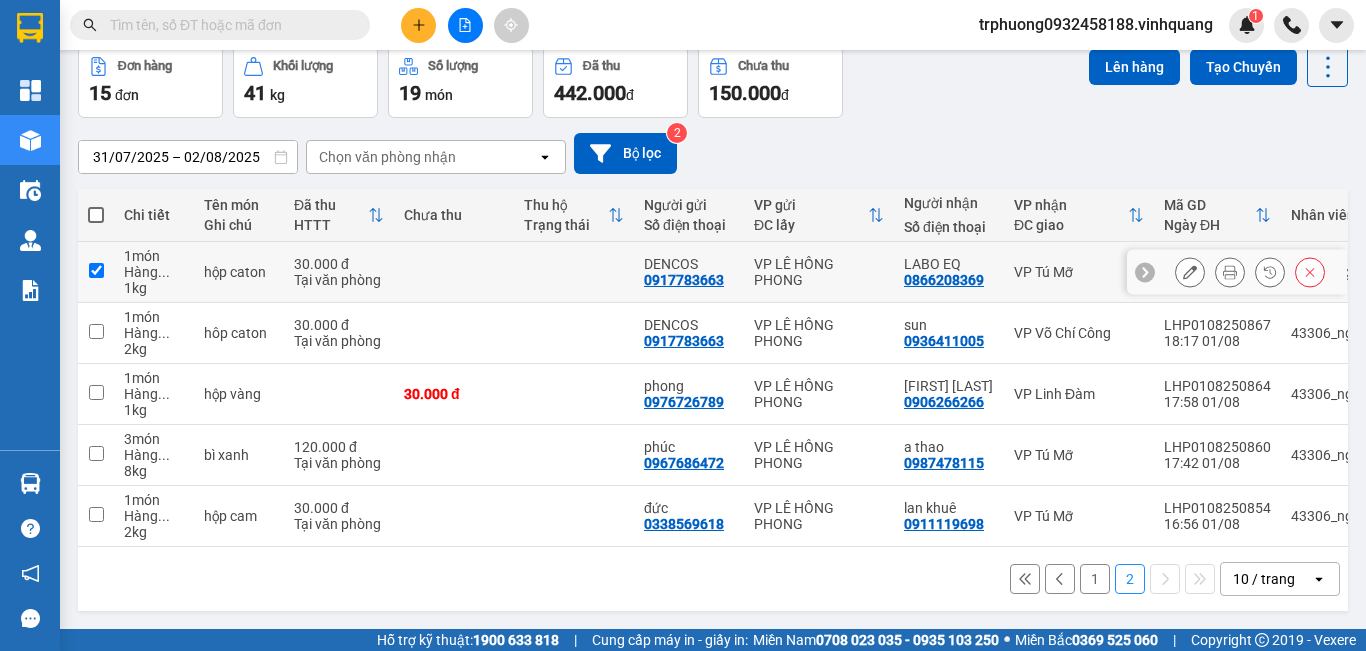 checkbox on "true" 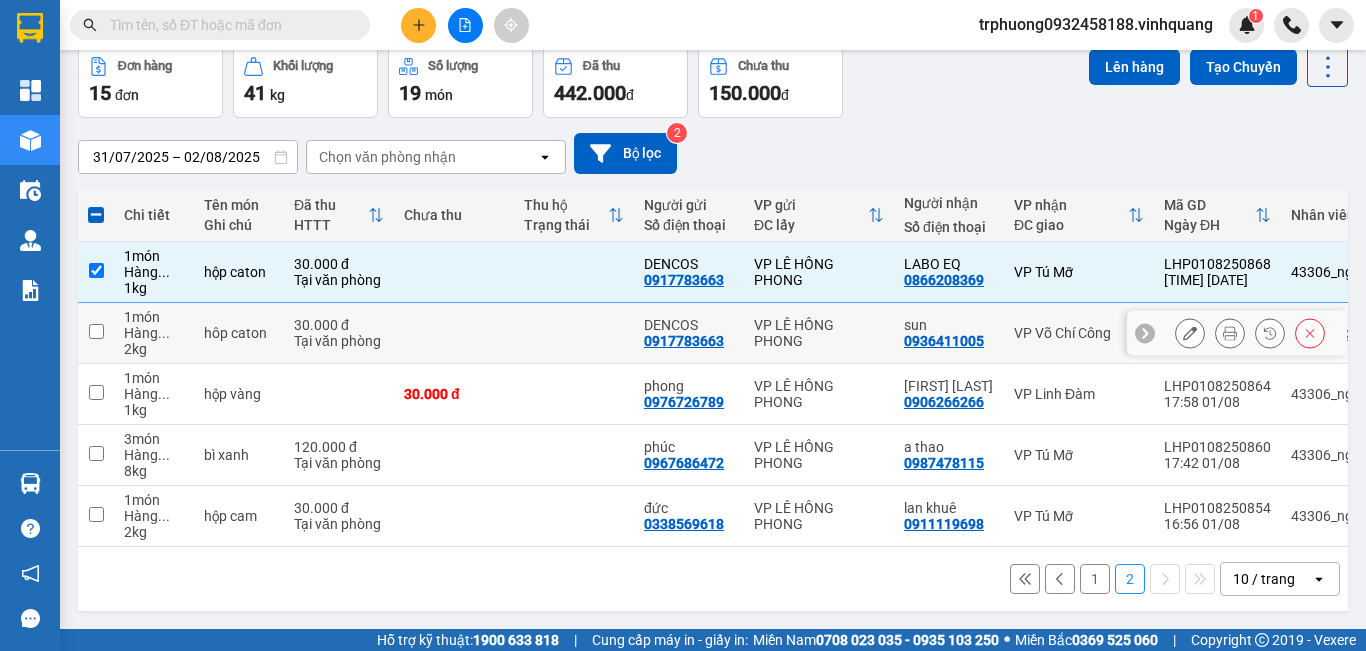 click at bounding box center [96, 331] 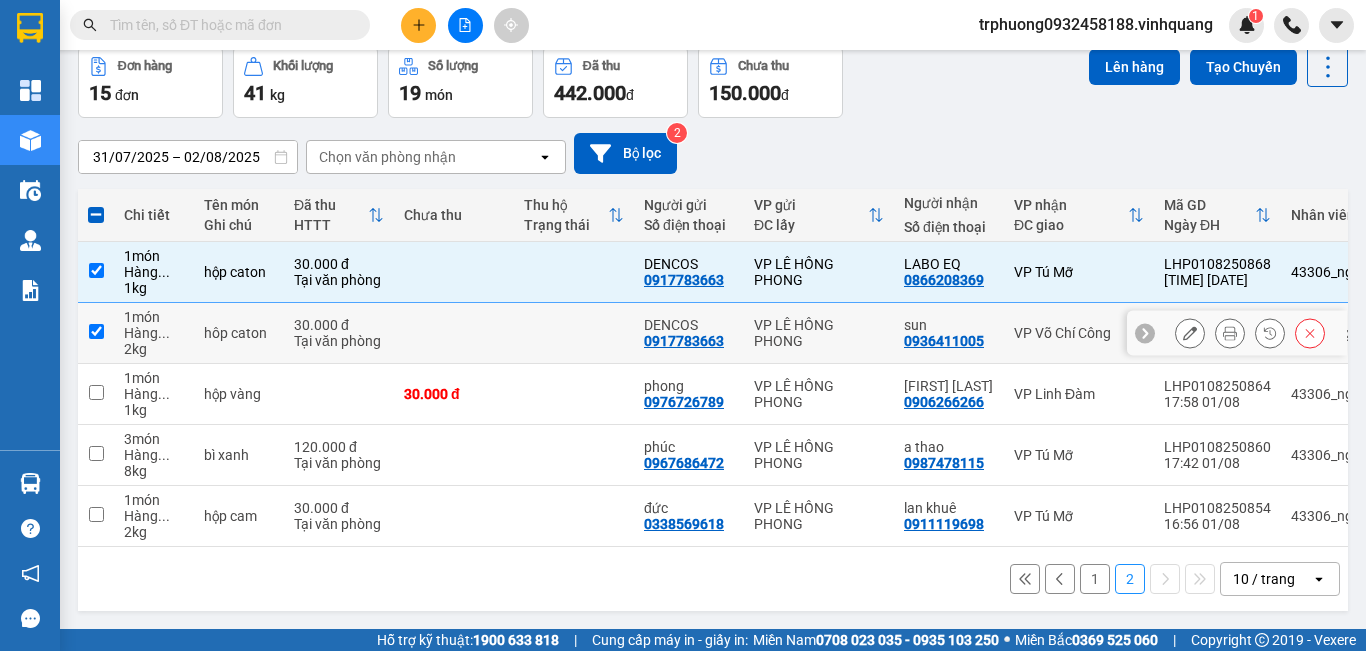 checkbox on "true" 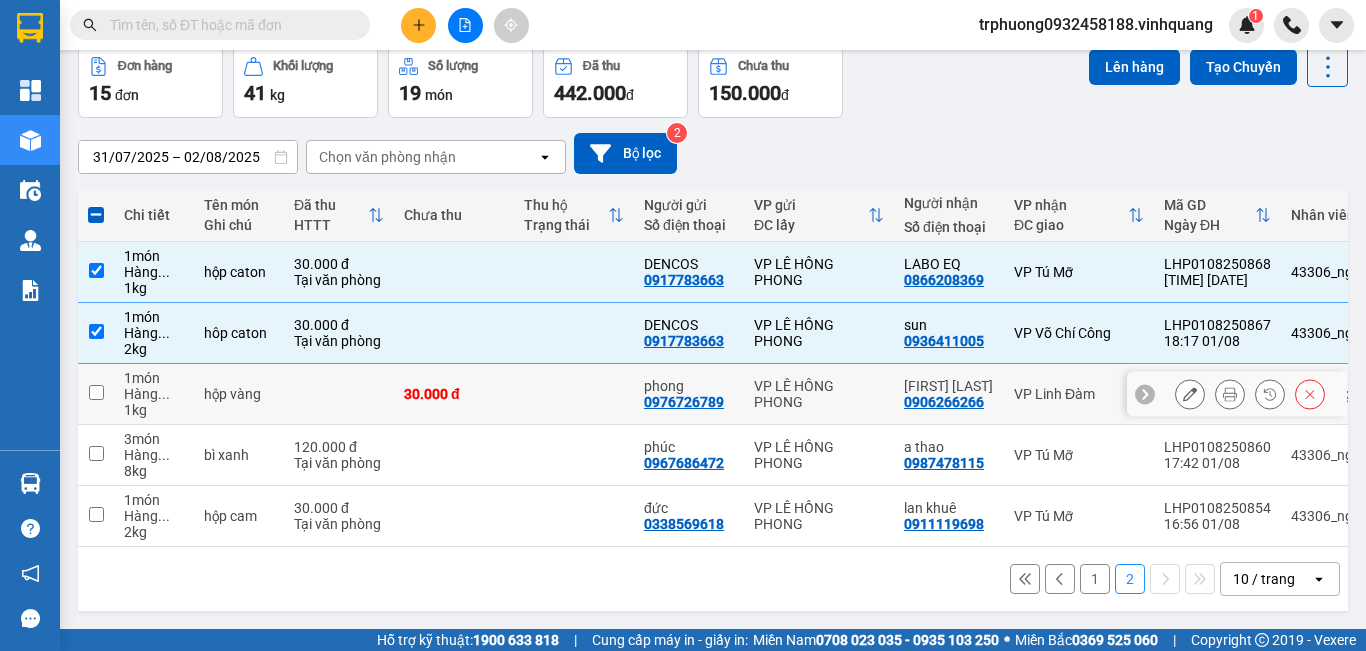 click at bounding box center (96, 392) 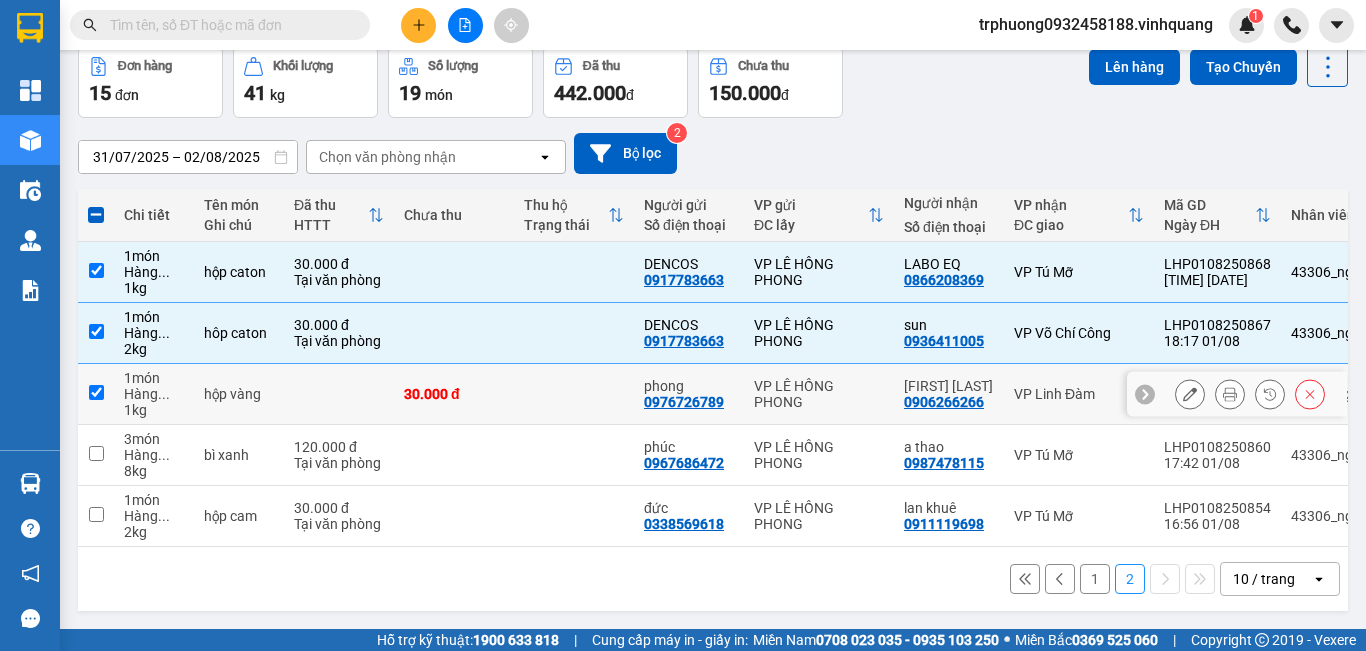 checkbox on "true" 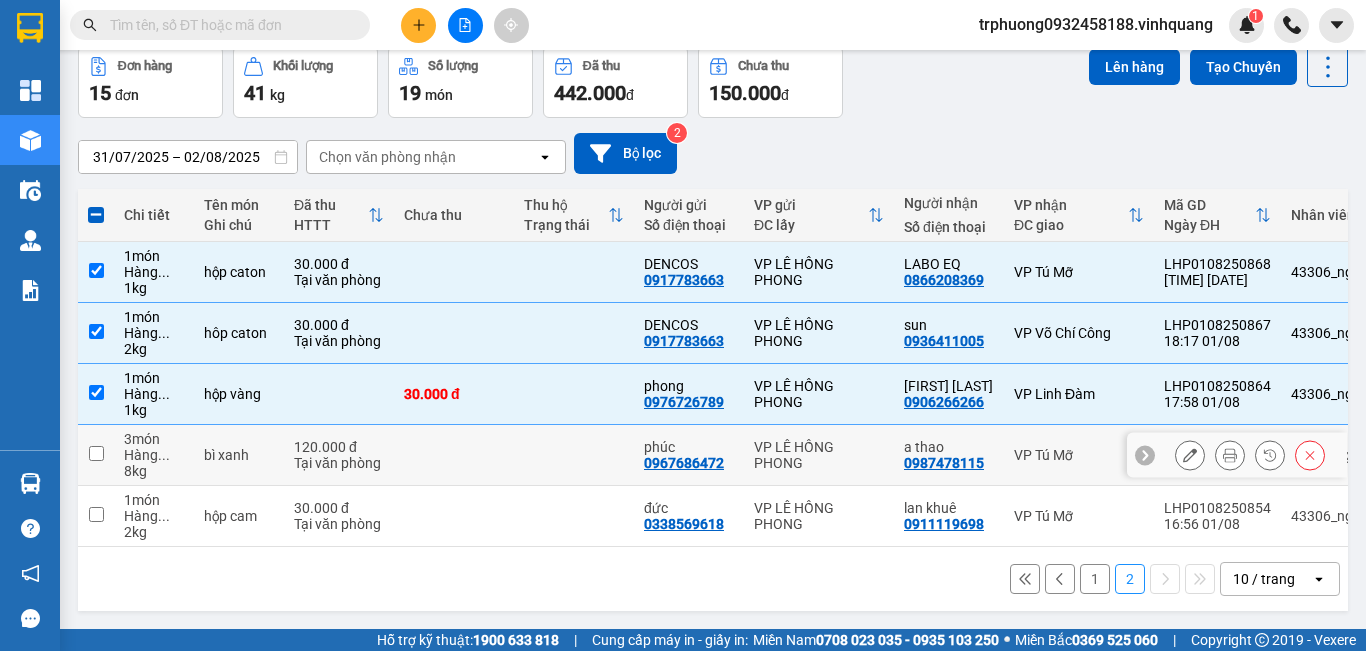 click at bounding box center (96, 453) 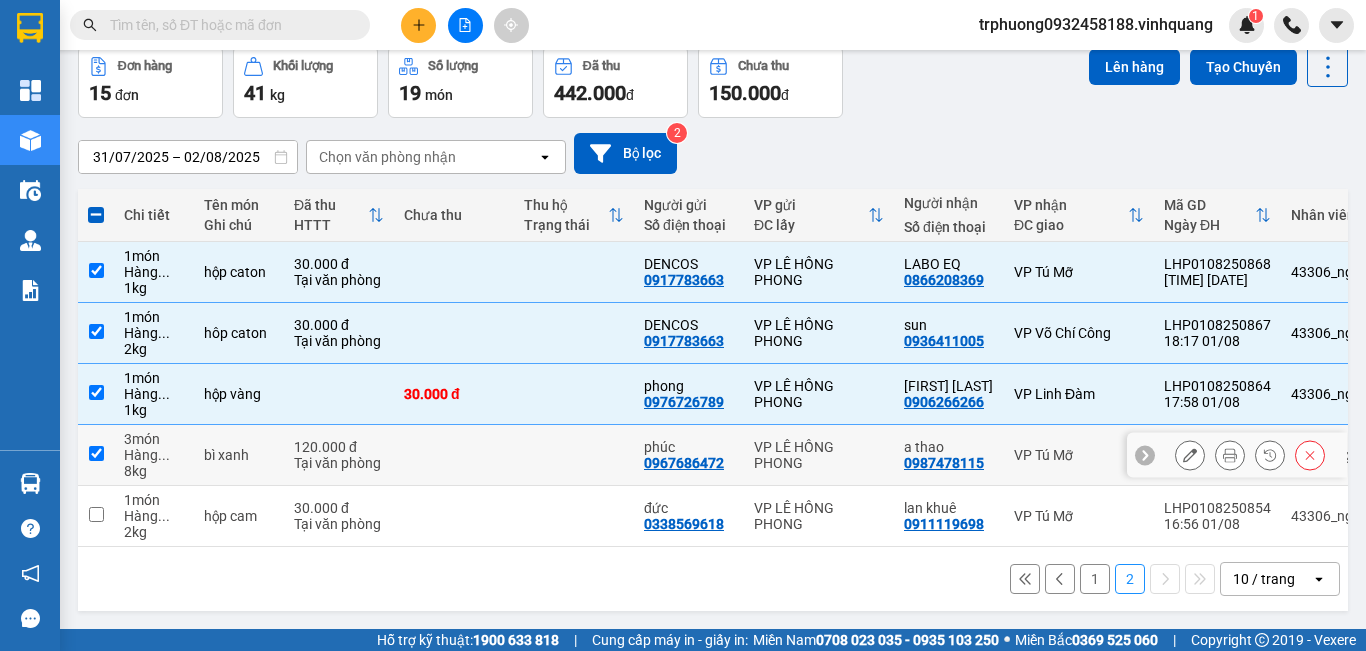 checkbox on "true" 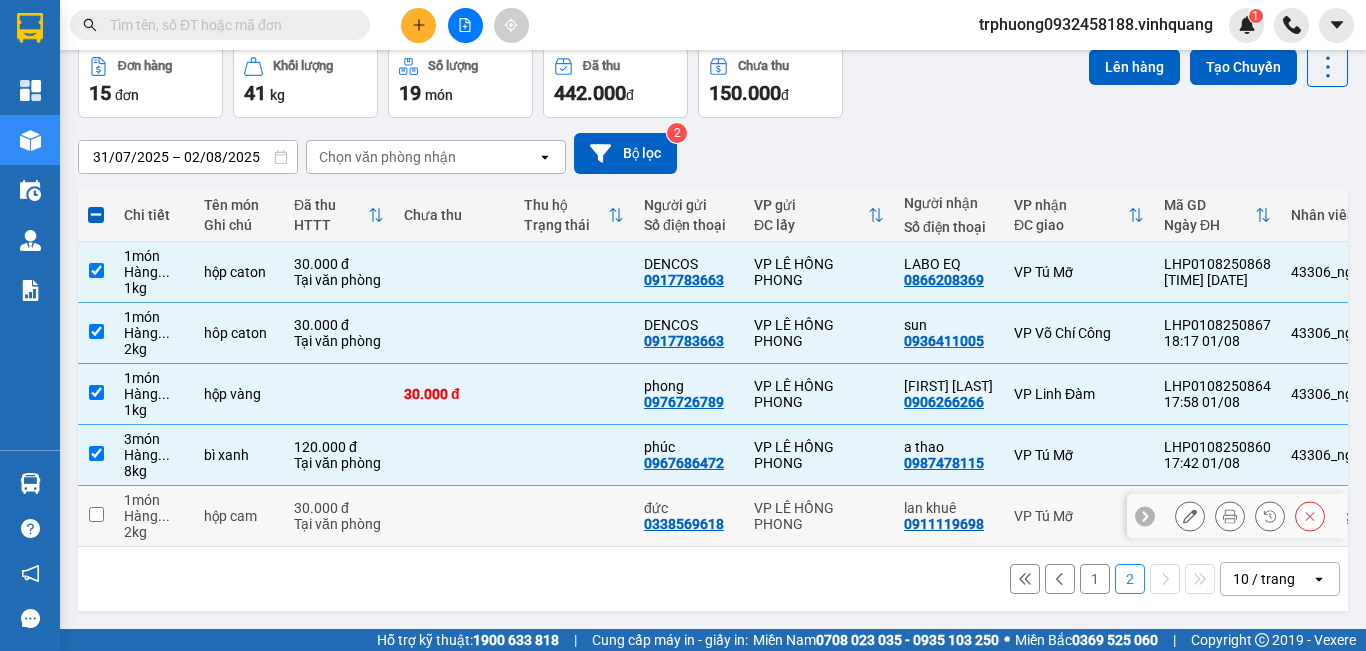 click at bounding box center [96, 514] 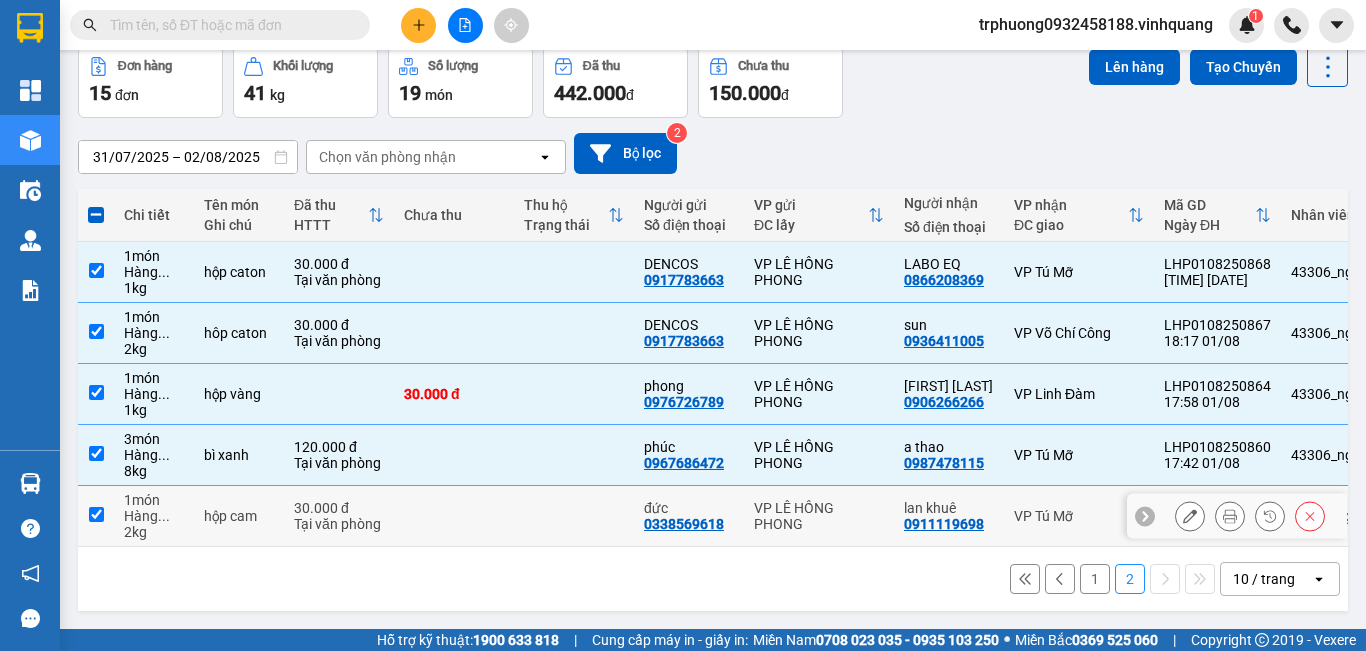 checkbox on "true" 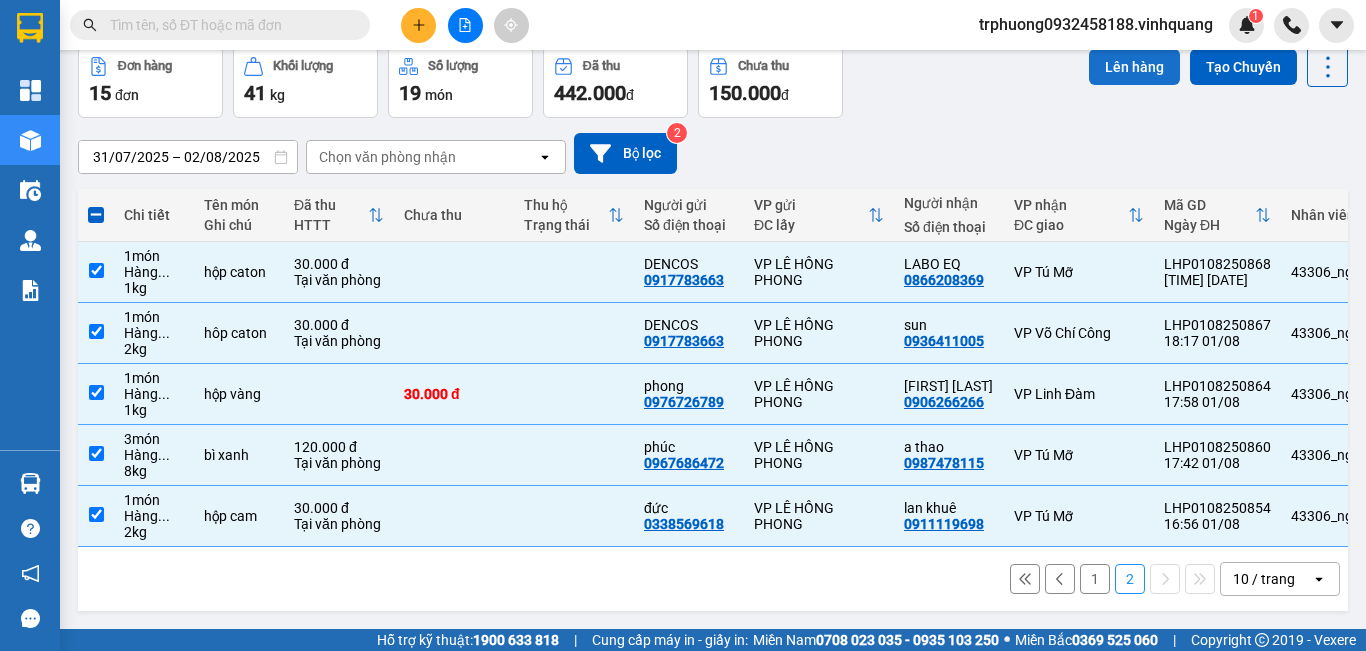 click on "Lên hàng" at bounding box center [1134, 67] 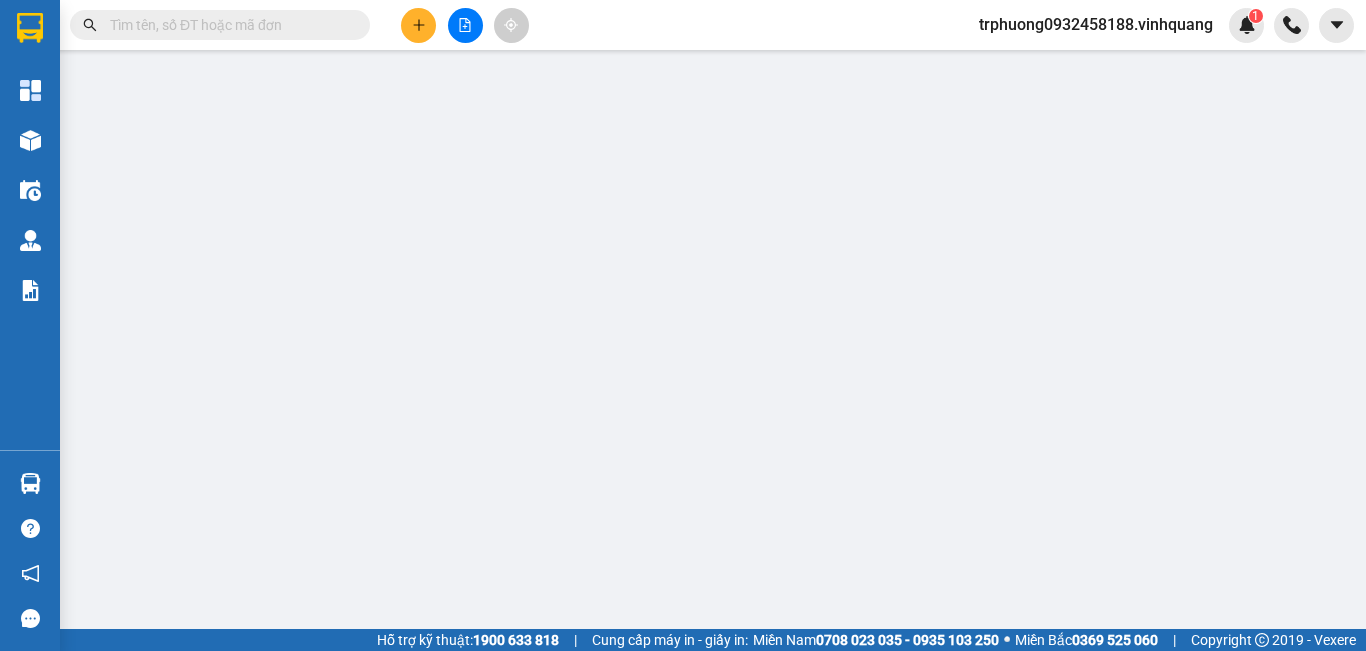 scroll, scrollTop: 0, scrollLeft: 0, axis: both 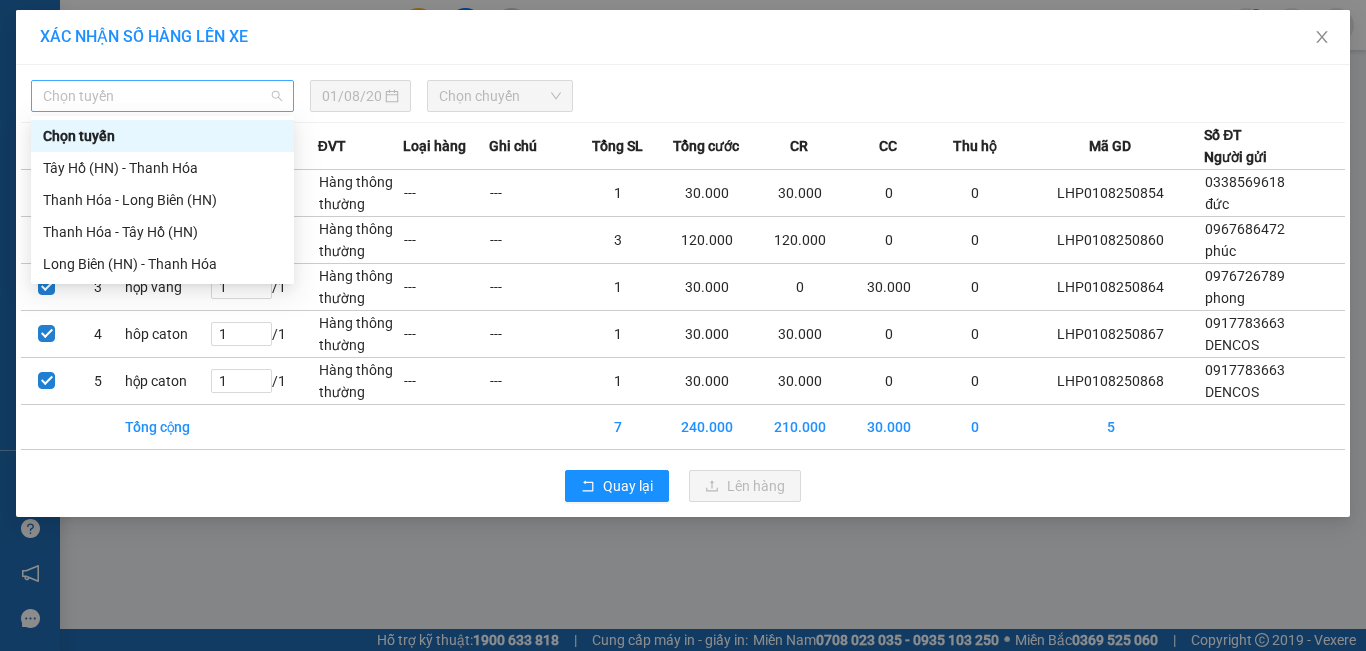 click on "Chọn tuyến" at bounding box center (162, 96) 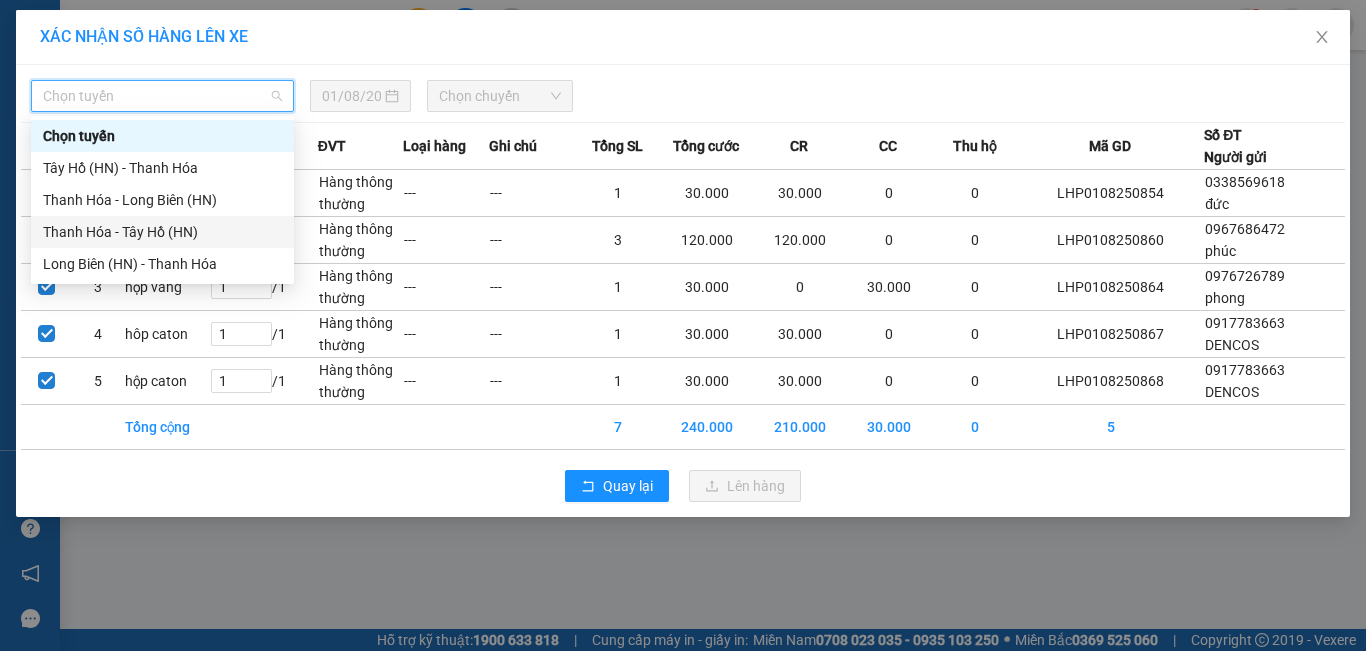 click on "Thanh Hóa - Tây Hồ (HN)" at bounding box center (162, 232) 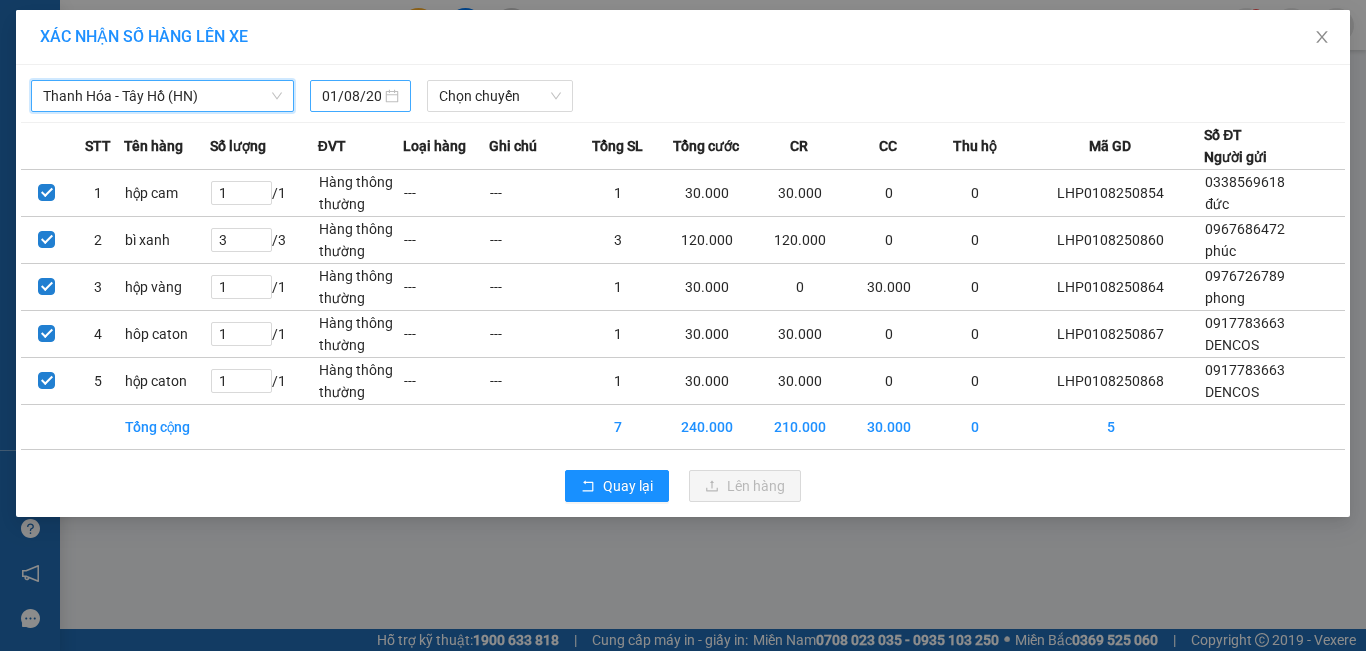 click on "01/08/2025" at bounding box center (351, 96) 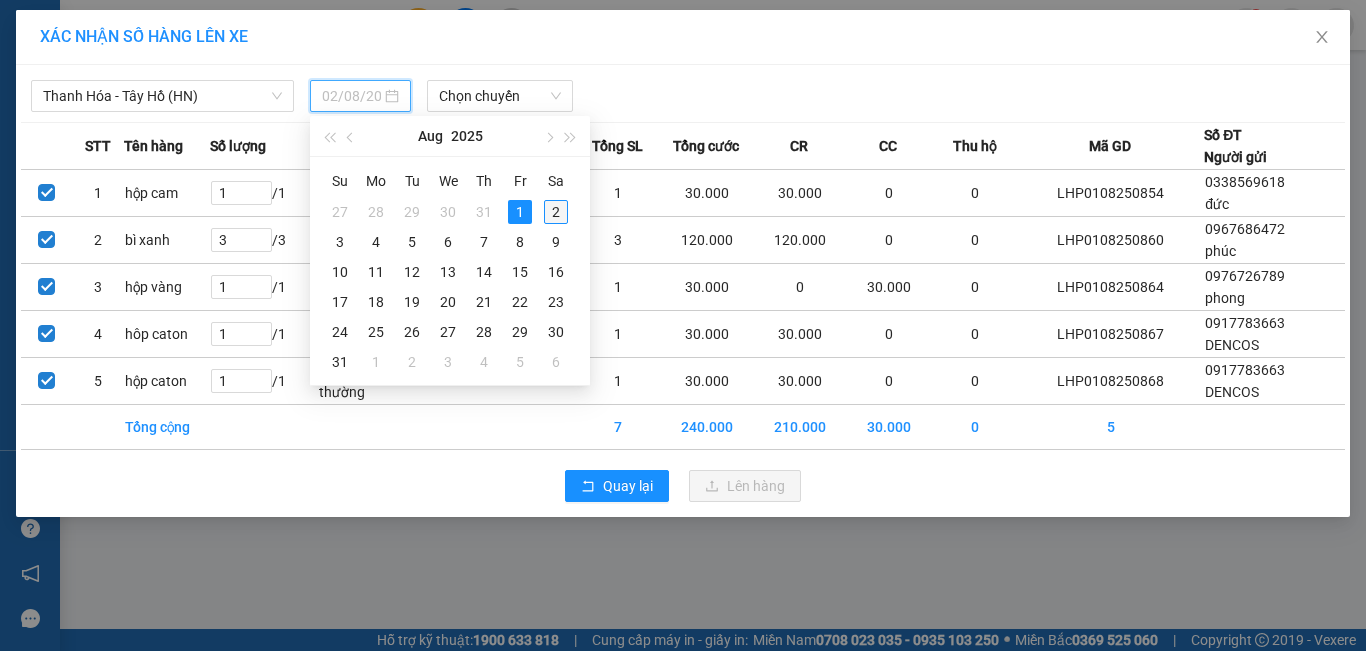 click on "2" at bounding box center [556, 212] 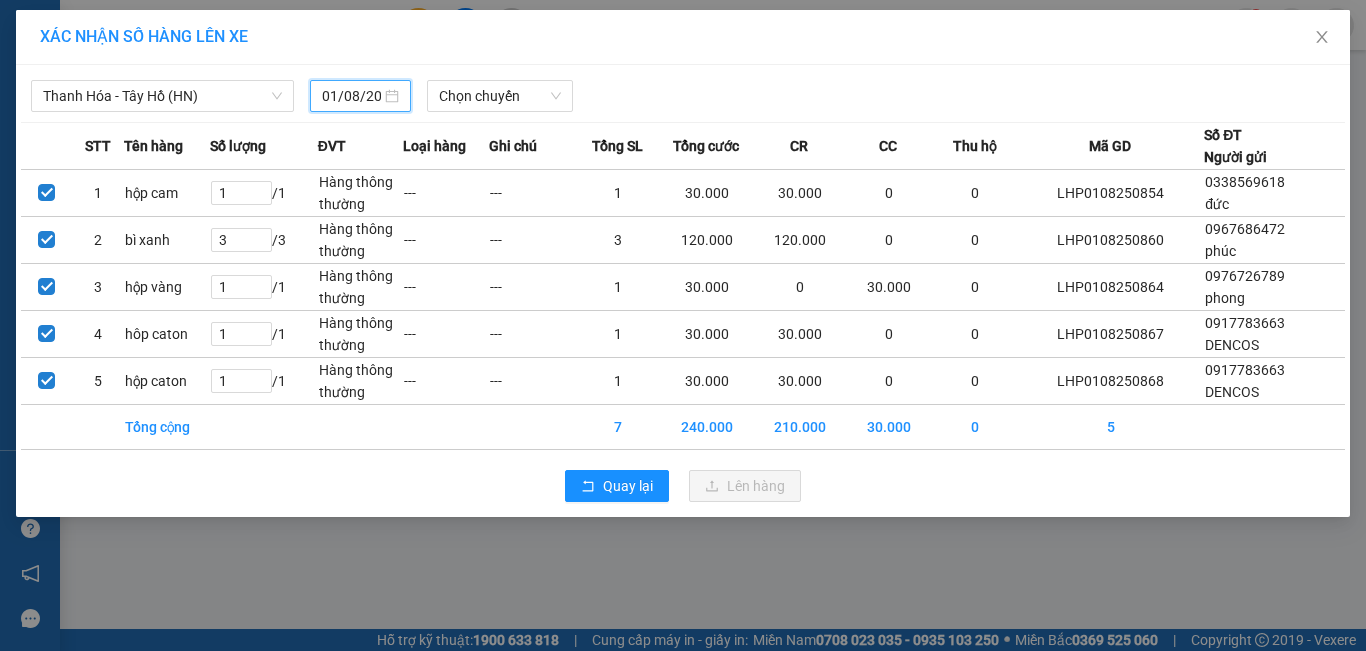 type on "02/08/2025" 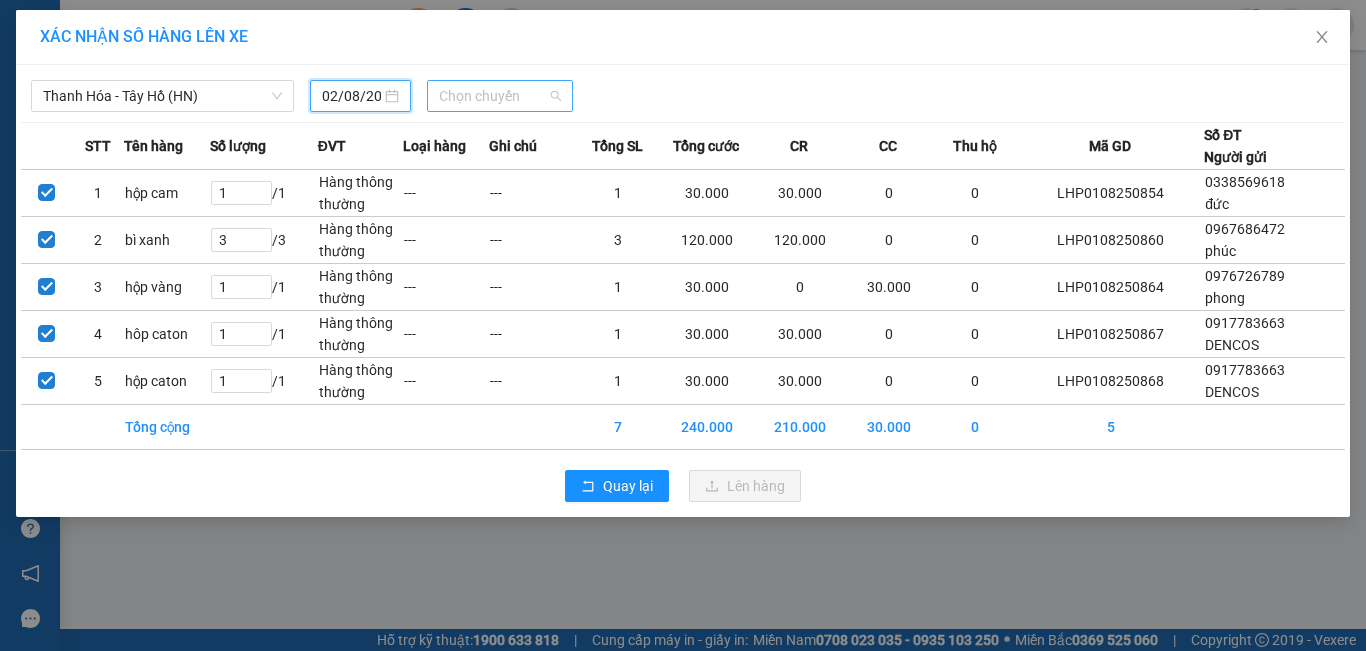 click on "Chọn chuyến" at bounding box center (500, 96) 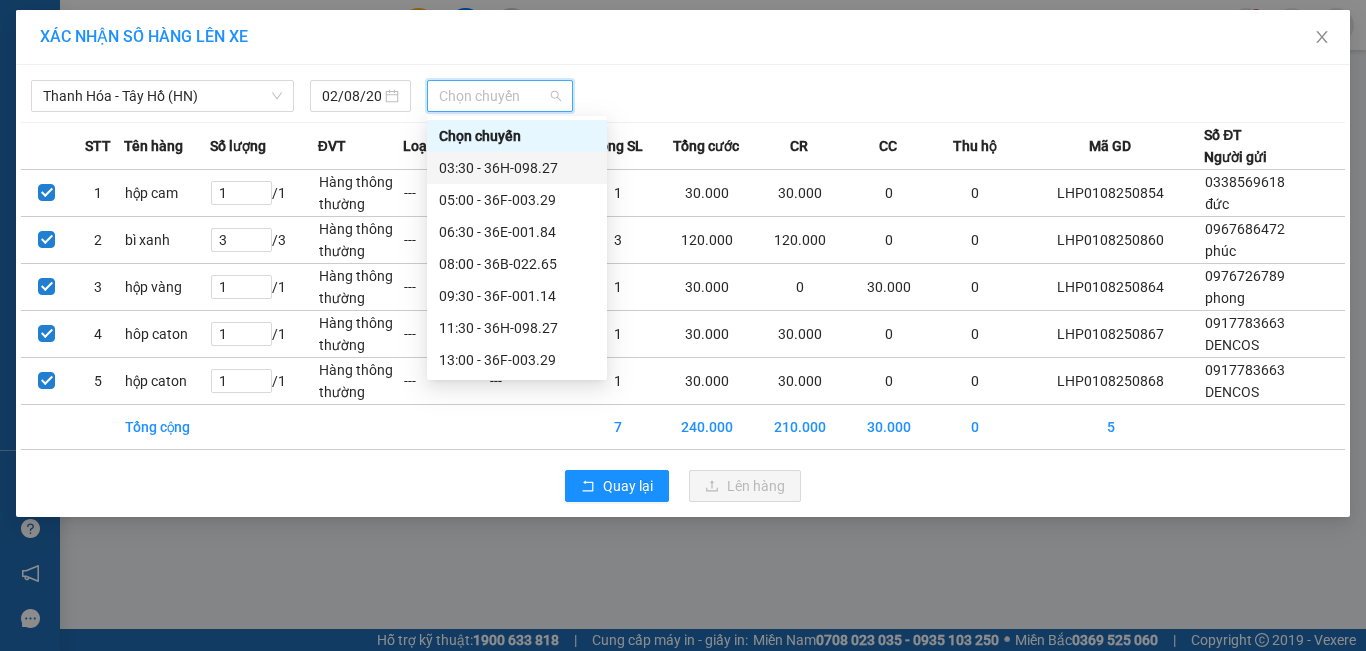 click on "03:30     - 36H-098.27" at bounding box center (517, 168) 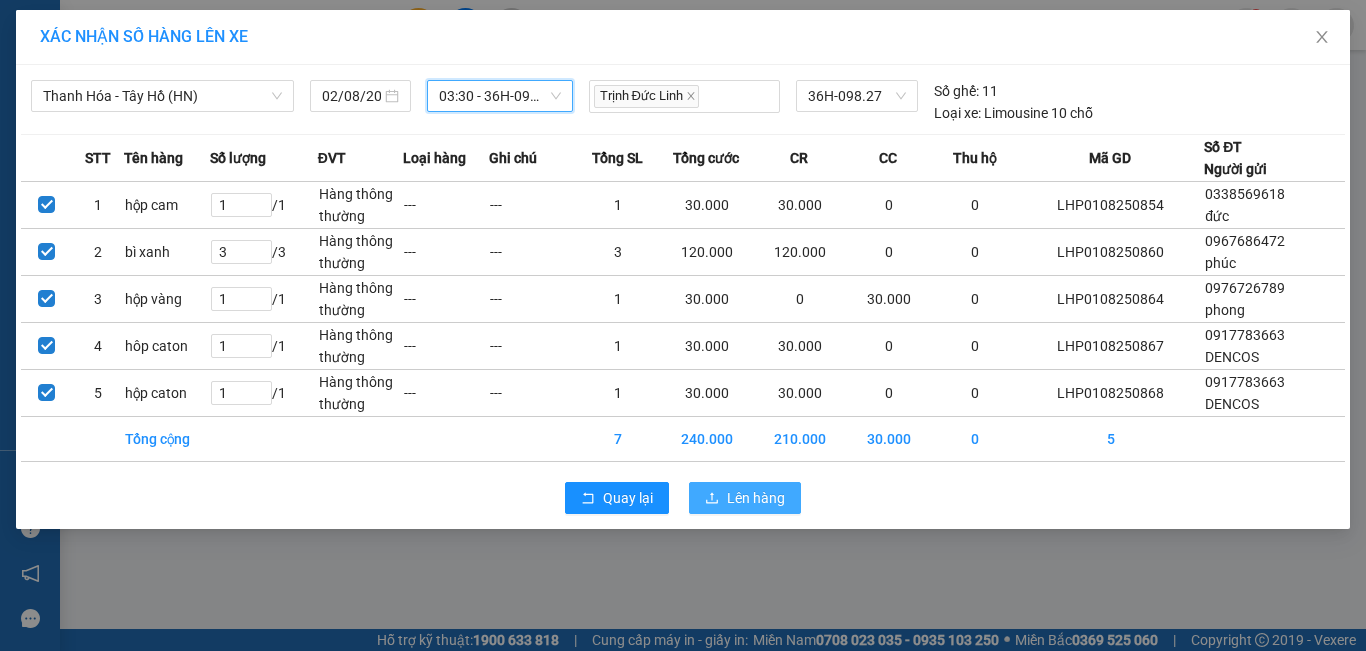 click on "Lên hàng" at bounding box center [756, 498] 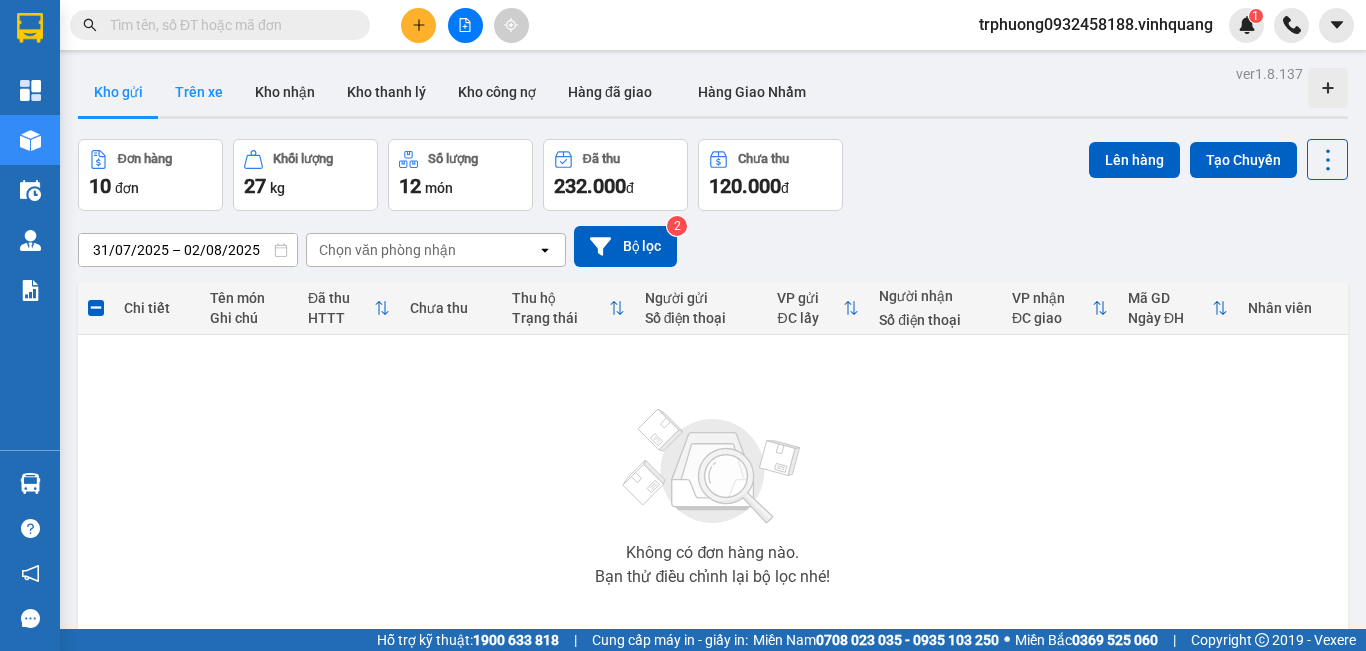 click on "Trên xe" at bounding box center [199, 92] 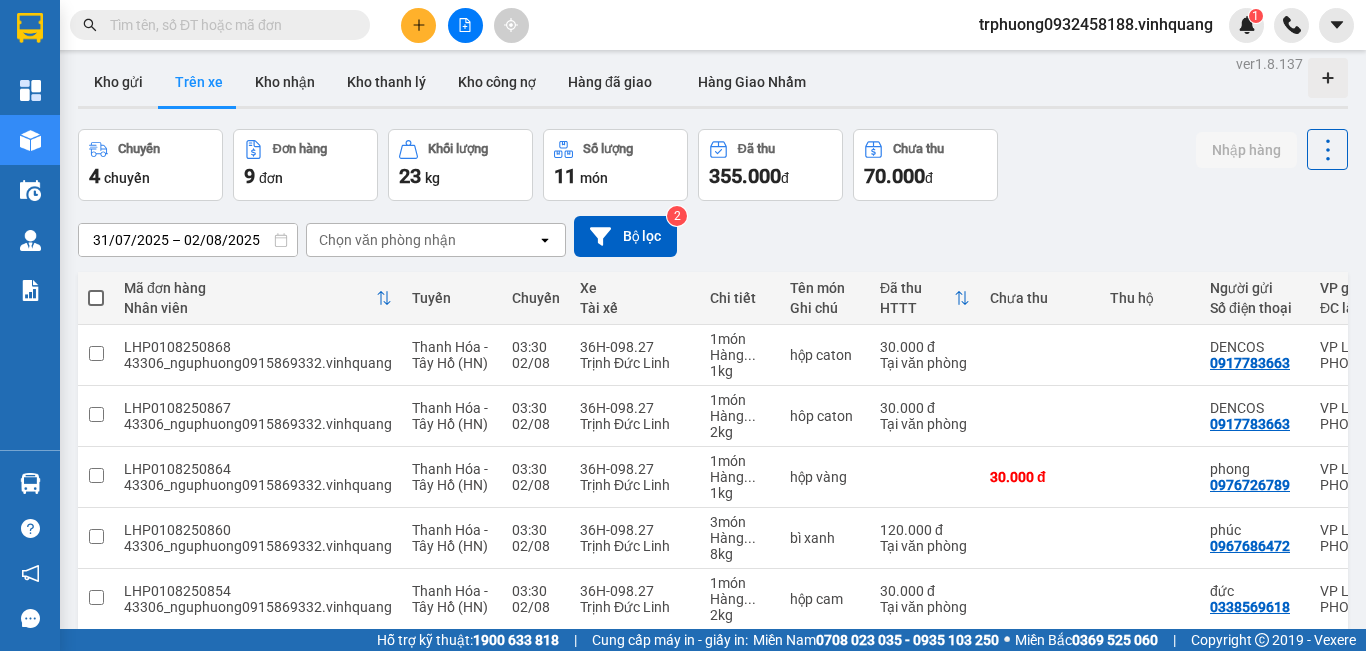 scroll, scrollTop: 0, scrollLeft: 0, axis: both 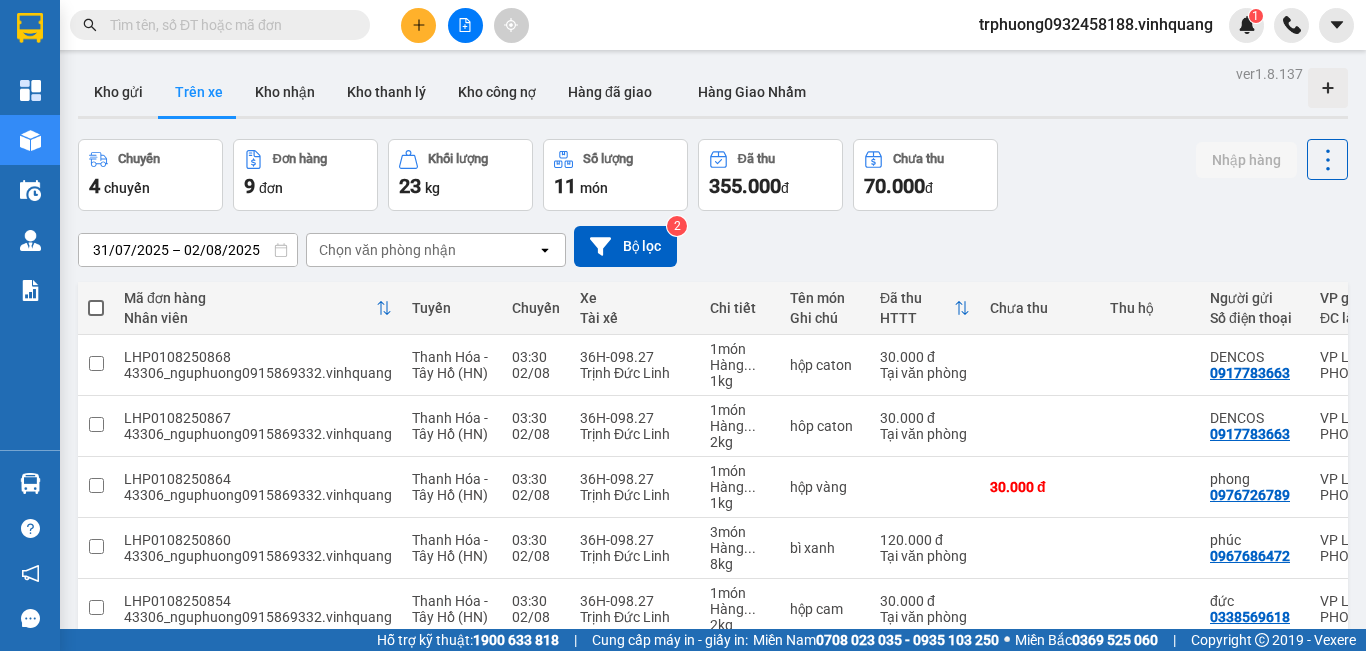 click on "trphuong0932458188.vinhquang" at bounding box center (1096, 24) 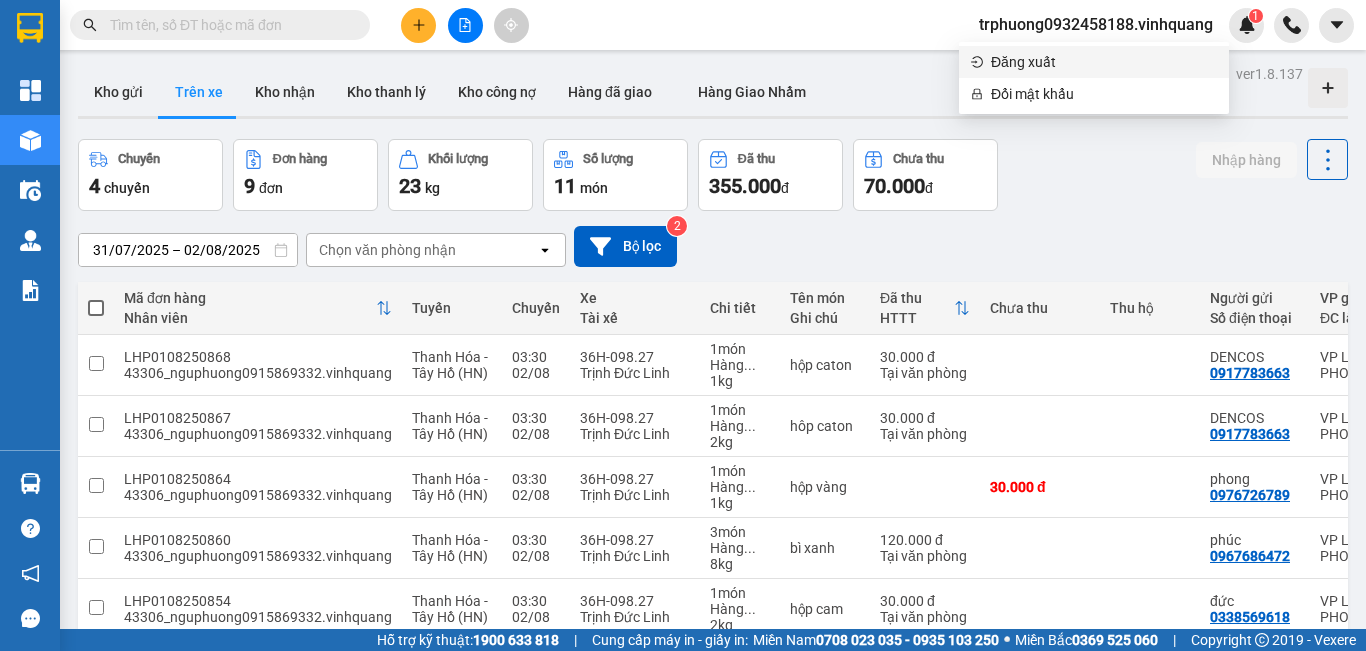 click on "Đăng xuất" at bounding box center [1104, 62] 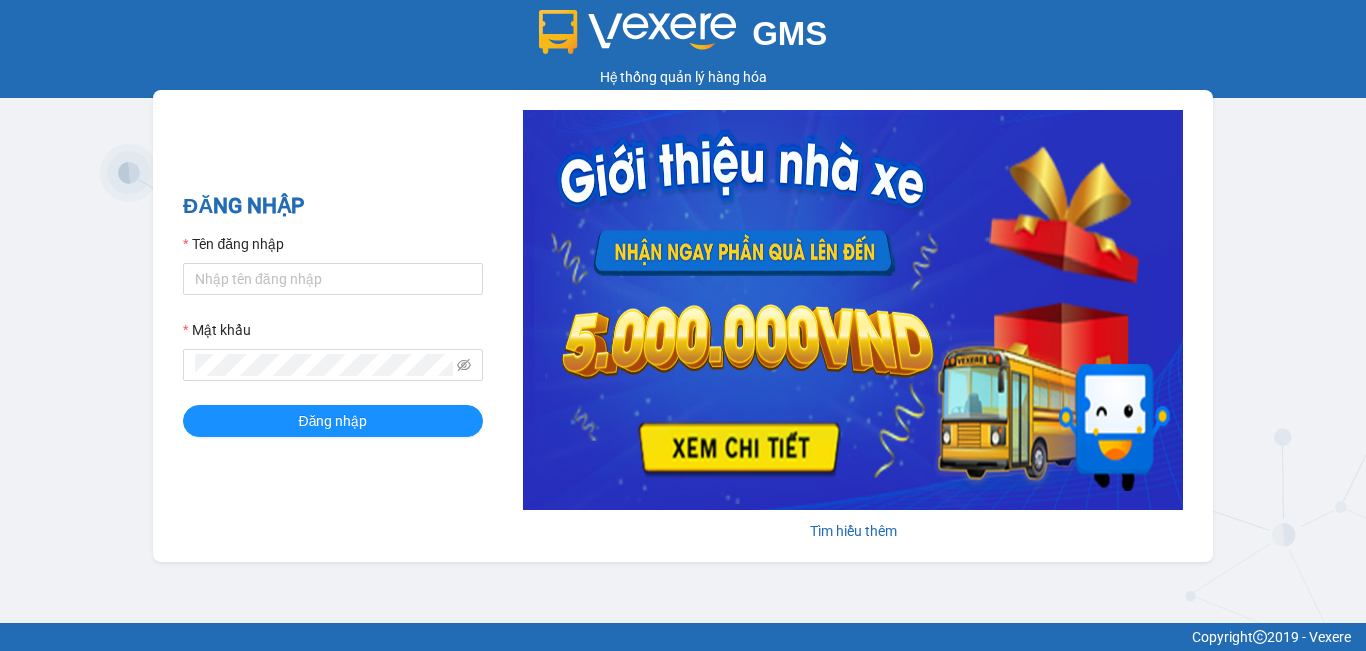 scroll, scrollTop: 0, scrollLeft: 0, axis: both 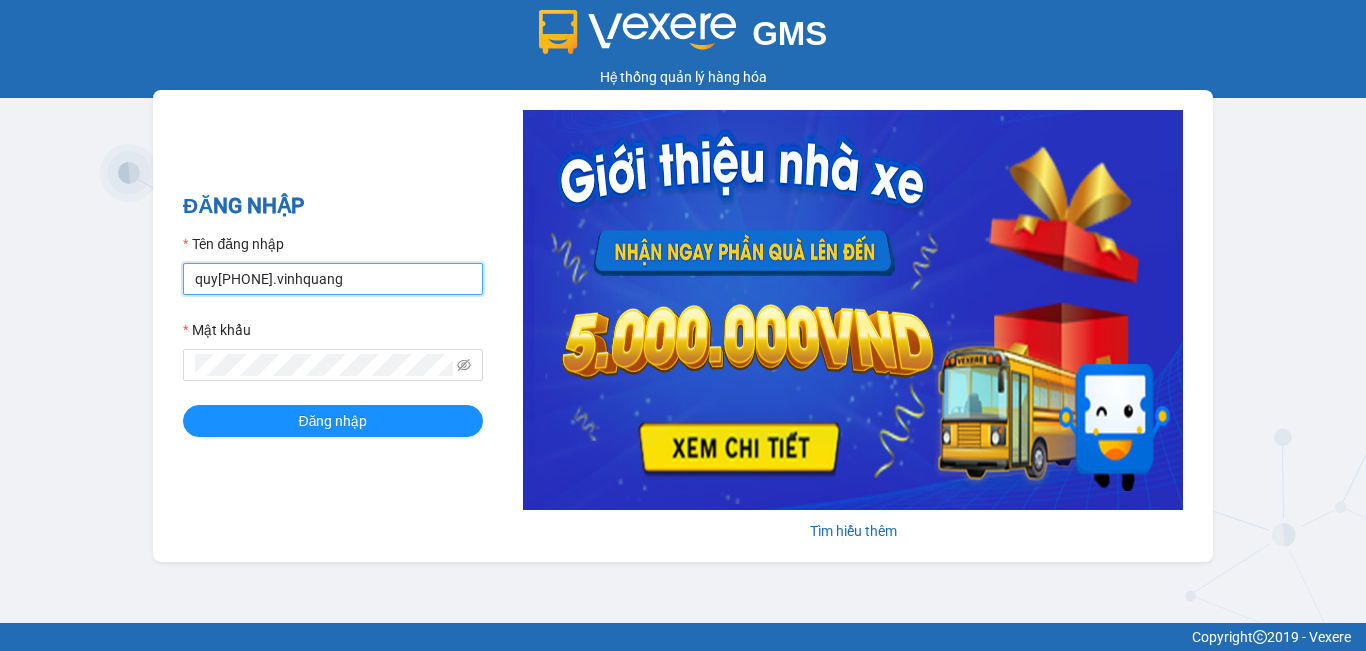click on "quy[PHONE].vinhquang" at bounding box center [333, 279] 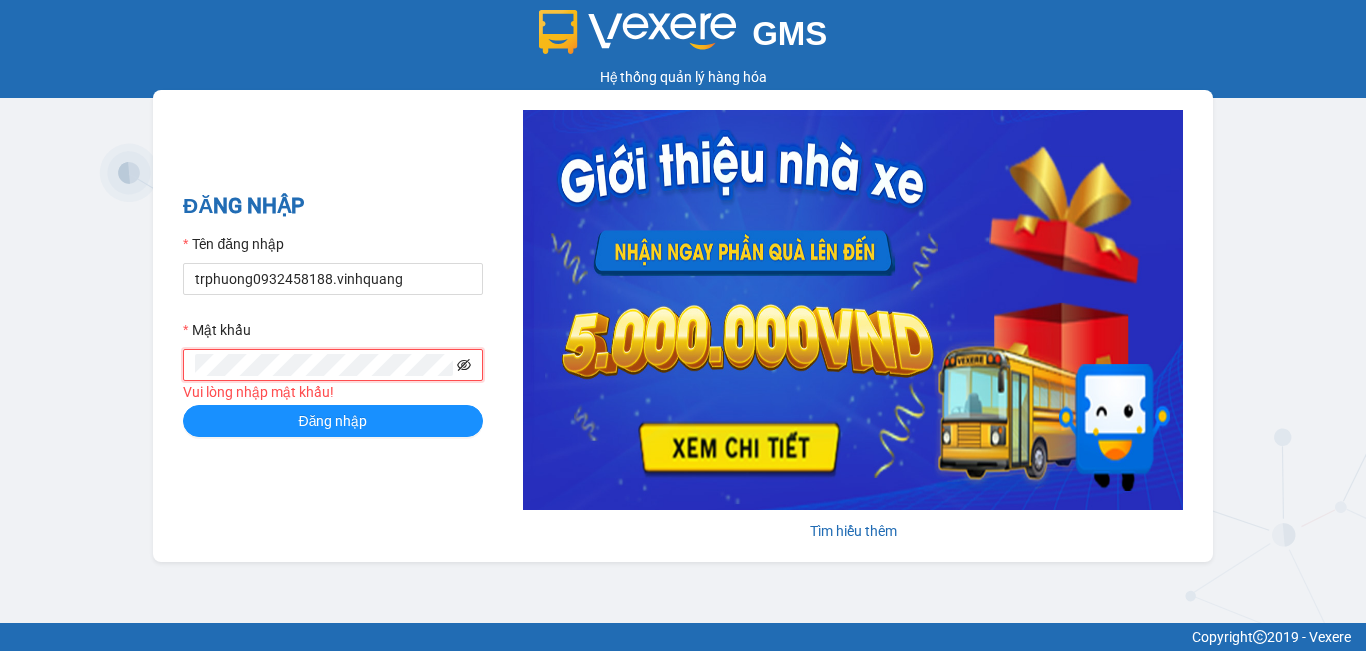 click 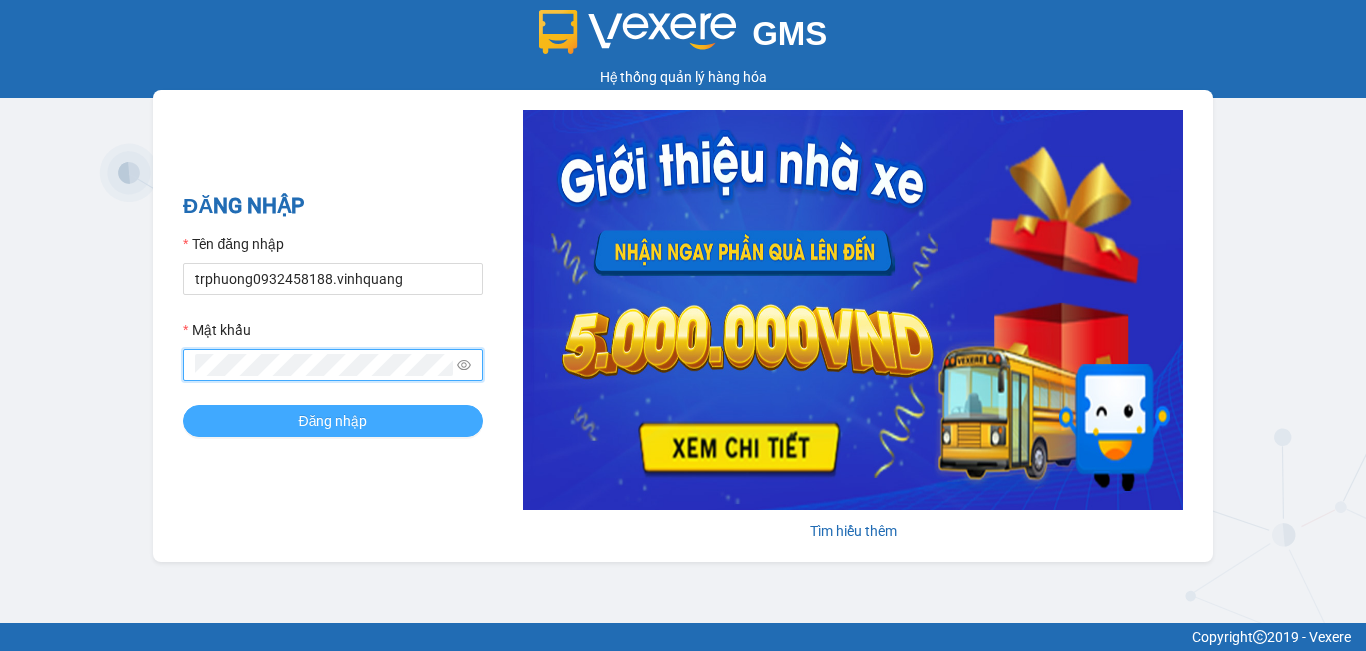 click on "Đăng nhập" at bounding box center (333, 421) 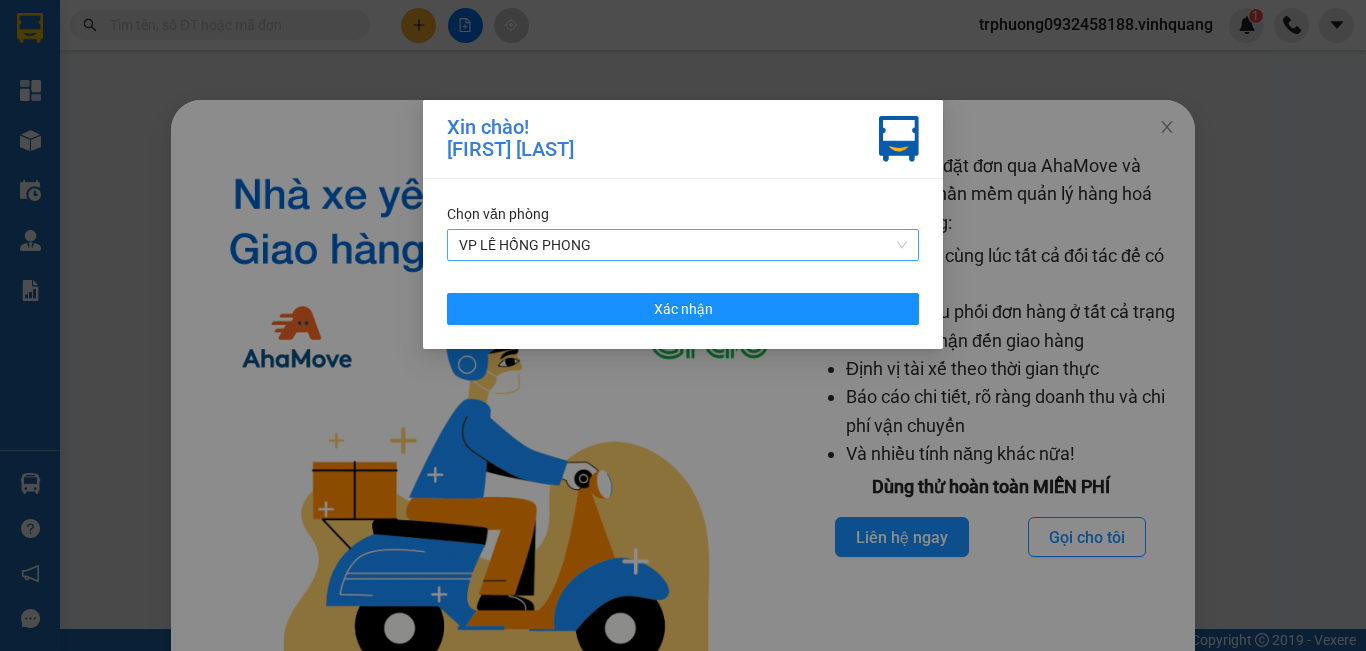 click on "VP LÊ HỒNG PHONG" at bounding box center (683, 245) 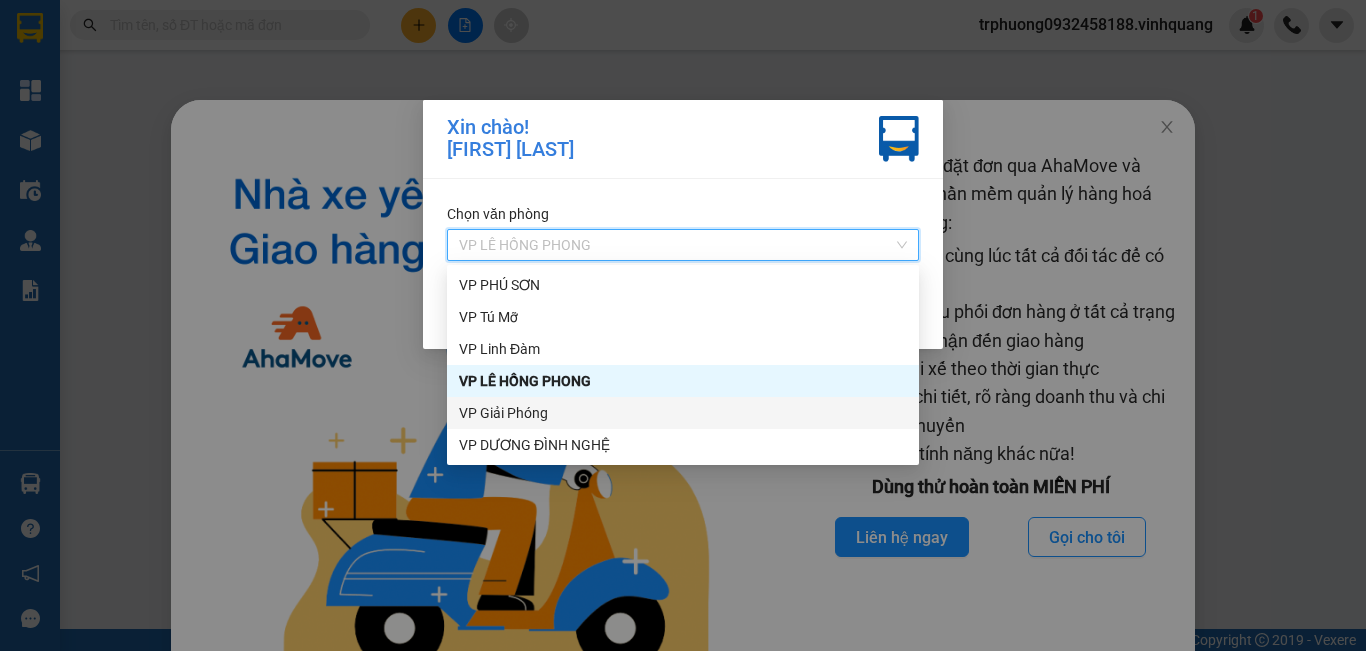 click on "VP Giải Phóng" at bounding box center (683, 413) 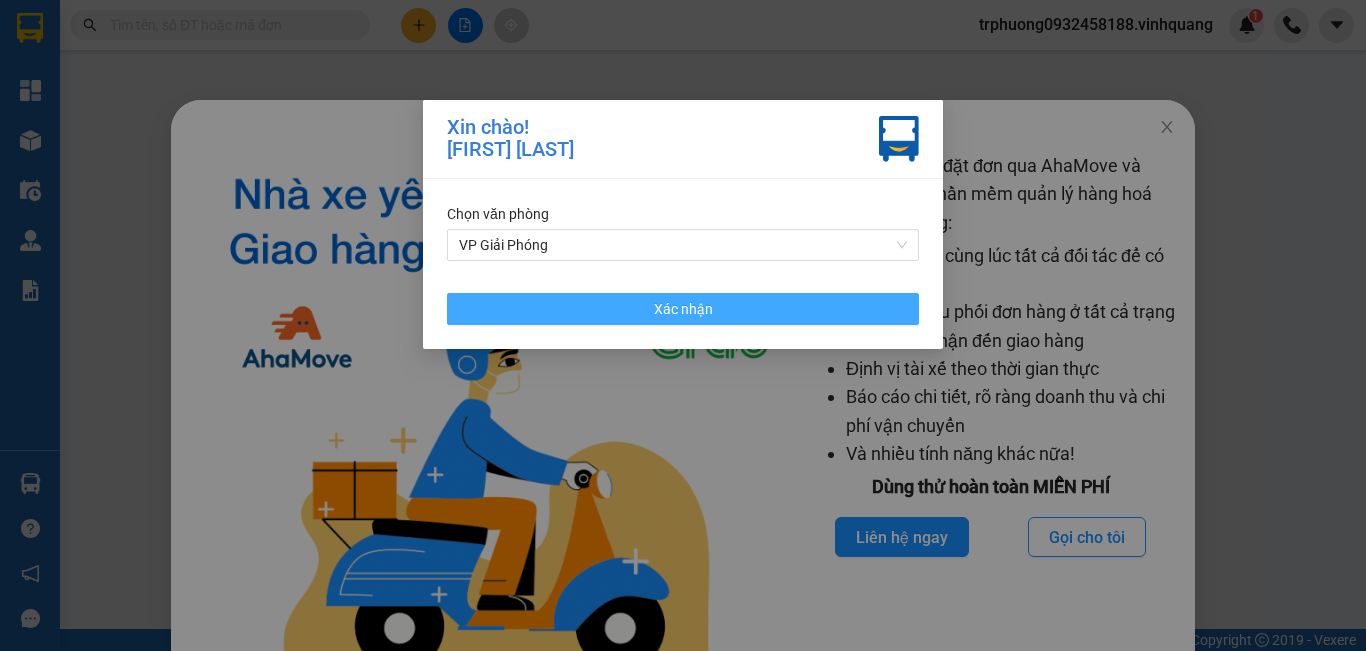 click on "Xác nhận" at bounding box center [683, 309] 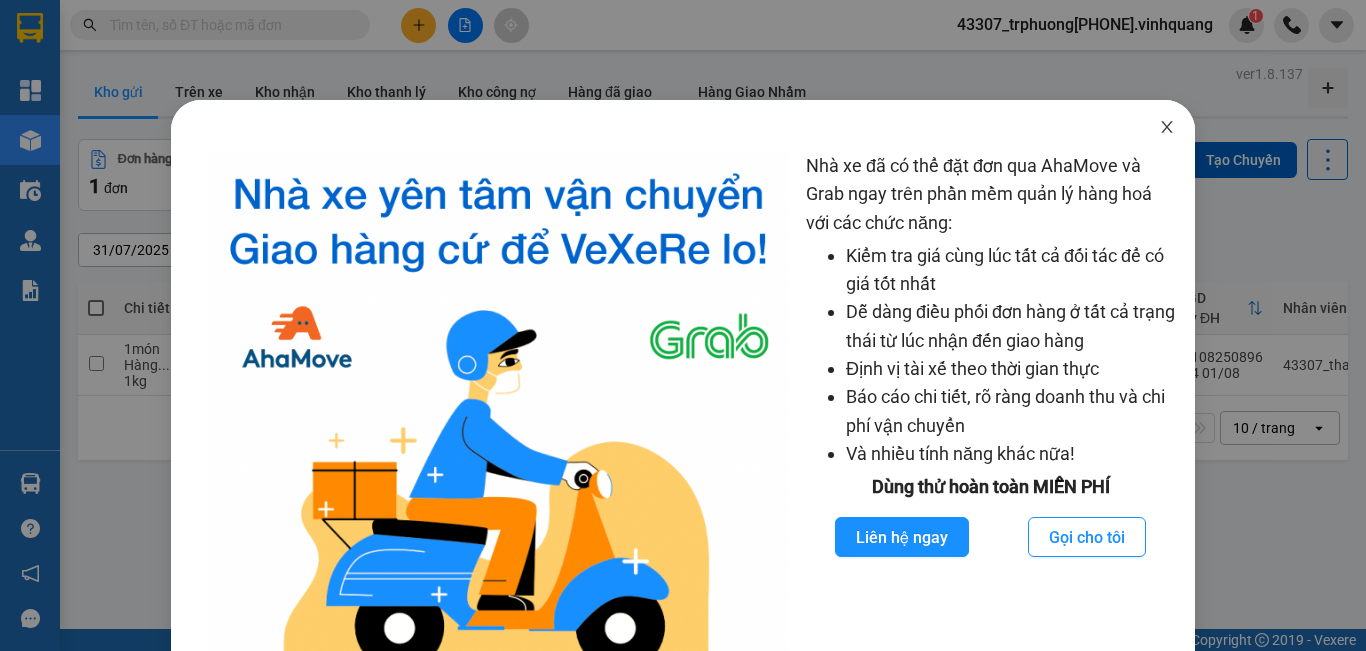 click 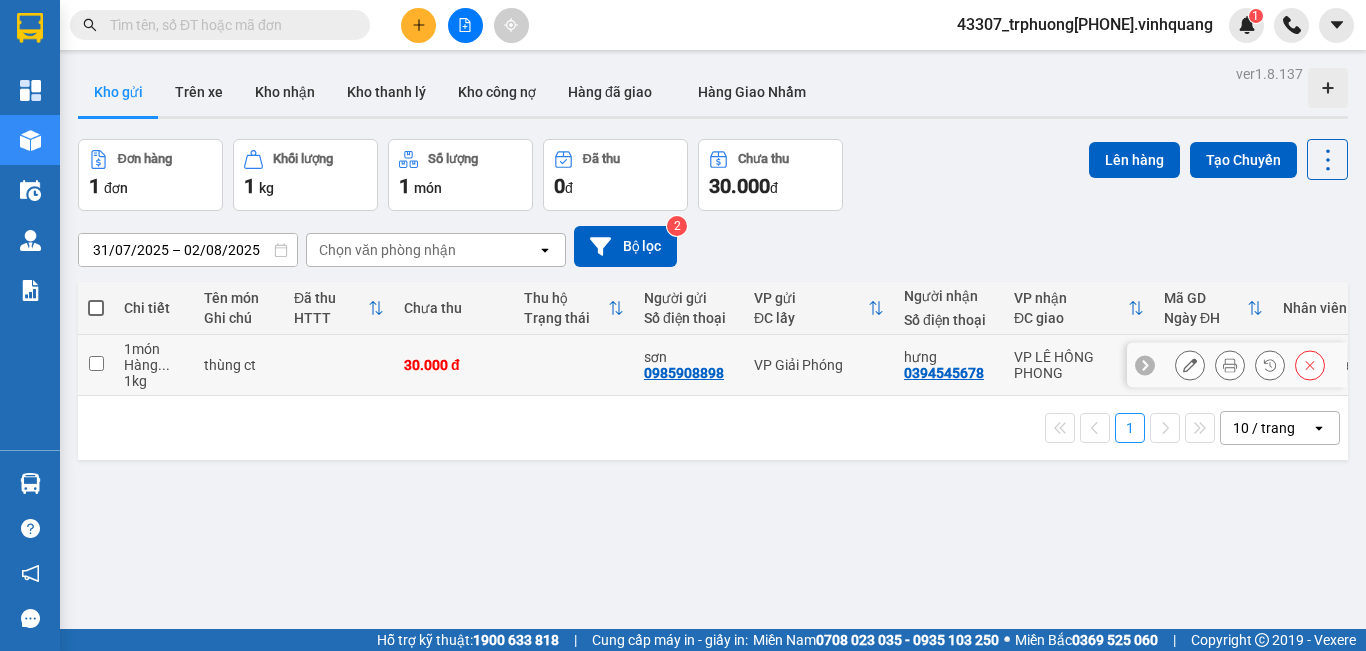 click at bounding box center [96, 363] 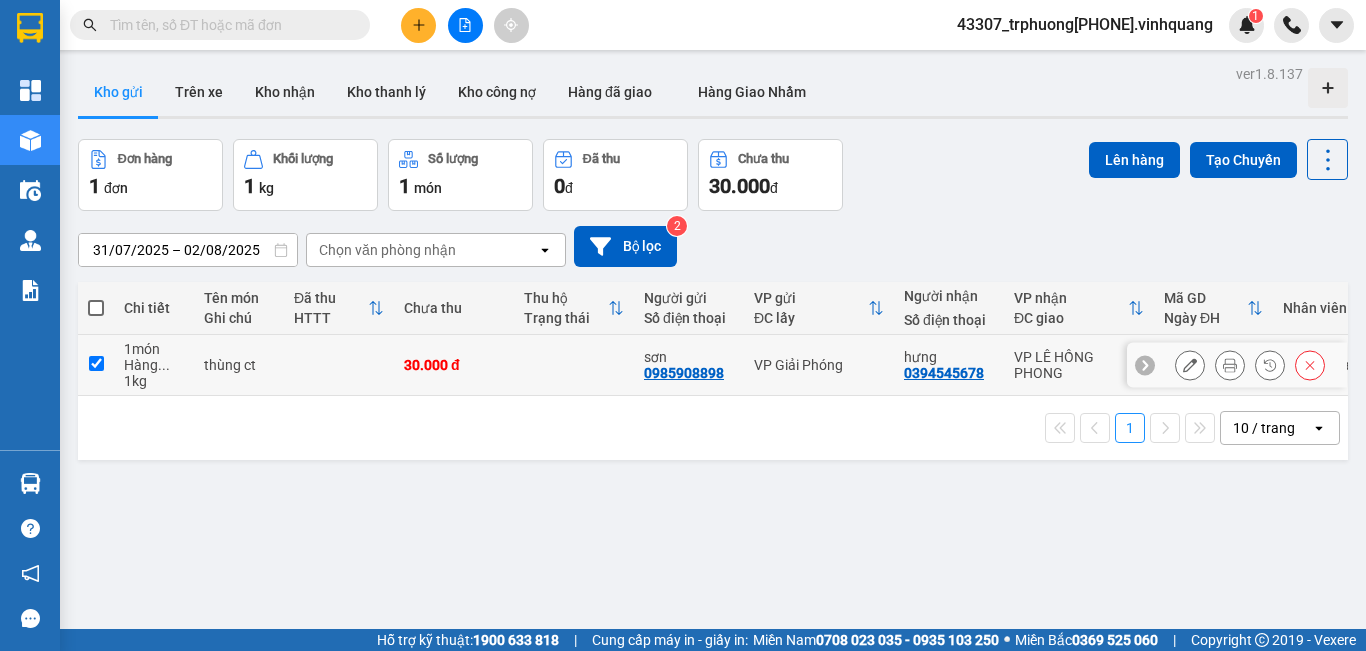 checkbox on "true" 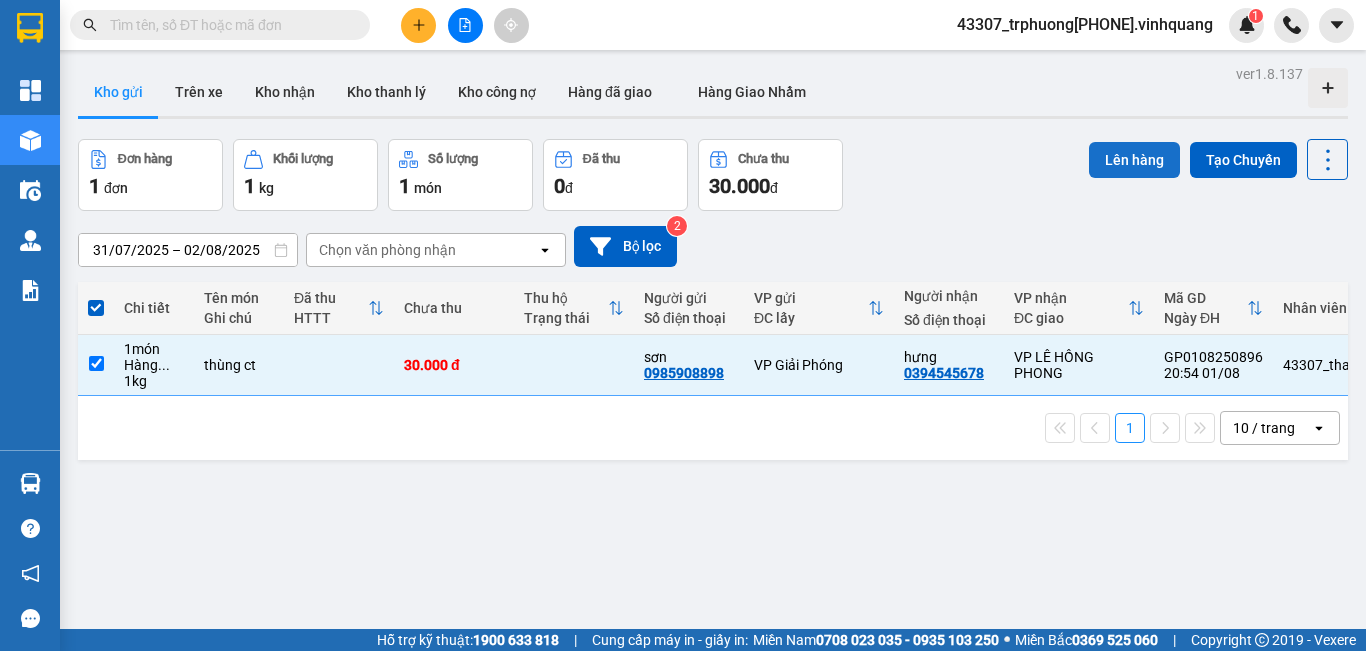 click on "Lên hàng" at bounding box center (1134, 160) 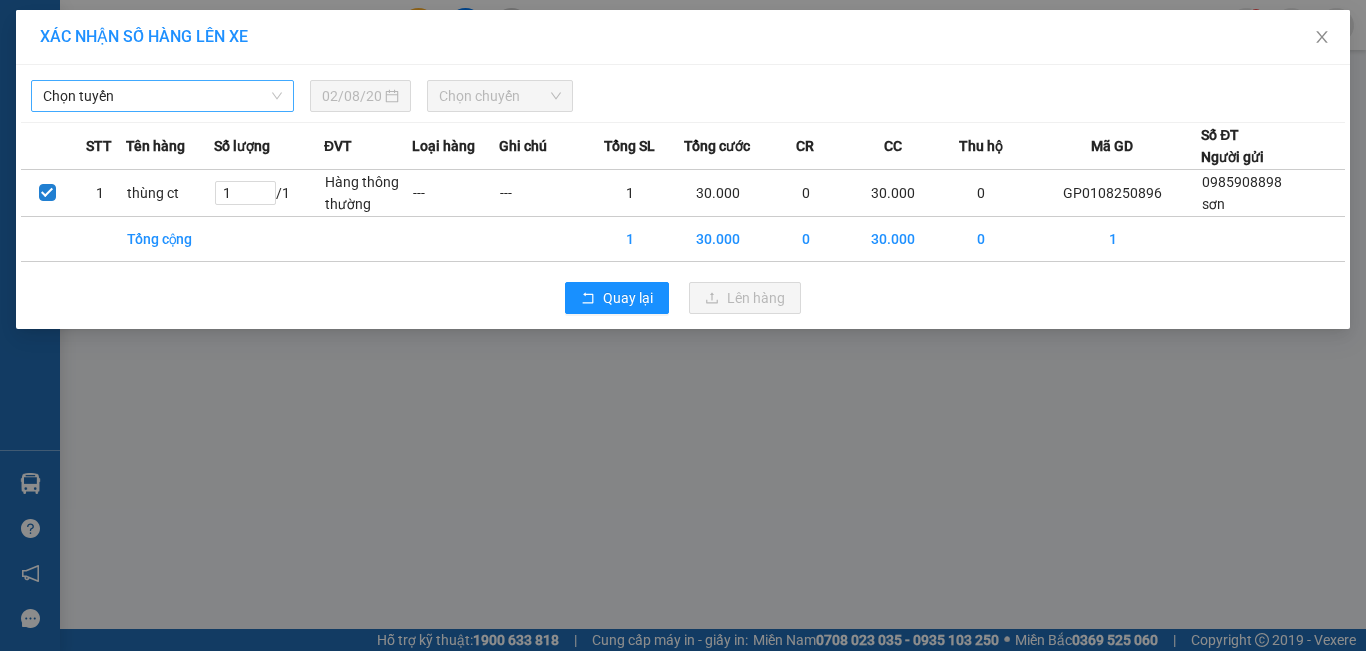 click on "Chọn tuyến" at bounding box center [162, 96] 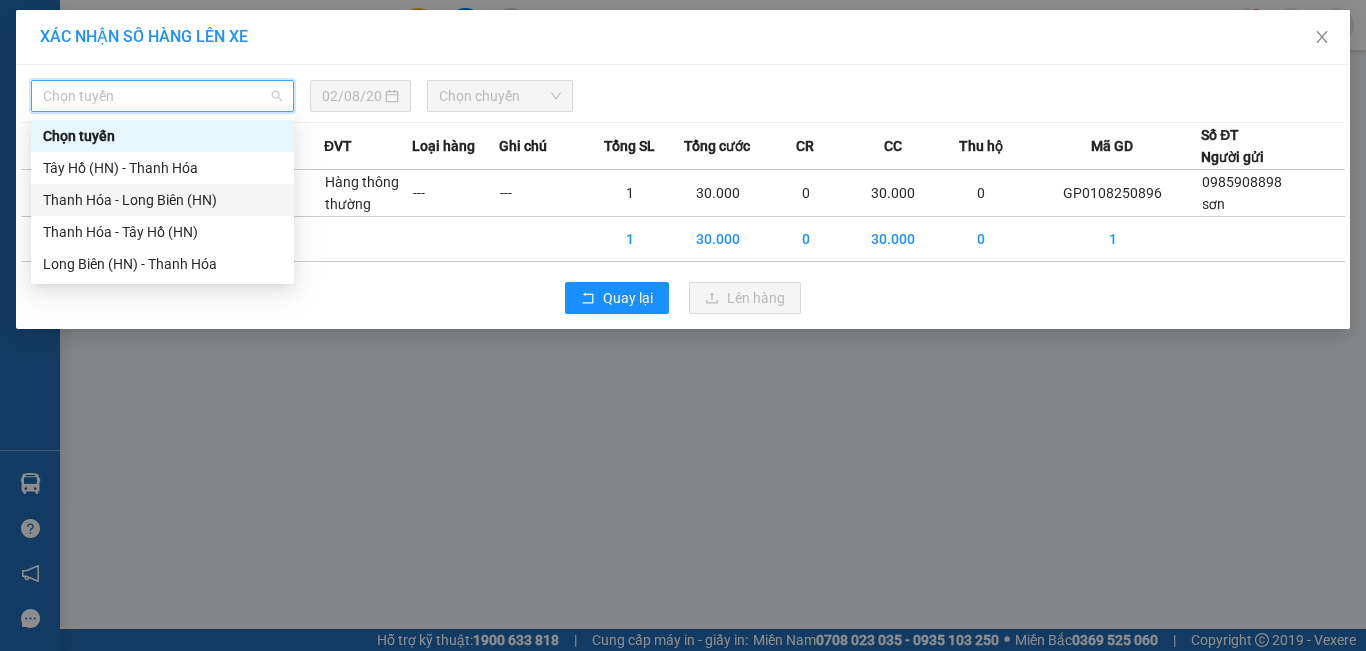 click on "Thanh Hóa - Long Biên (HN)" at bounding box center (162, 200) 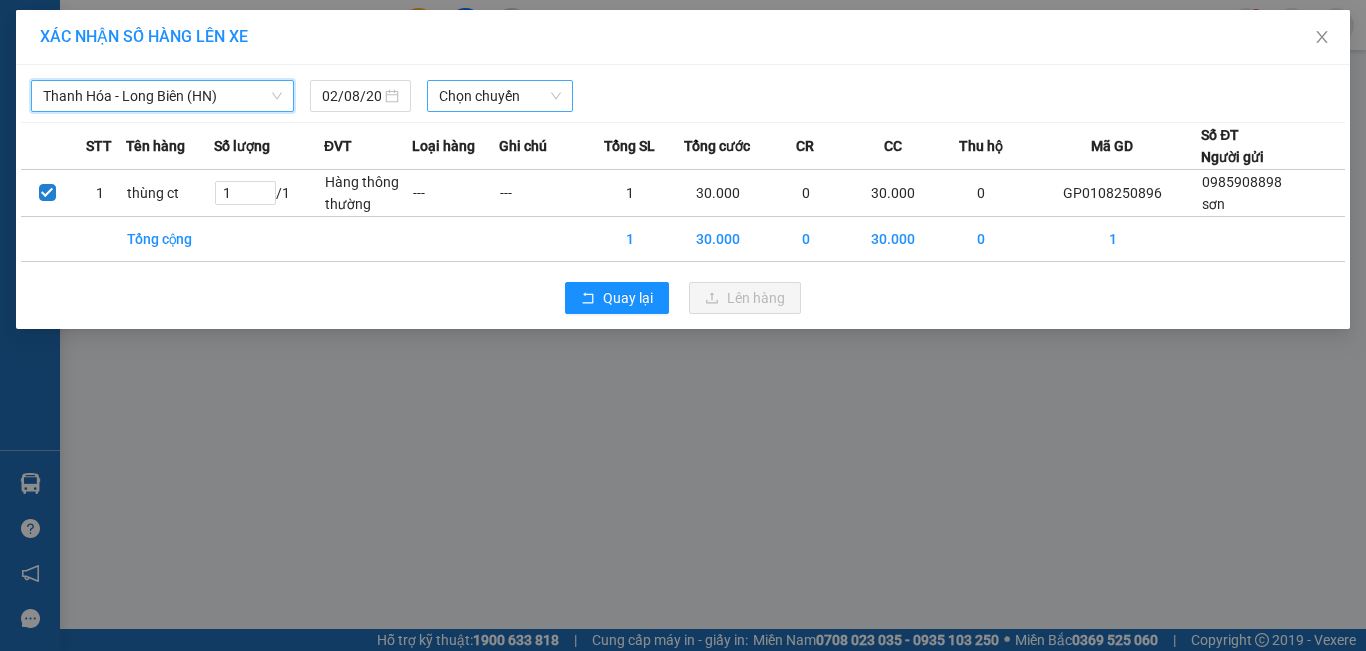 click on "Chọn chuyến" at bounding box center [500, 96] 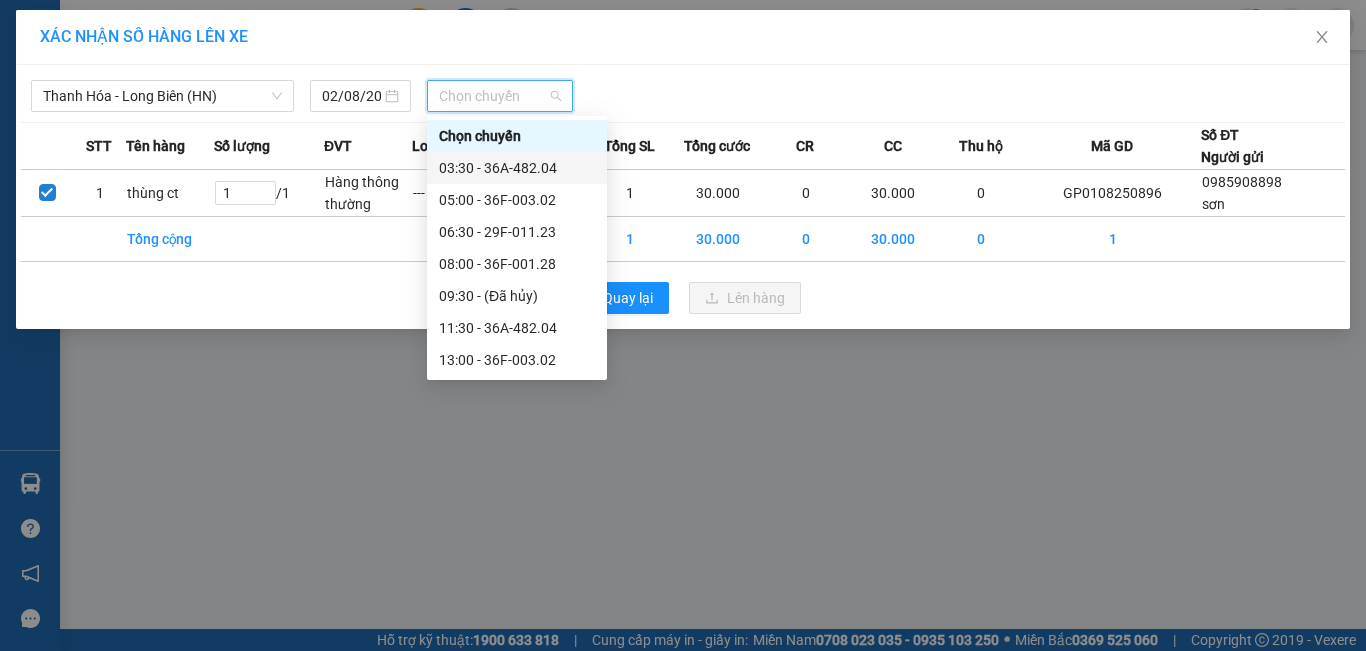 click on "[TIME] - [LICENSE_PLATE]" at bounding box center [517, 168] 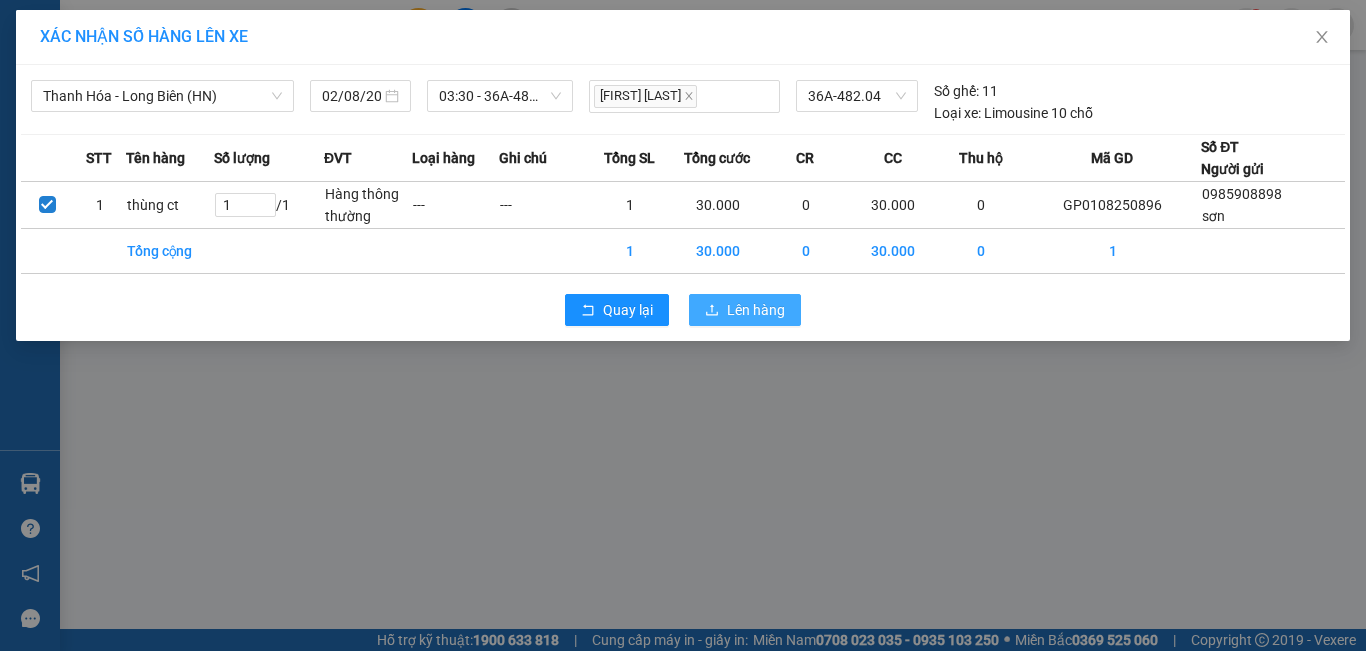 click on "Lên hàng" at bounding box center (756, 310) 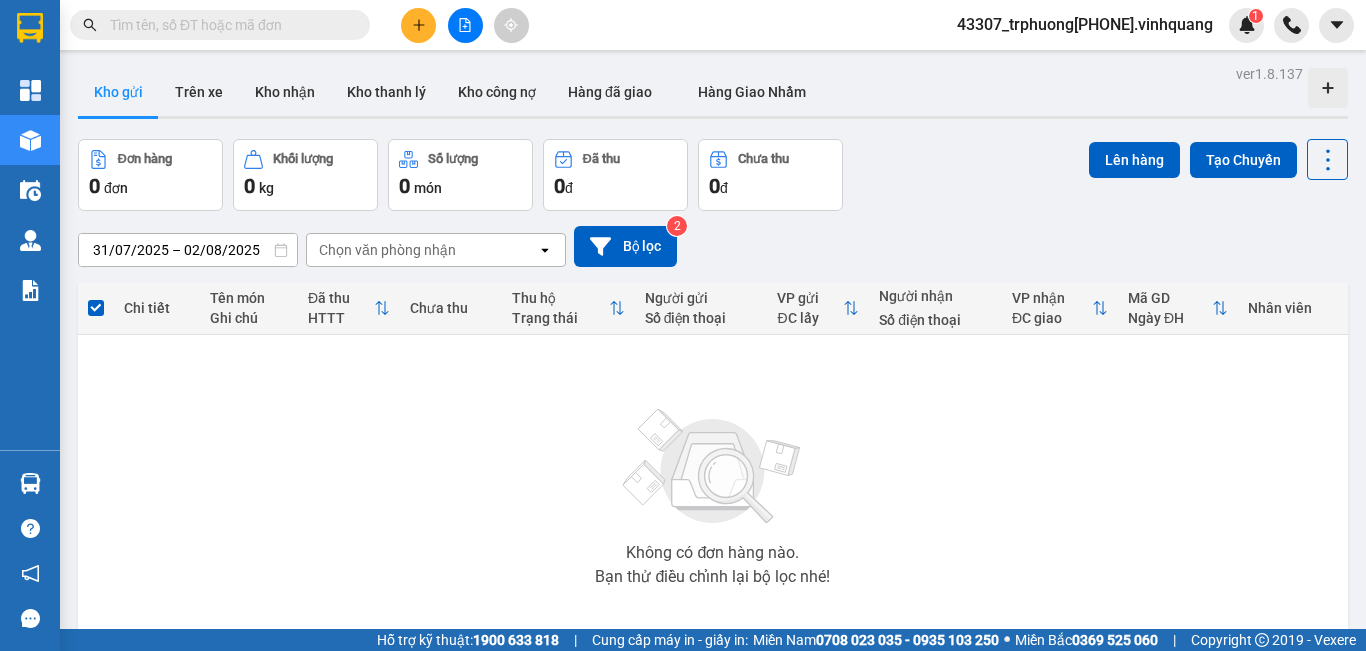 click on "43307_trphuong0932458188.vinhquang 1" at bounding box center [1102, 25] 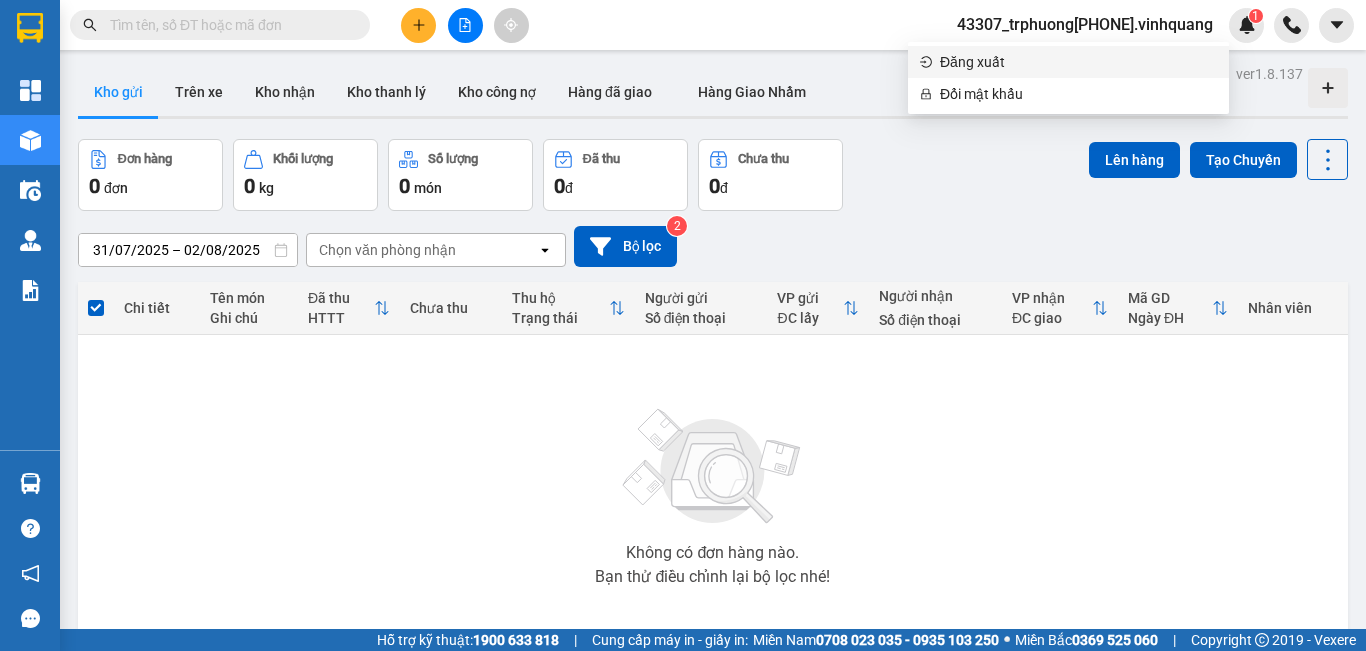 click on "Đăng xuất" at bounding box center [1078, 62] 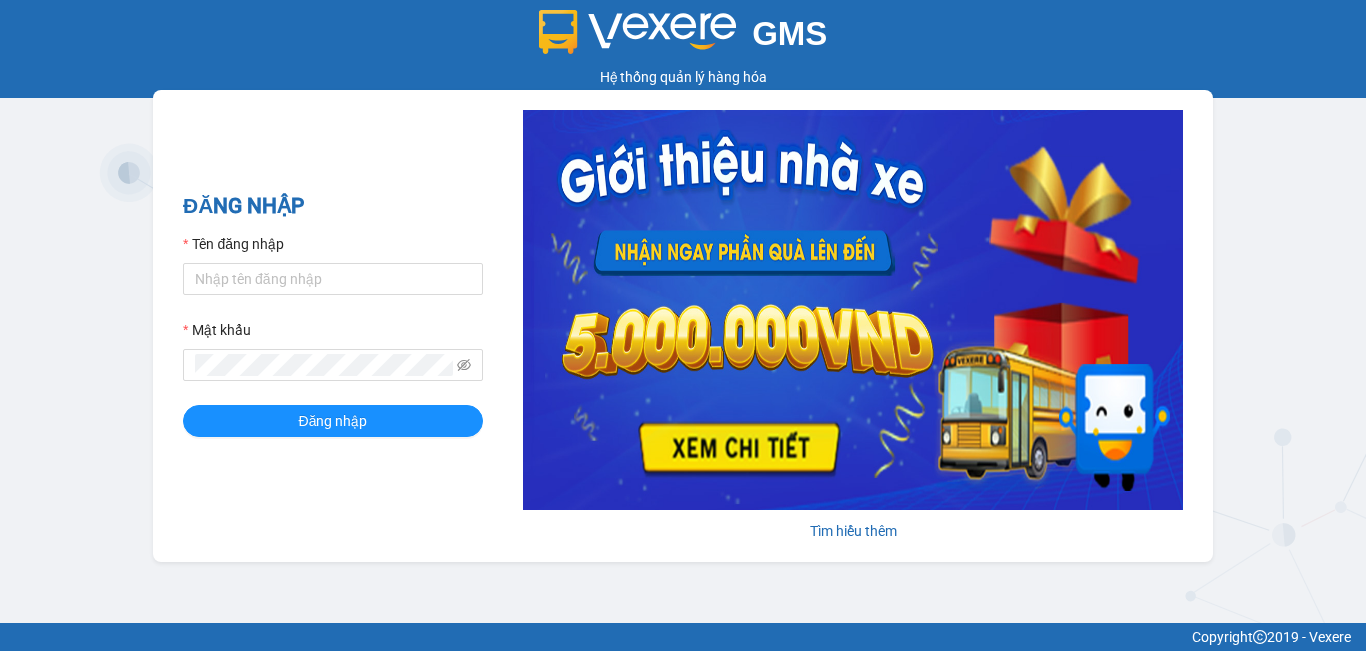 scroll, scrollTop: 0, scrollLeft: 0, axis: both 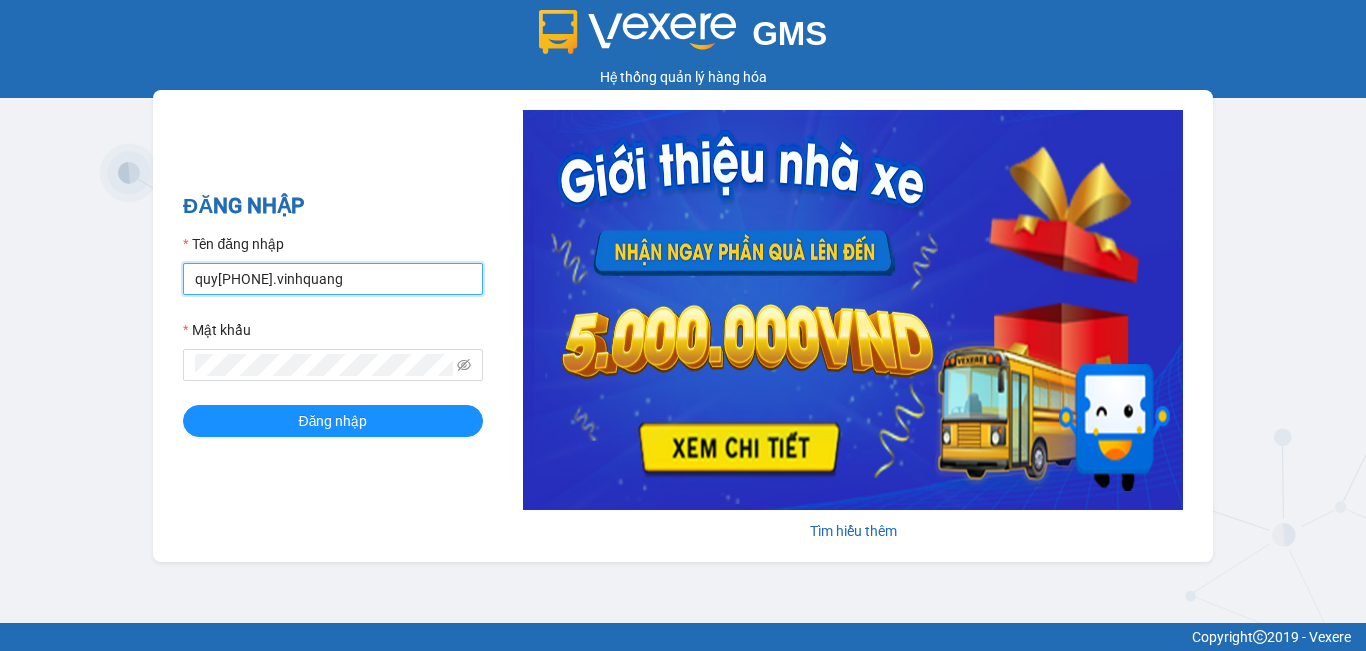 click on "quy[PHONE].vinhquang" at bounding box center (333, 279) 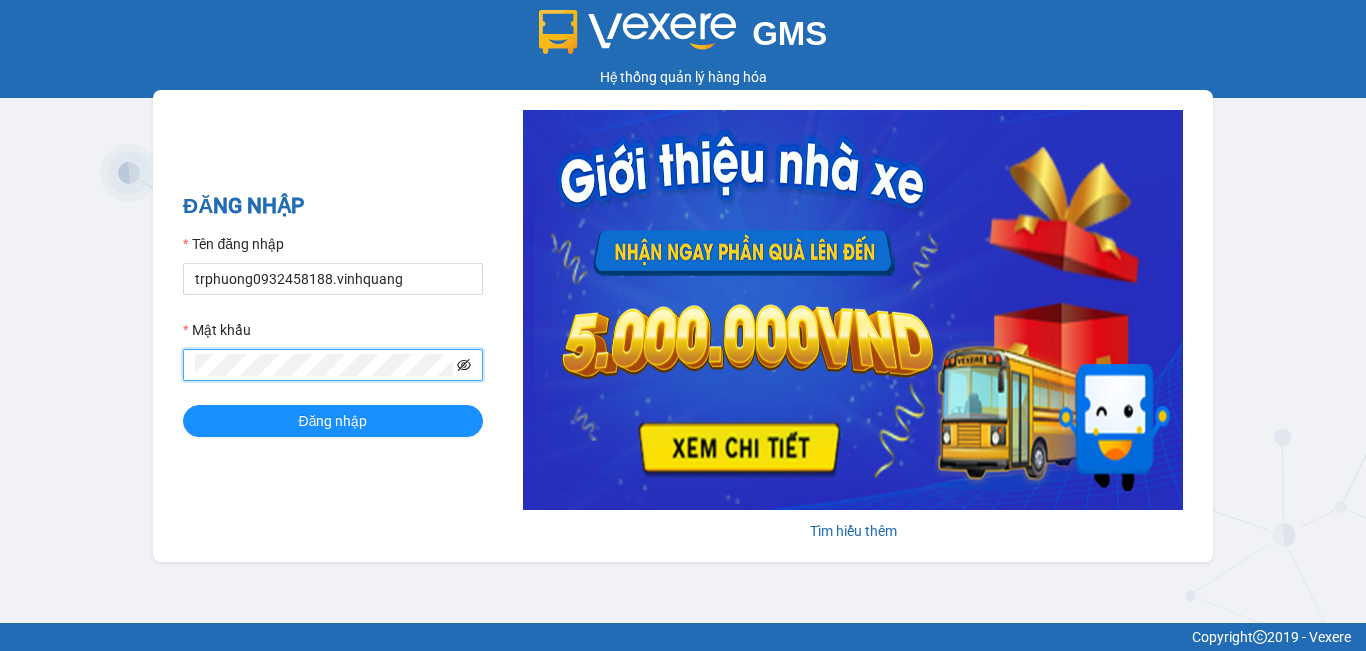 click 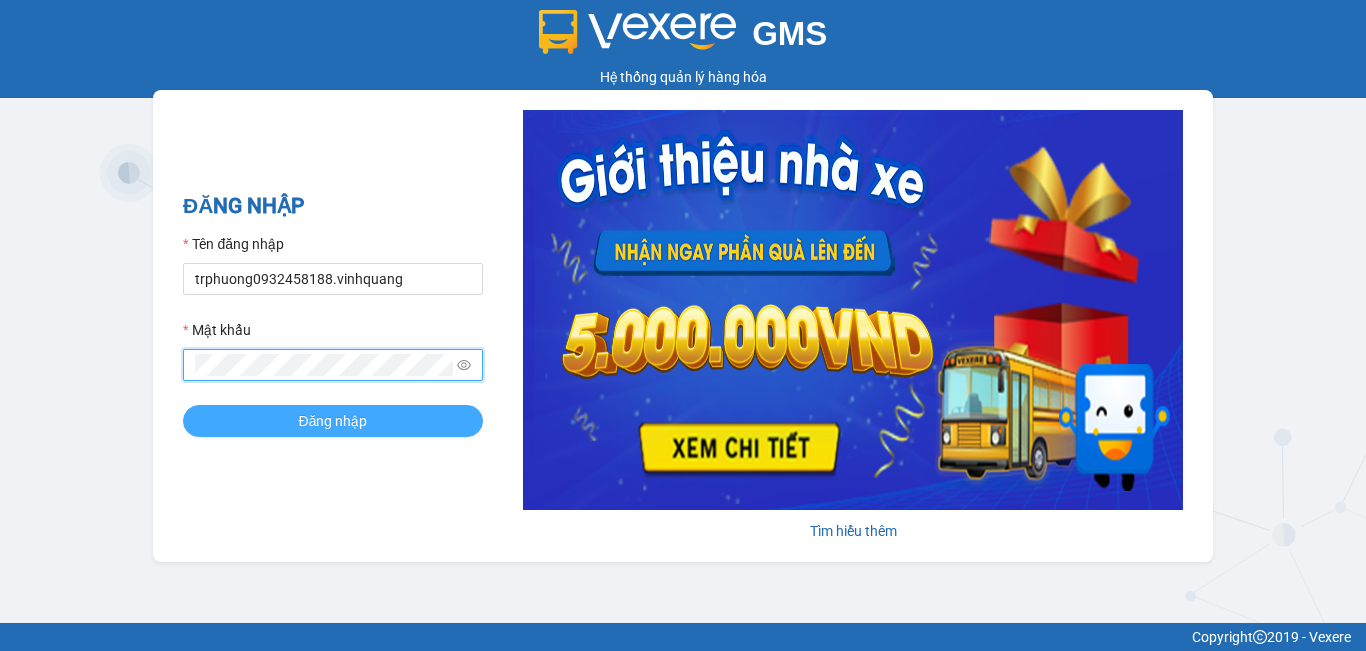 click on "Đăng nhập" at bounding box center (333, 421) 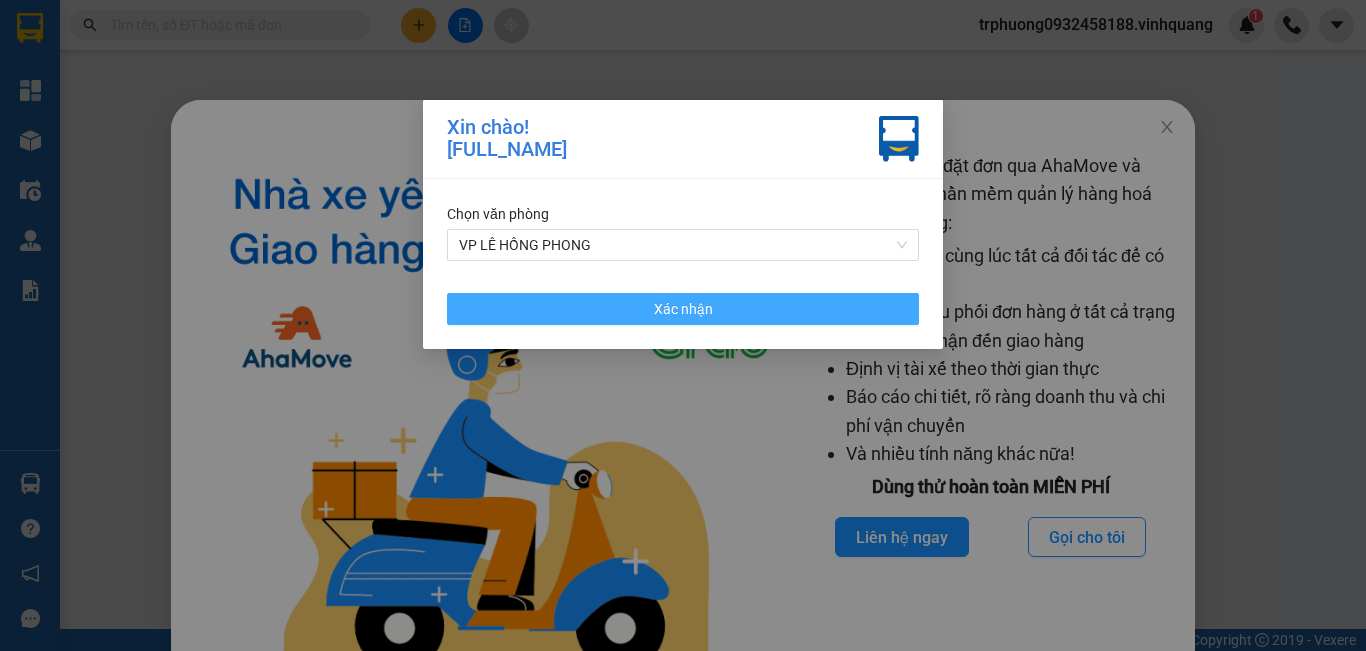 click on "Xác nhận" at bounding box center [683, 309] 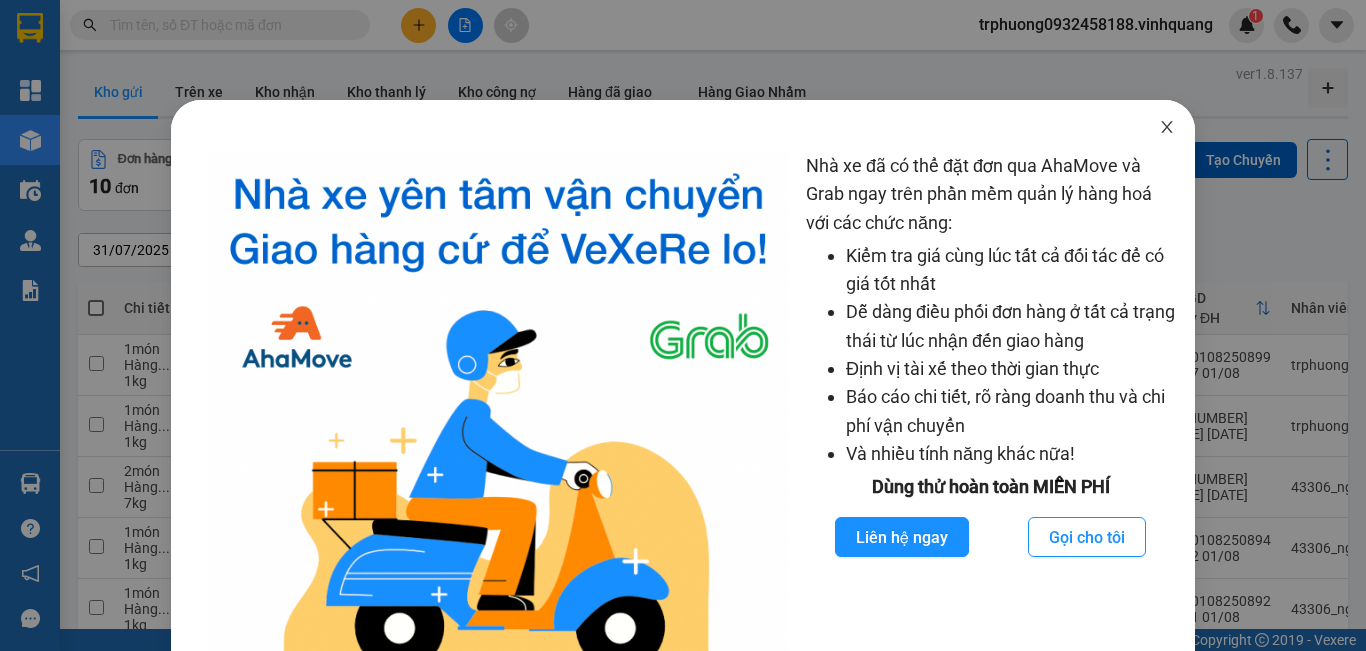 click 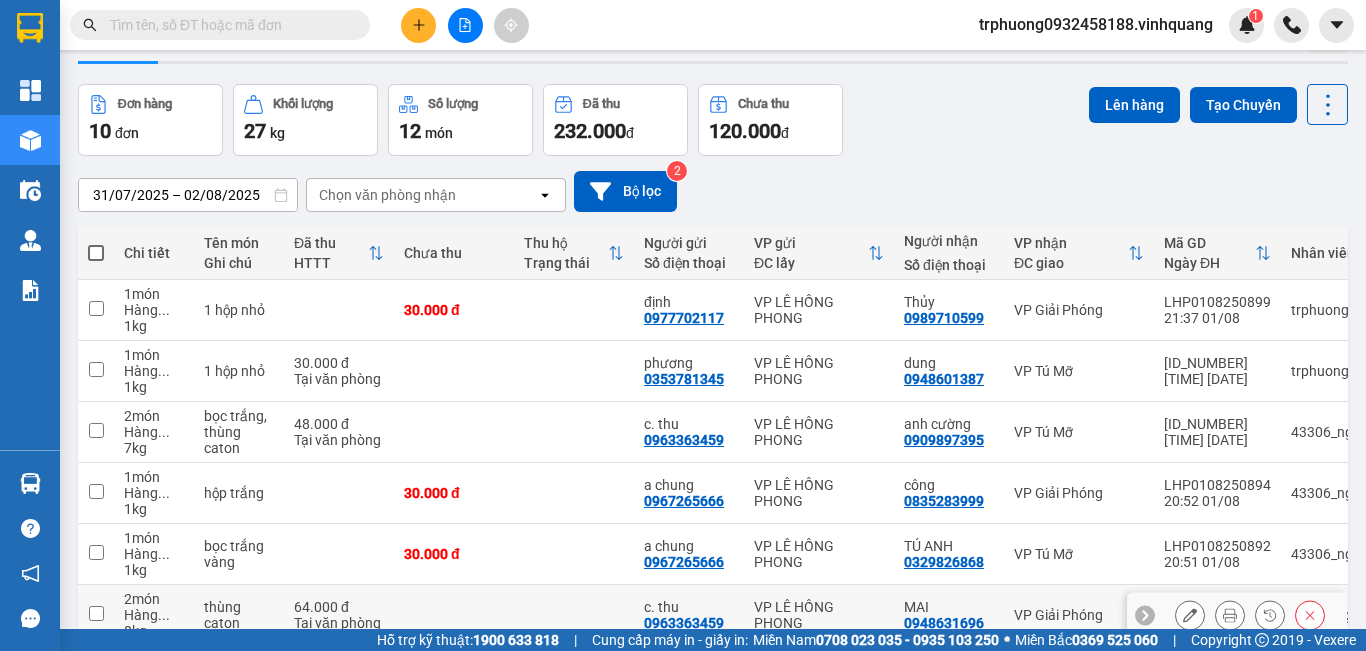 scroll, scrollTop: 0, scrollLeft: 0, axis: both 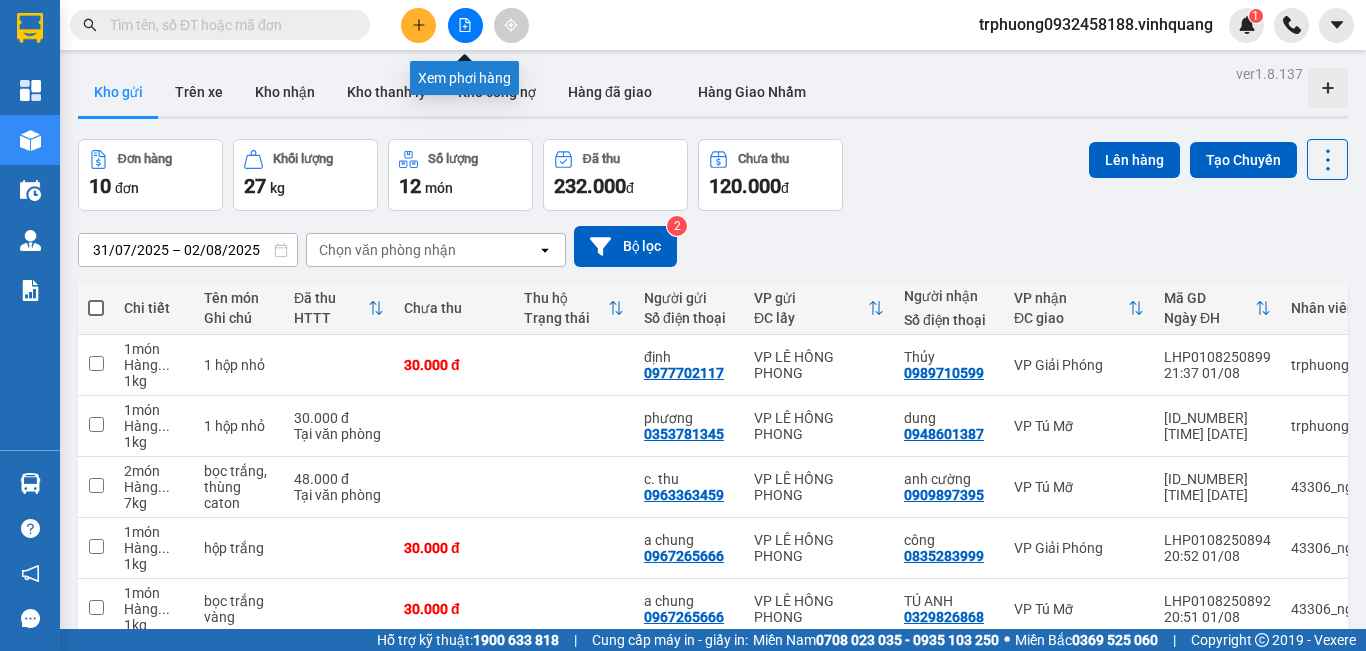 click 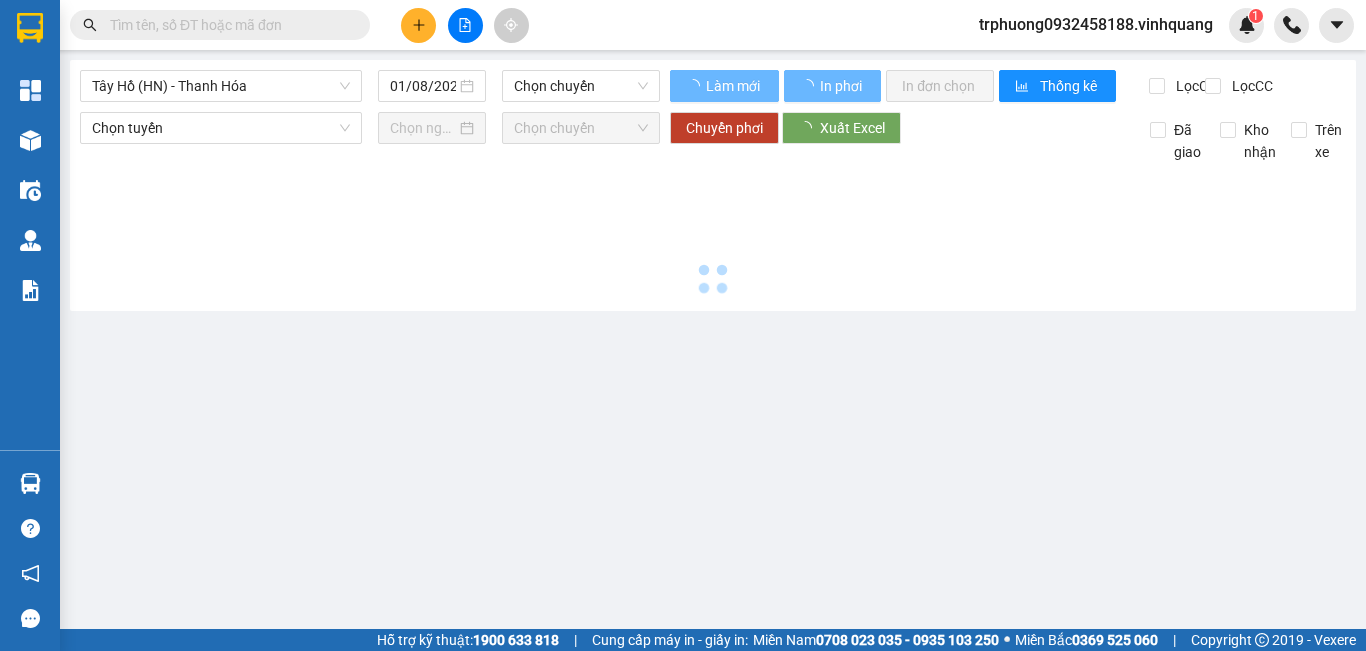 type on "02/08/2025" 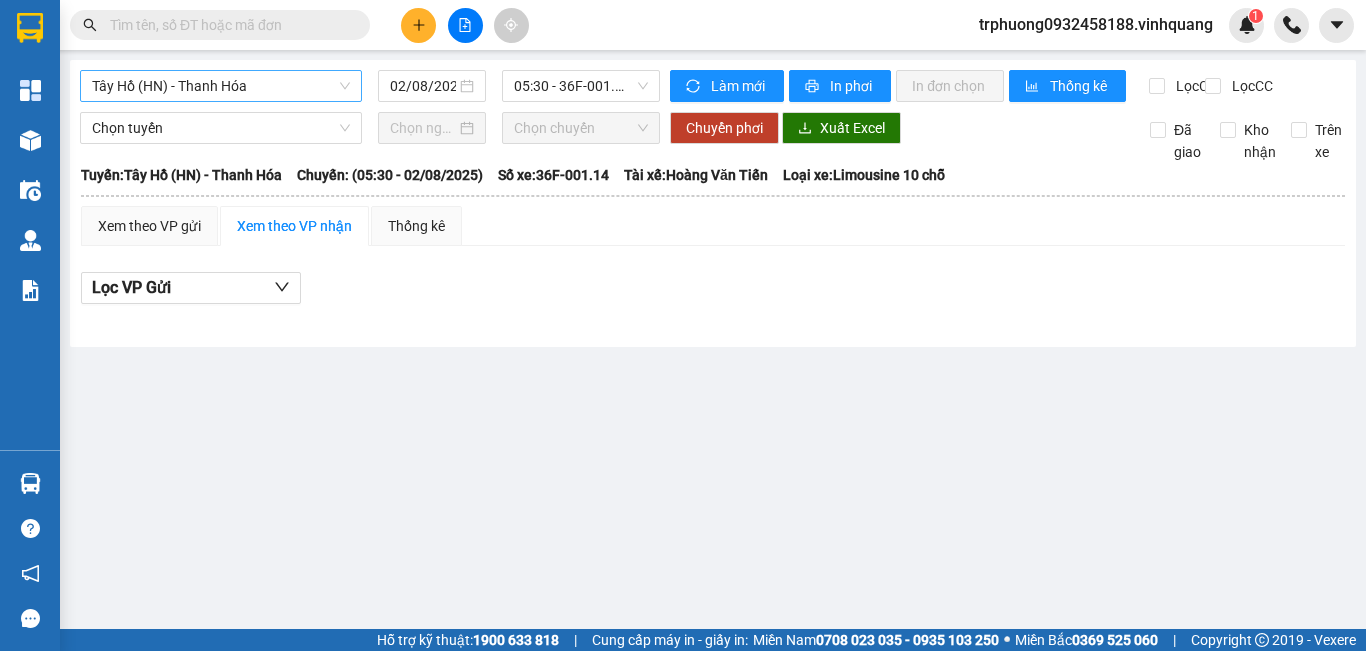 click on "Tây Hồ (HN) - Thanh Hóa" at bounding box center [221, 86] 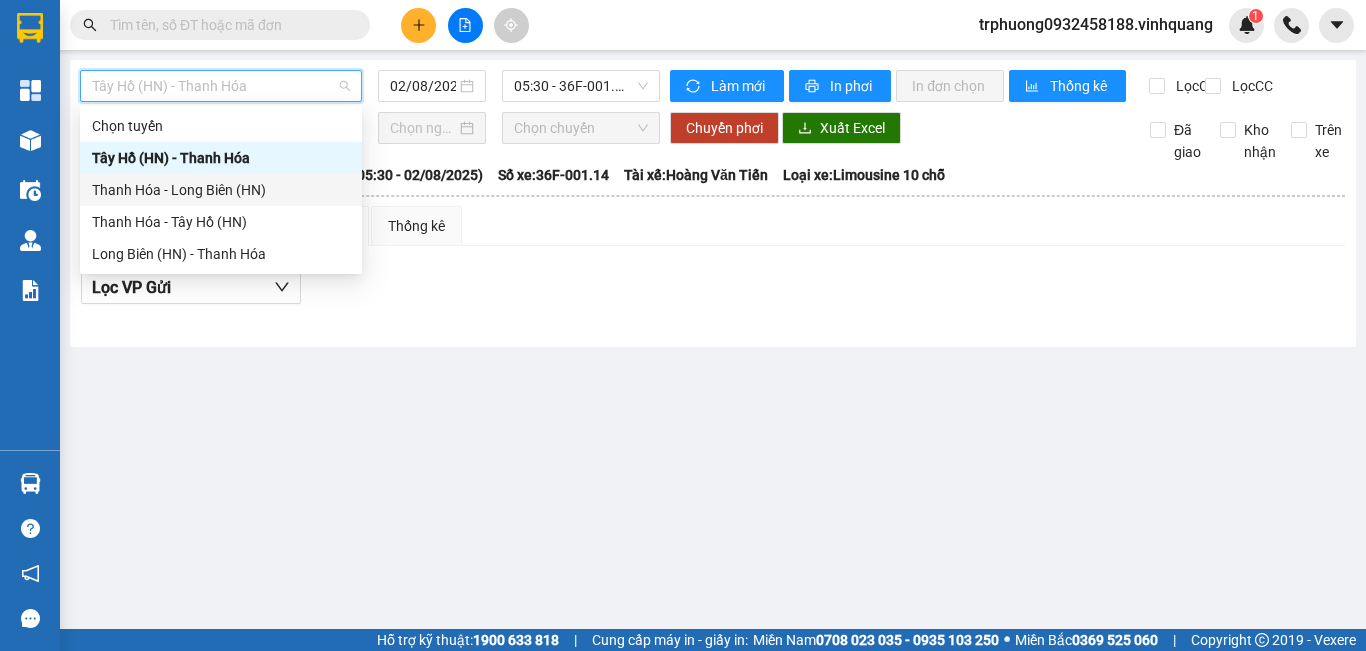click on "Thanh Hóa - Long Biên (HN)" at bounding box center (221, 190) 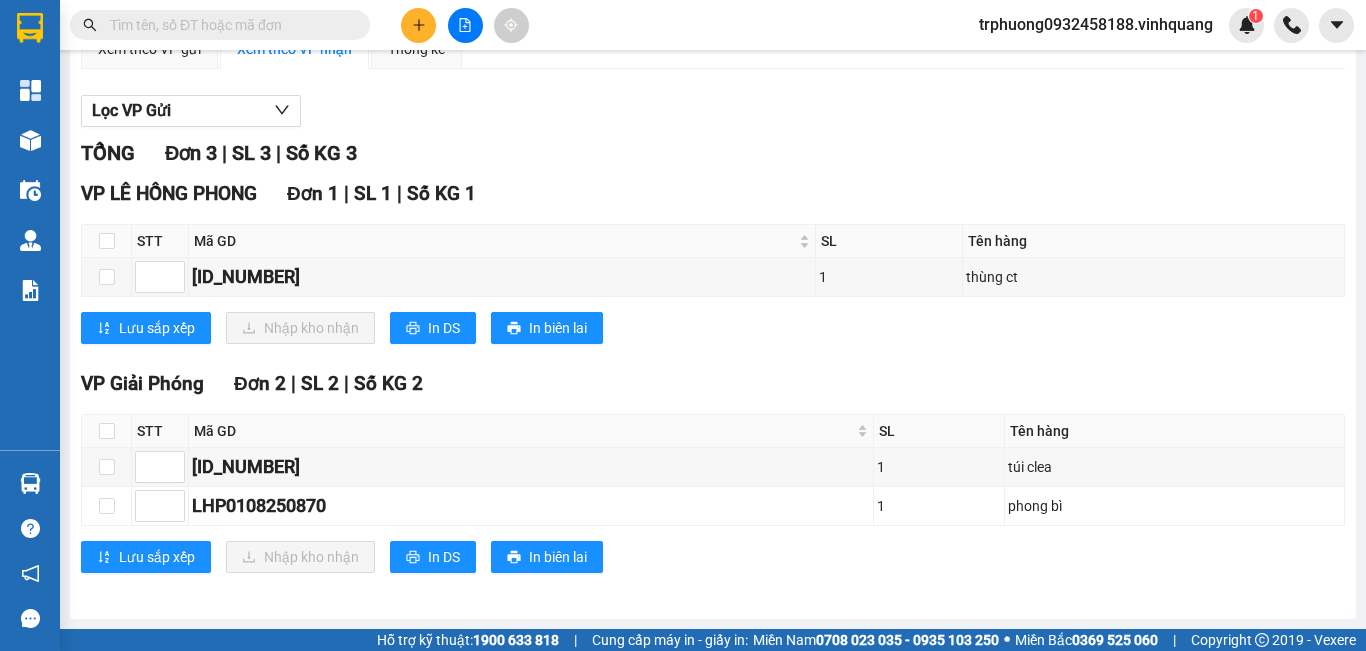 scroll, scrollTop: 0, scrollLeft: 0, axis: both 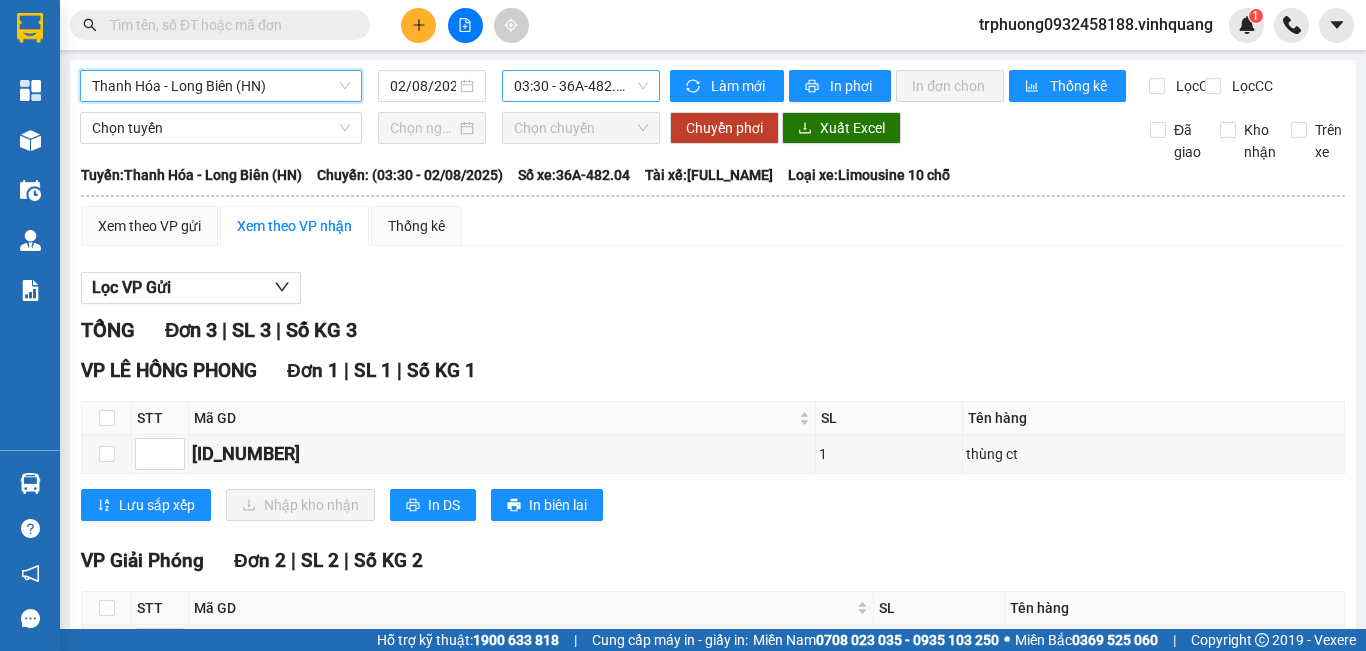 click on "[TIME] - [LICENSE_PLATE]" at bounding box center [581, 86] 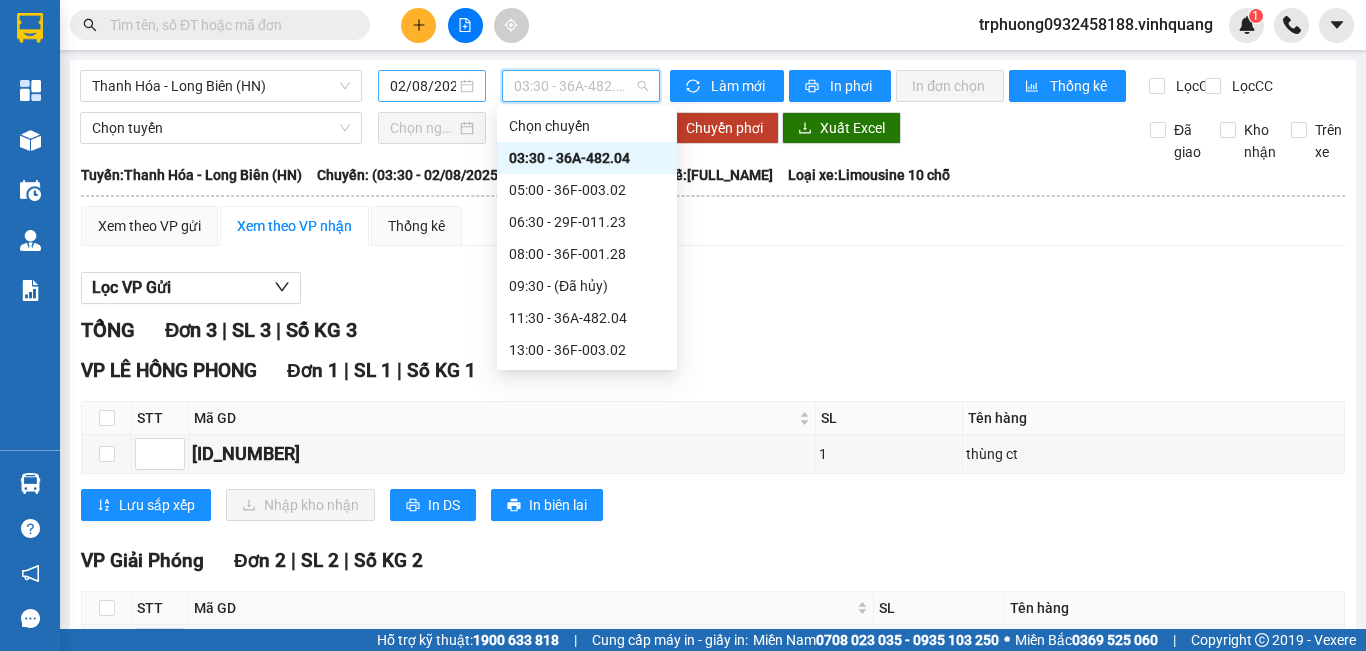 click on "02/08/2025" at bounding box center [423, 86] 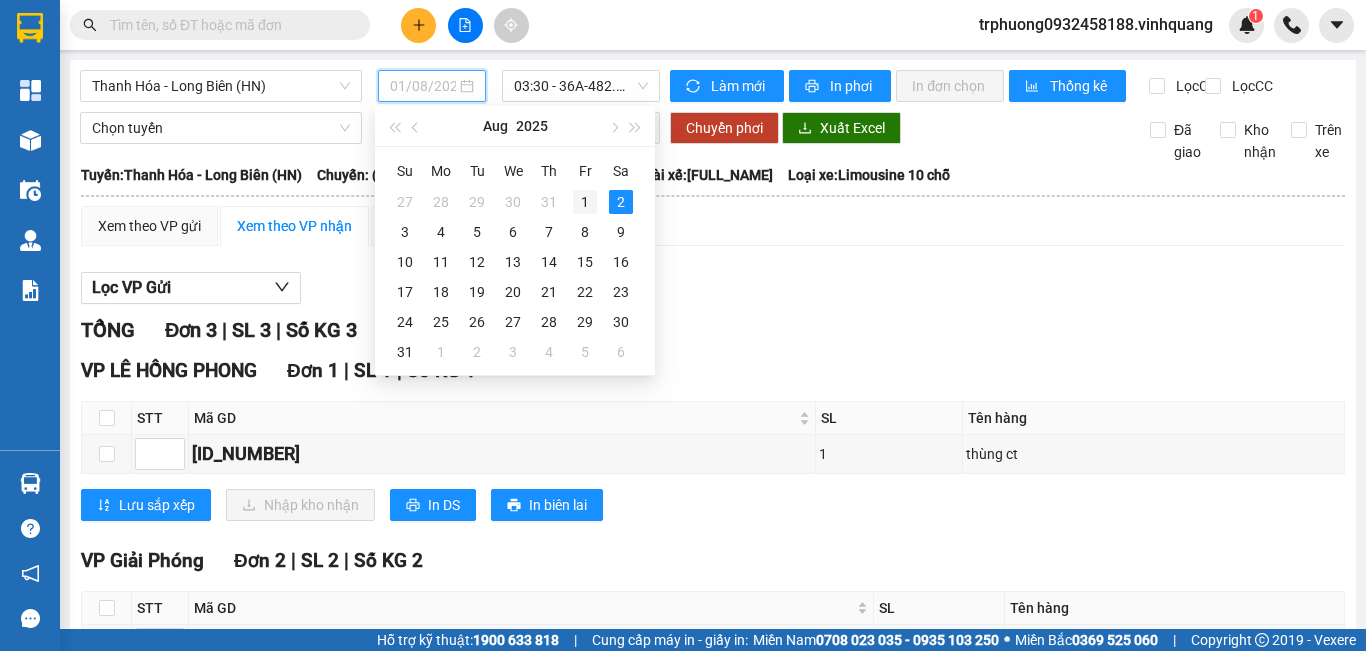 click on "1" at bounding box center [585, 202] 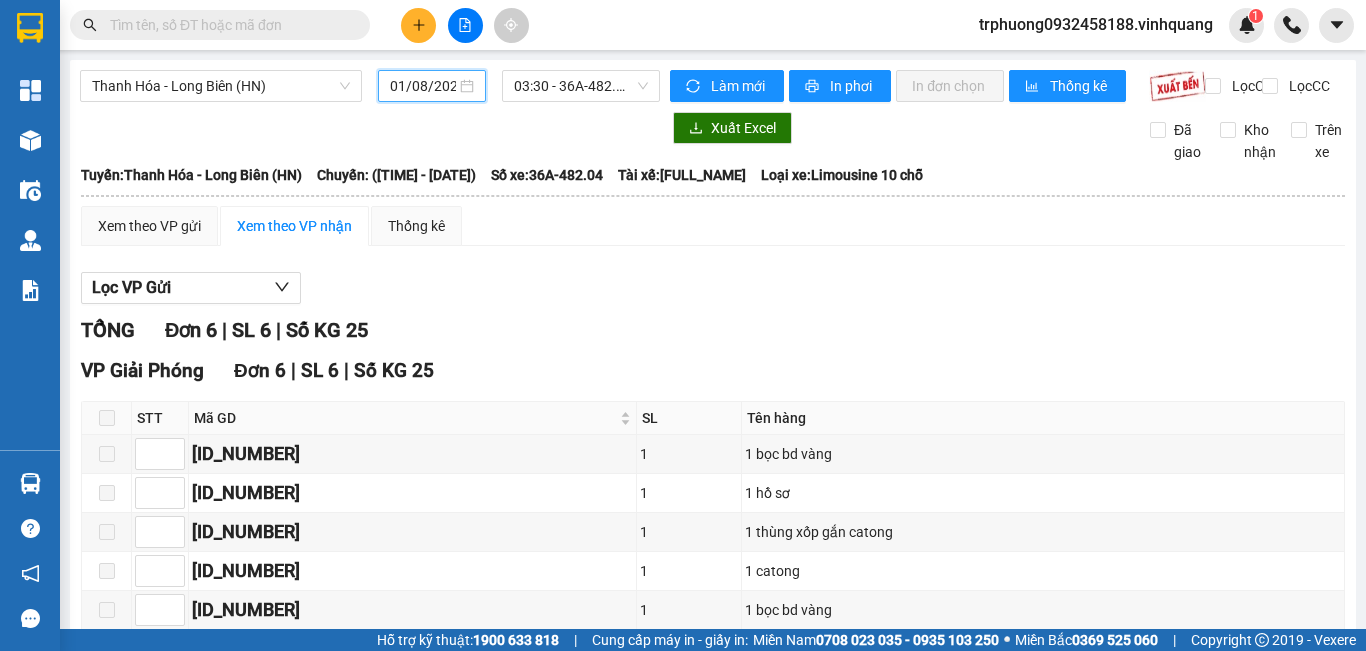 scroll, scrollTop: 160, scrollLeft: 0, axis: vertical 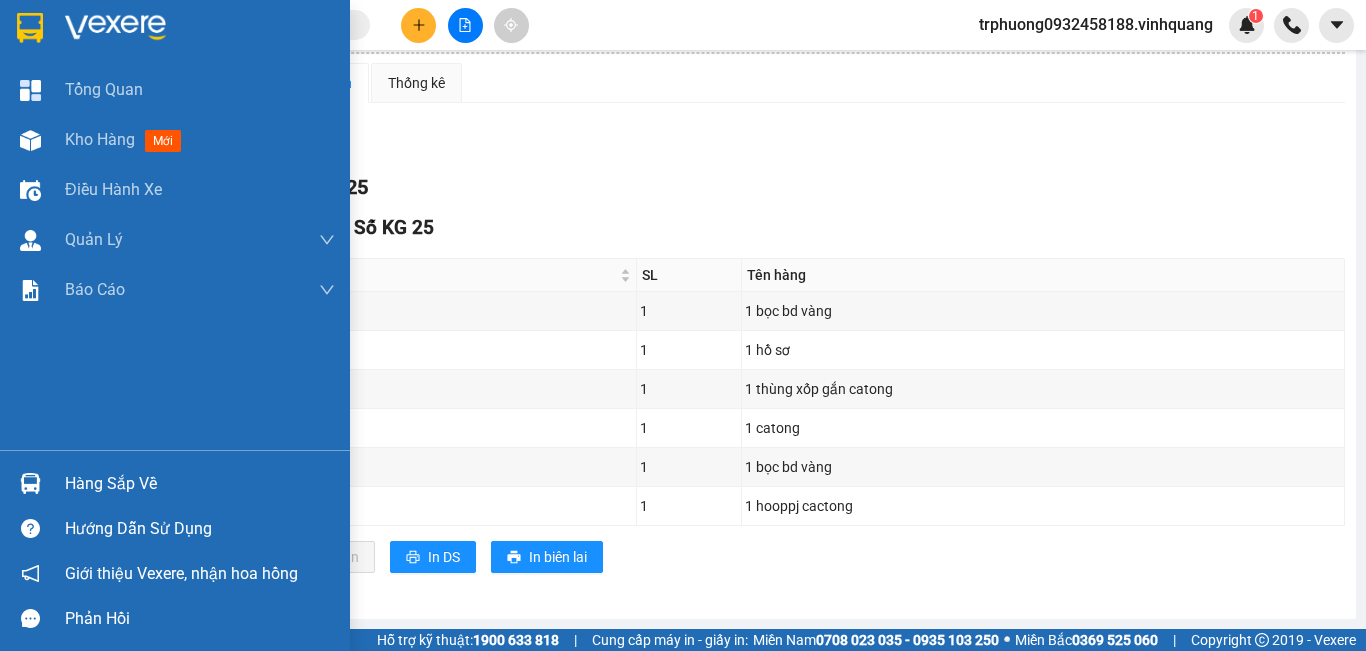 click on "Hàng sắp về" at bounding box center [200, 484] 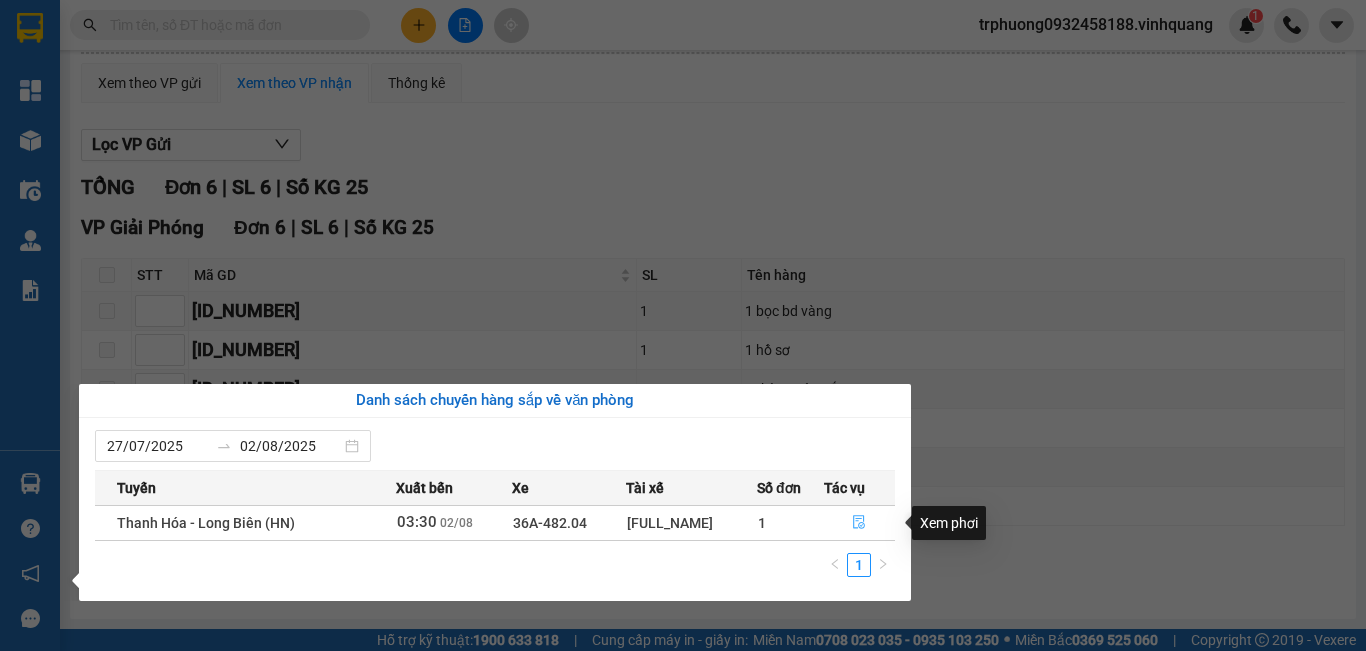 click 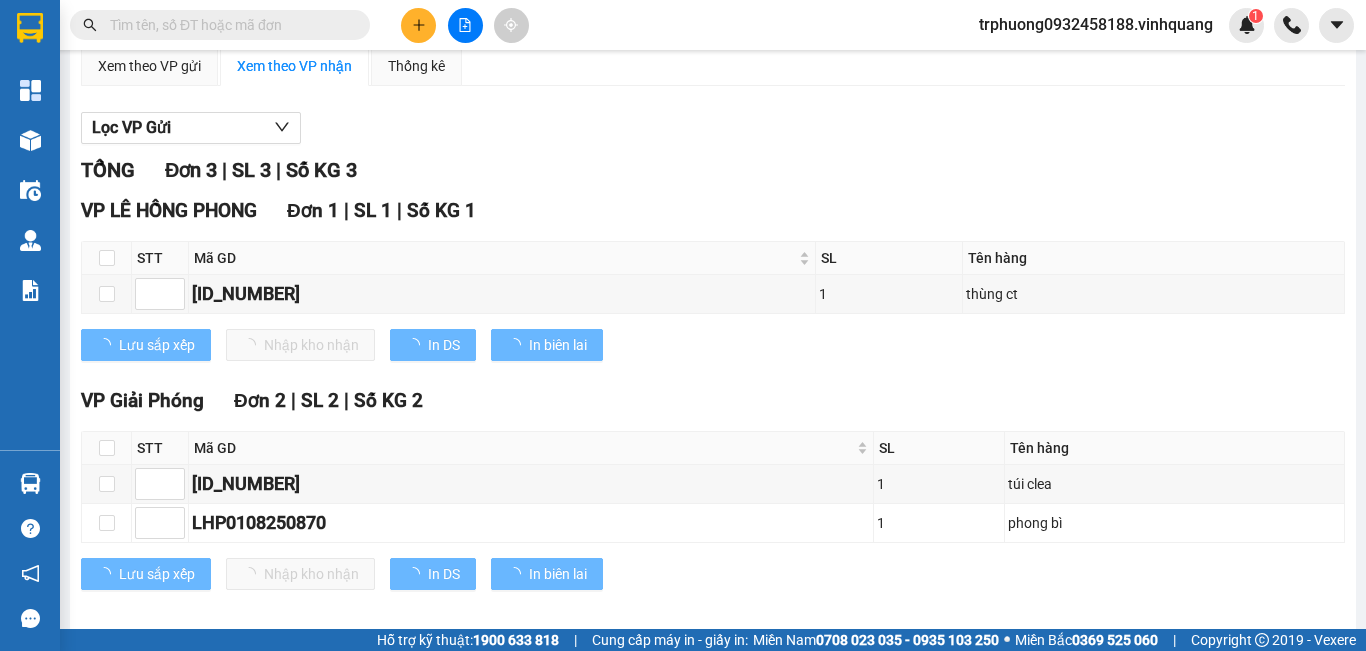 type on "02/08/2025" 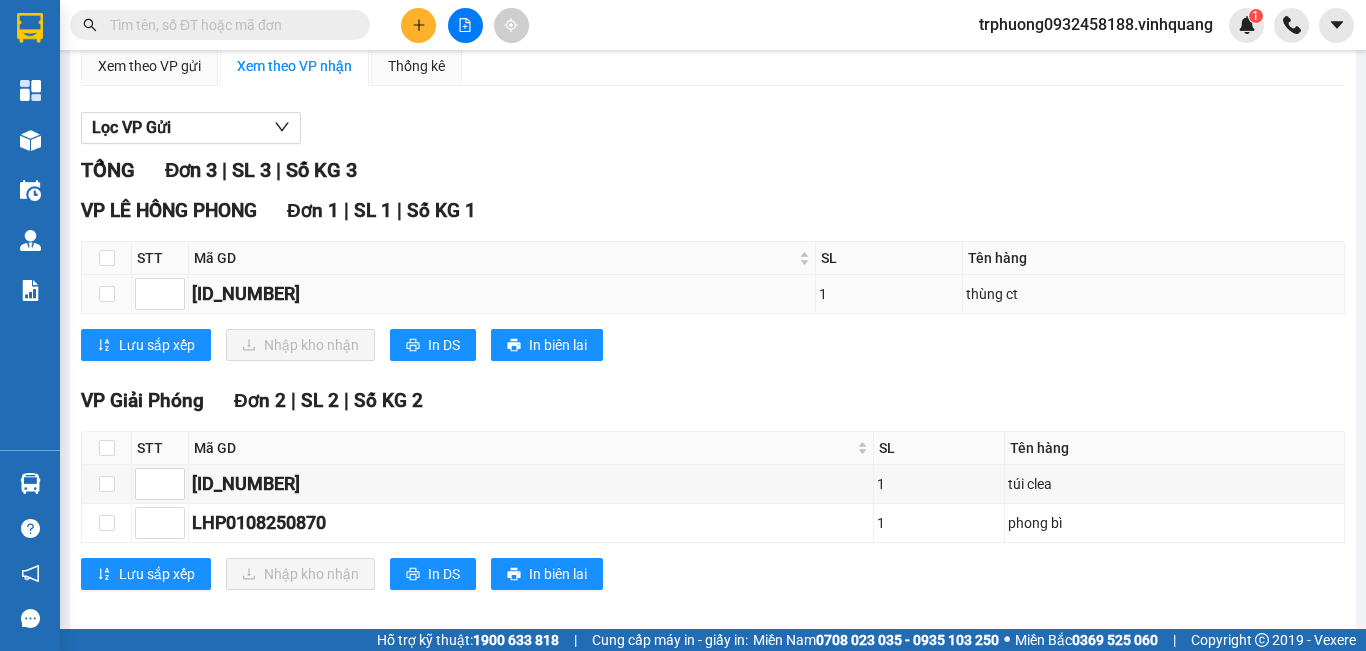 drag, startPoint x: 322, startPoint y: 312, endPoint x: 192, endPoint y: 317, distance: 130.09612 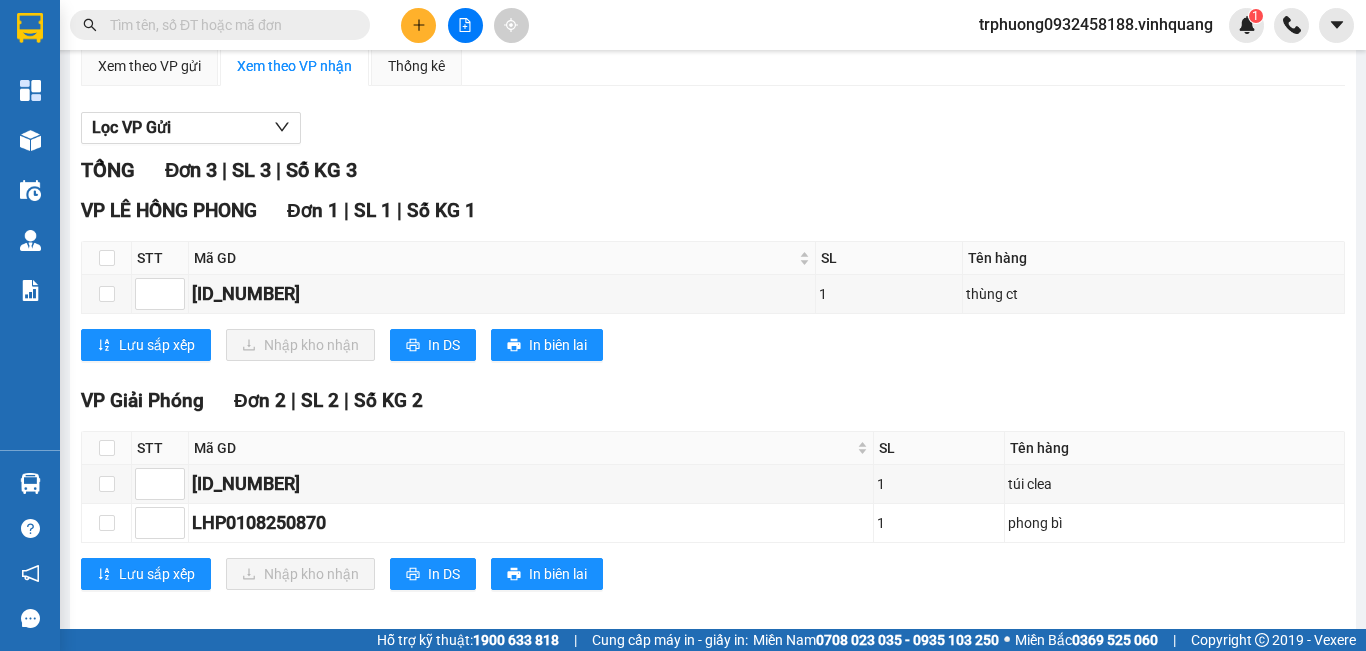 click at bounding box center [228, 25] 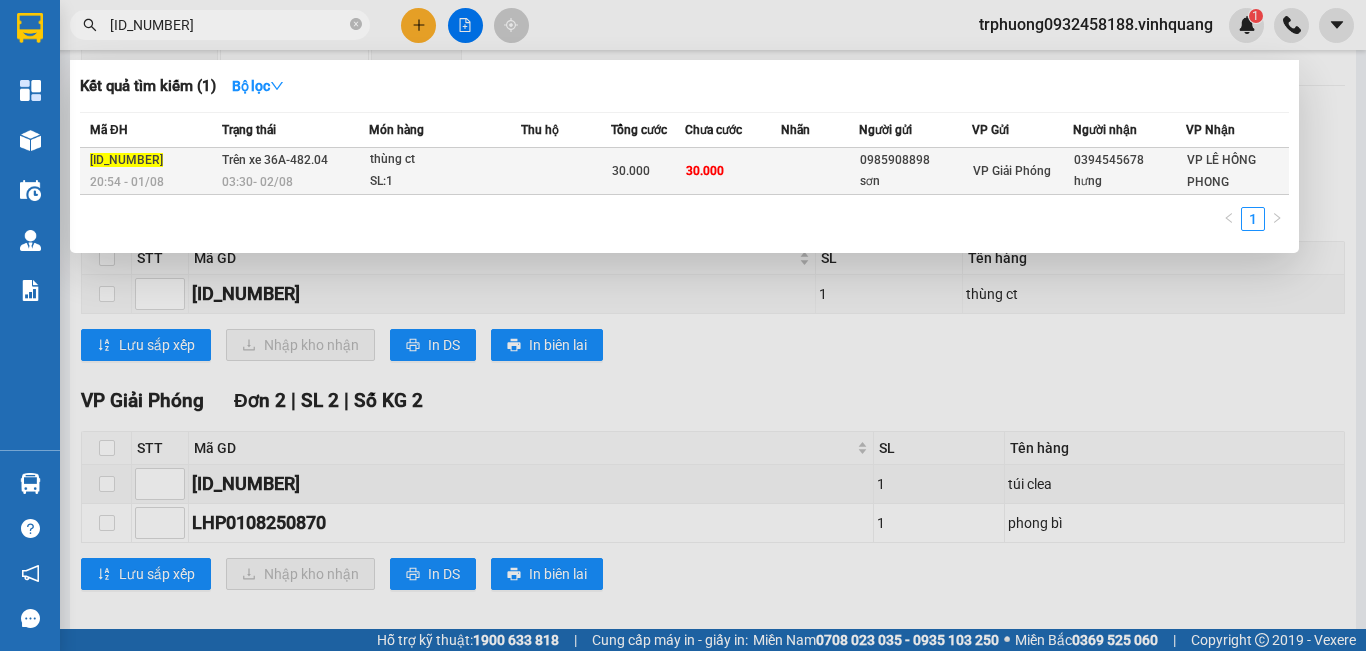 type on "GP0108250896" 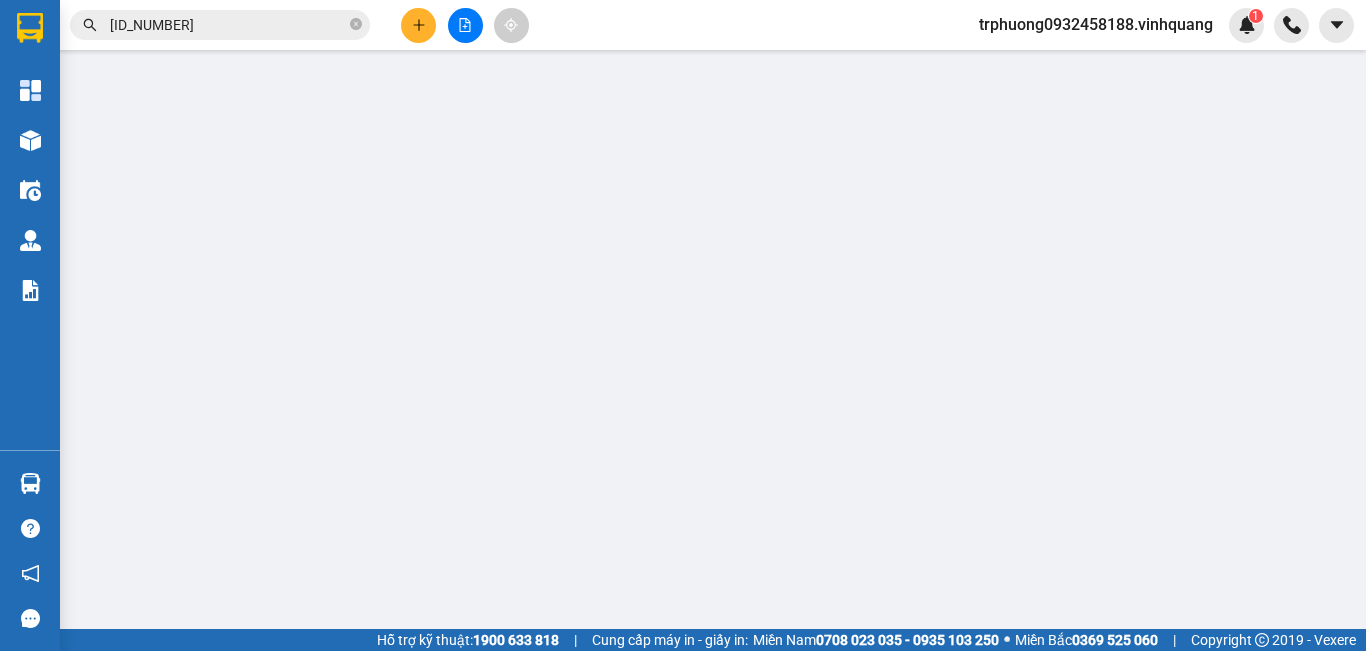 scroll, scrollTop: 0, scrollLeft: 0, axis: both 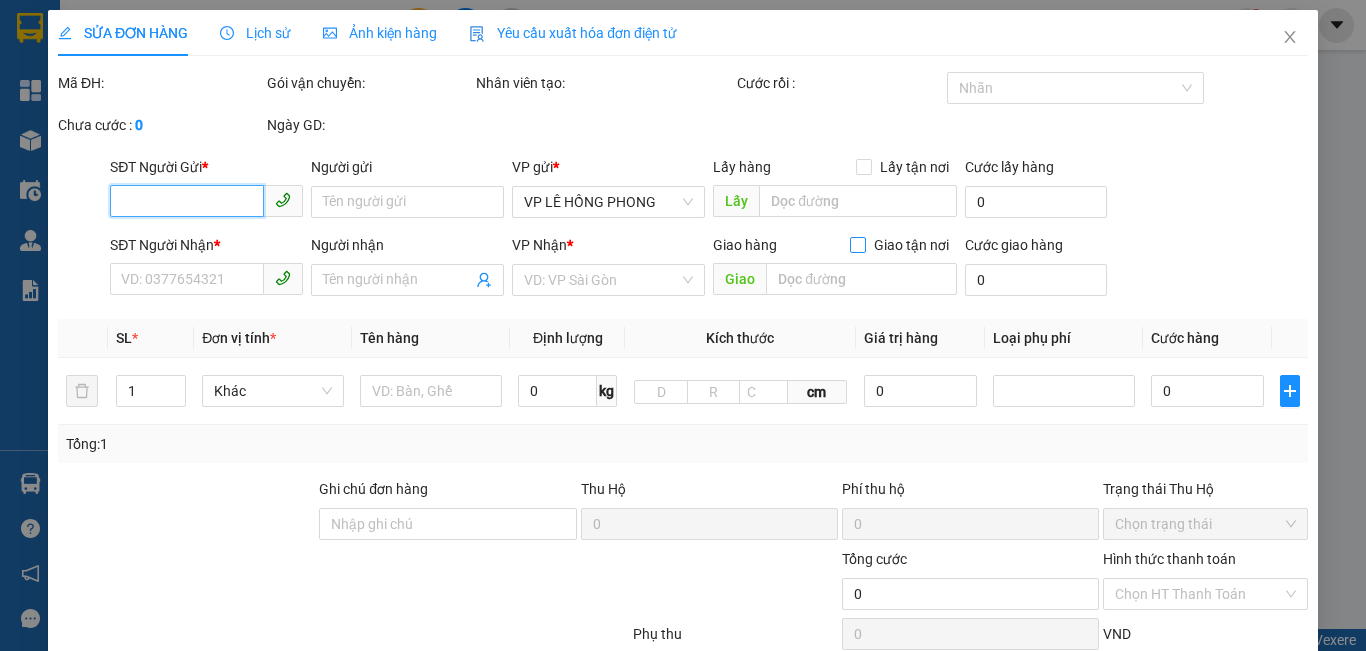 type on "0985908898" 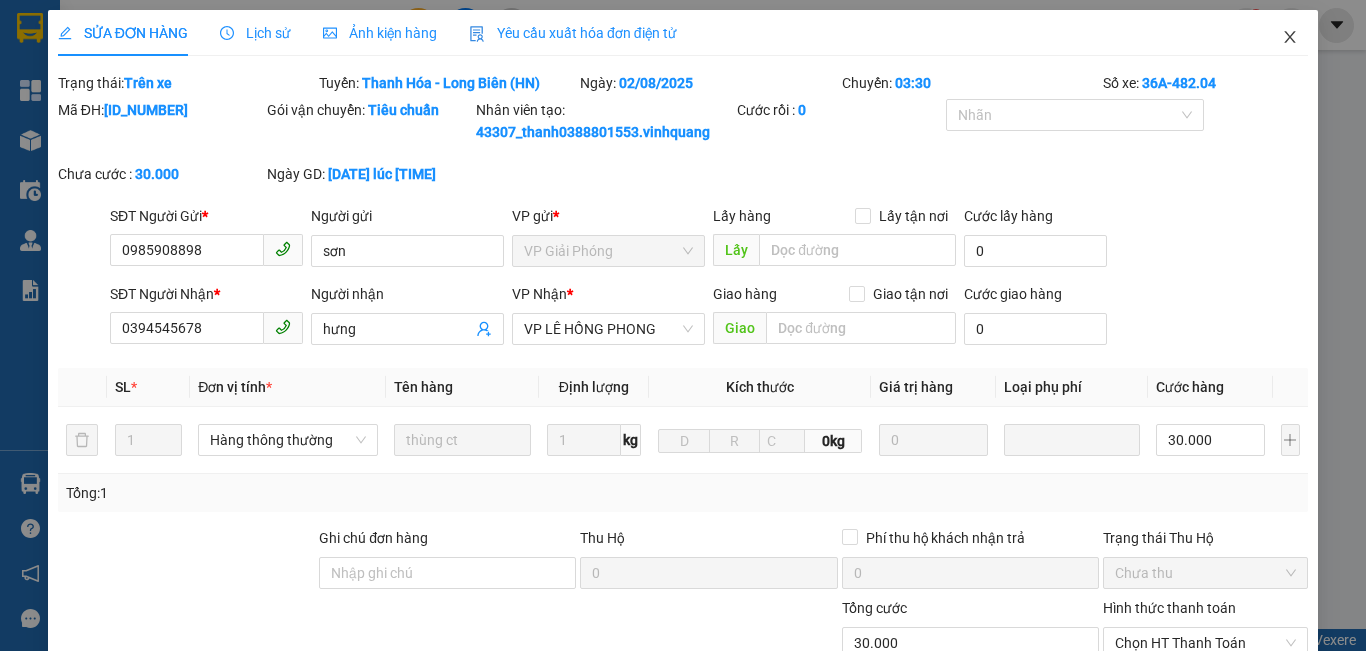 click at bounding box center (1290, 38) 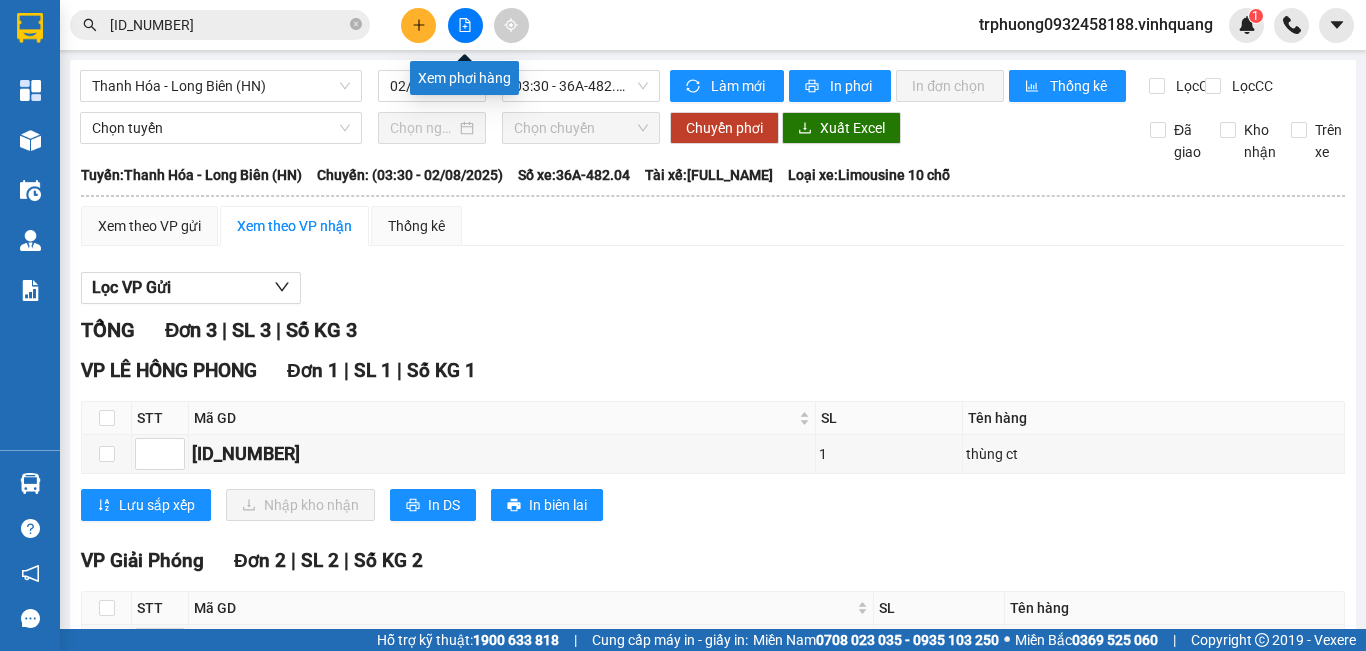 click 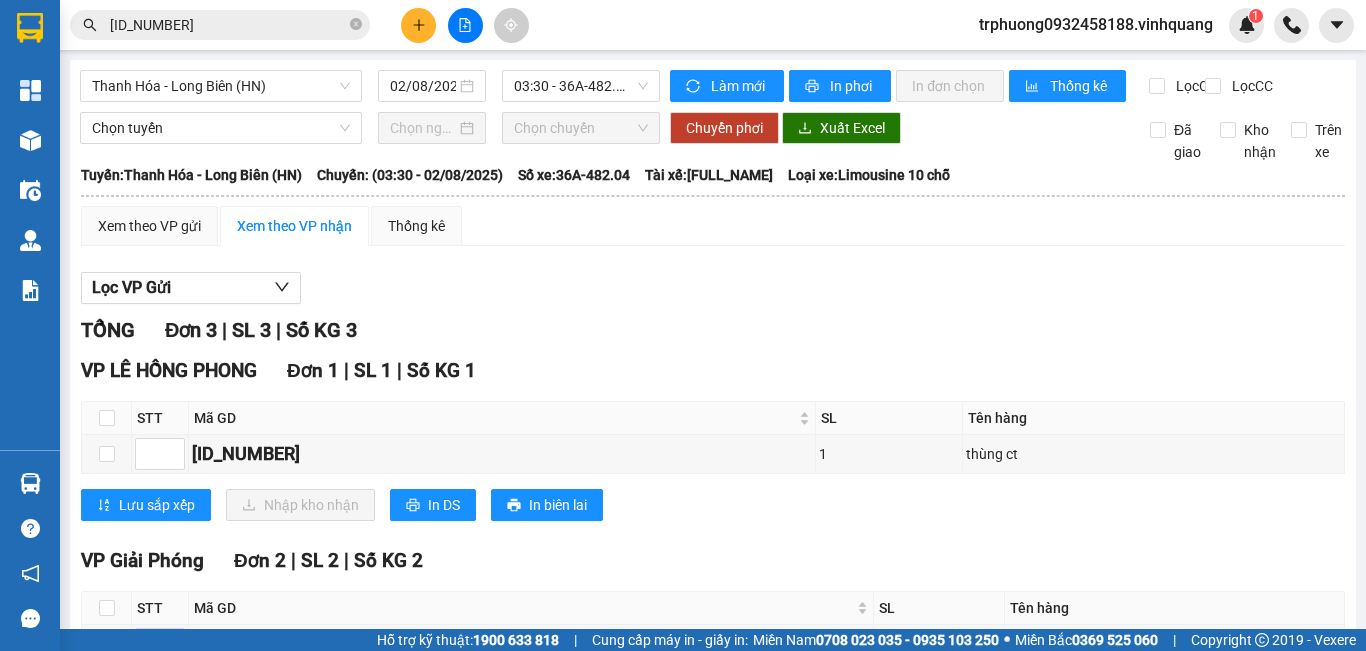 click 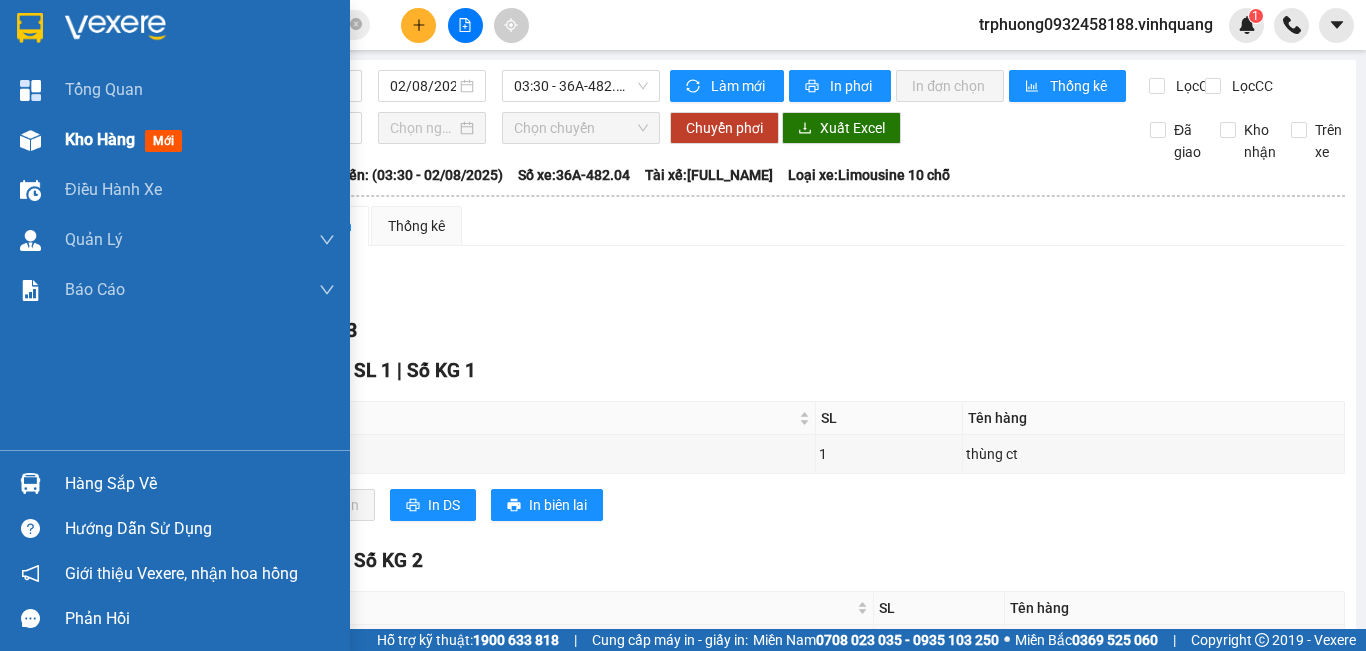 click on "Kho hàng mới" at bounding box center [127, 139] 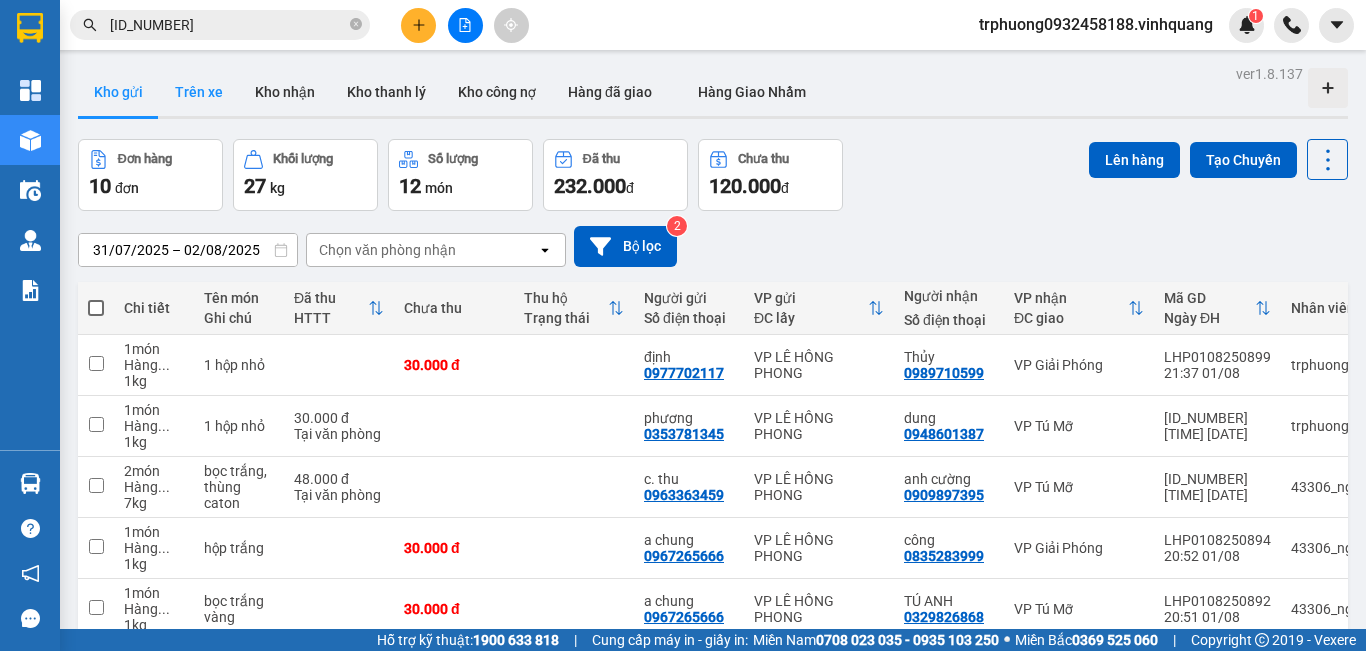 click on "Trên xe" at bounding box center (199, 92) 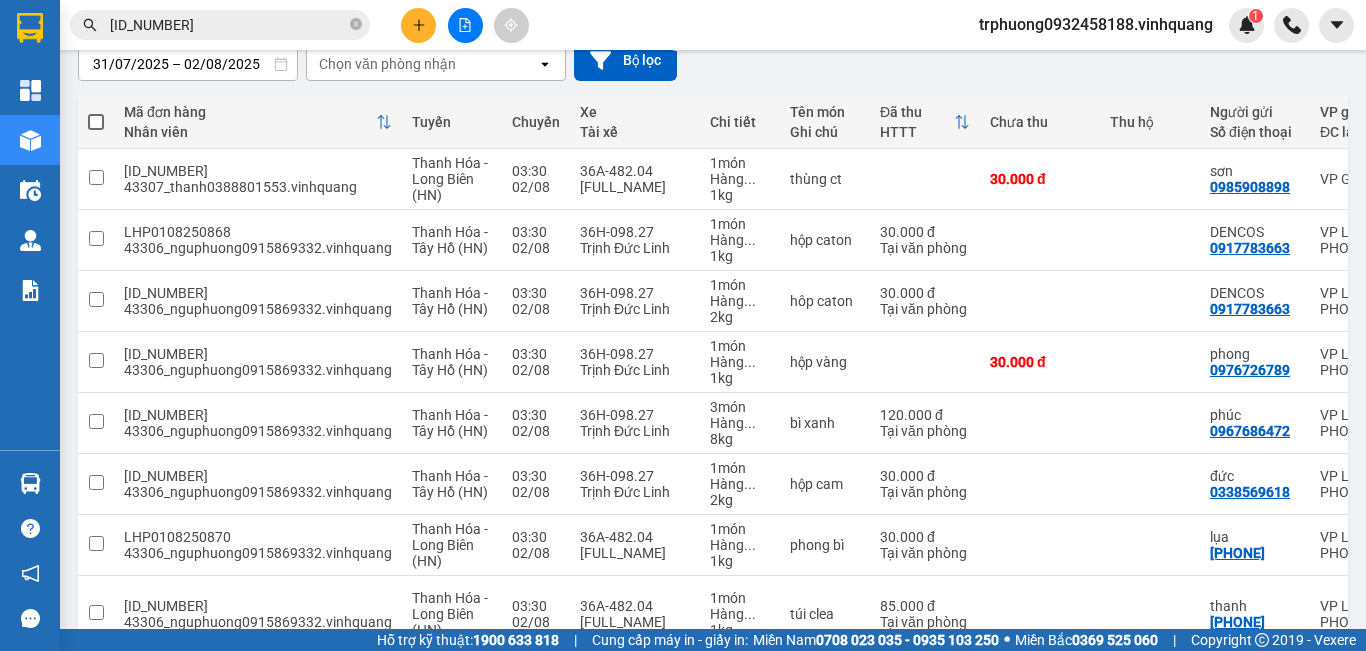 scroll, scrollTop: 188, scrollLeft: 0, axis: vertical 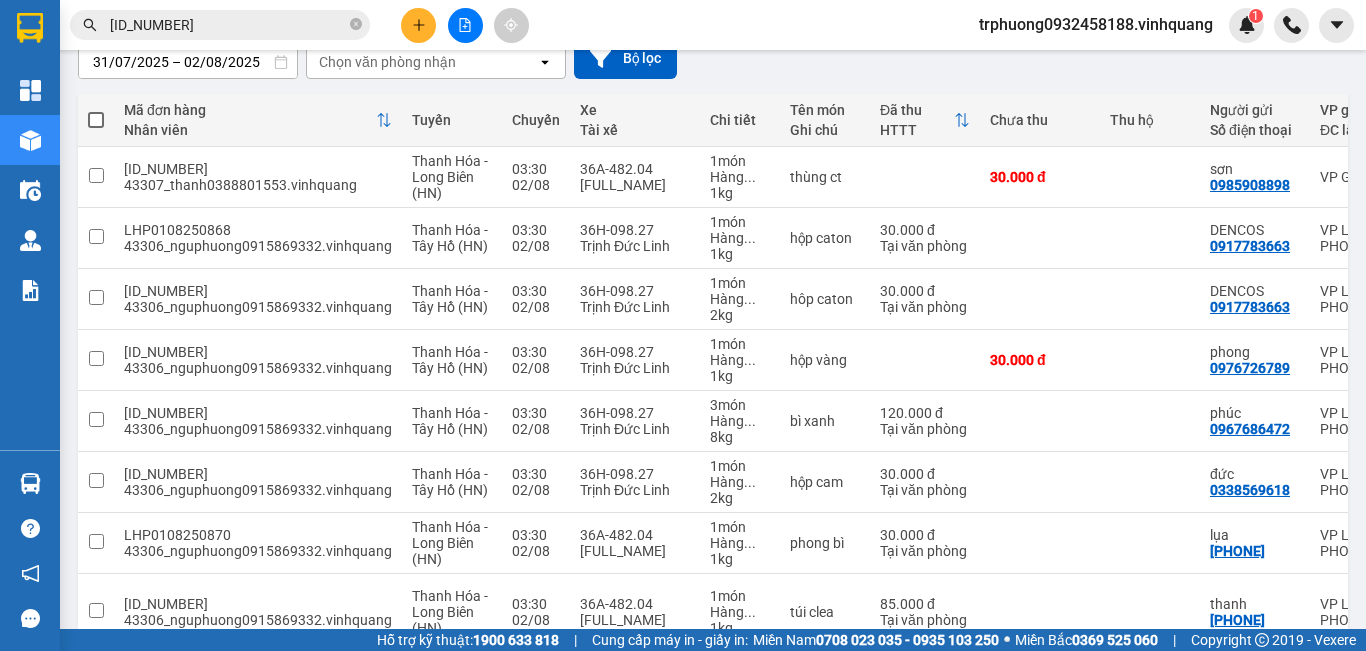click on "Kết quả tìm kiếm ( 1 )  Bộ lọc  Mã ĐH Trạng thái Món hàng Thu hộ Tổng cước Chưa cước Nhãn Người gửi VP Gửi Người nhận VP Nhận GP0108250896 20:54 - 01/08 Trên xe   36A-482.04 03:30  -   02/08 thùng ct SL:  1 30.000 30.000 0985908898 sơn VP Giải Phóng 0394545678 hưng VP LÊ HỒNG PHONG 1 GP0108250896 trphuong0932458188.vinhquang 1" at bounding box center [683, 25] 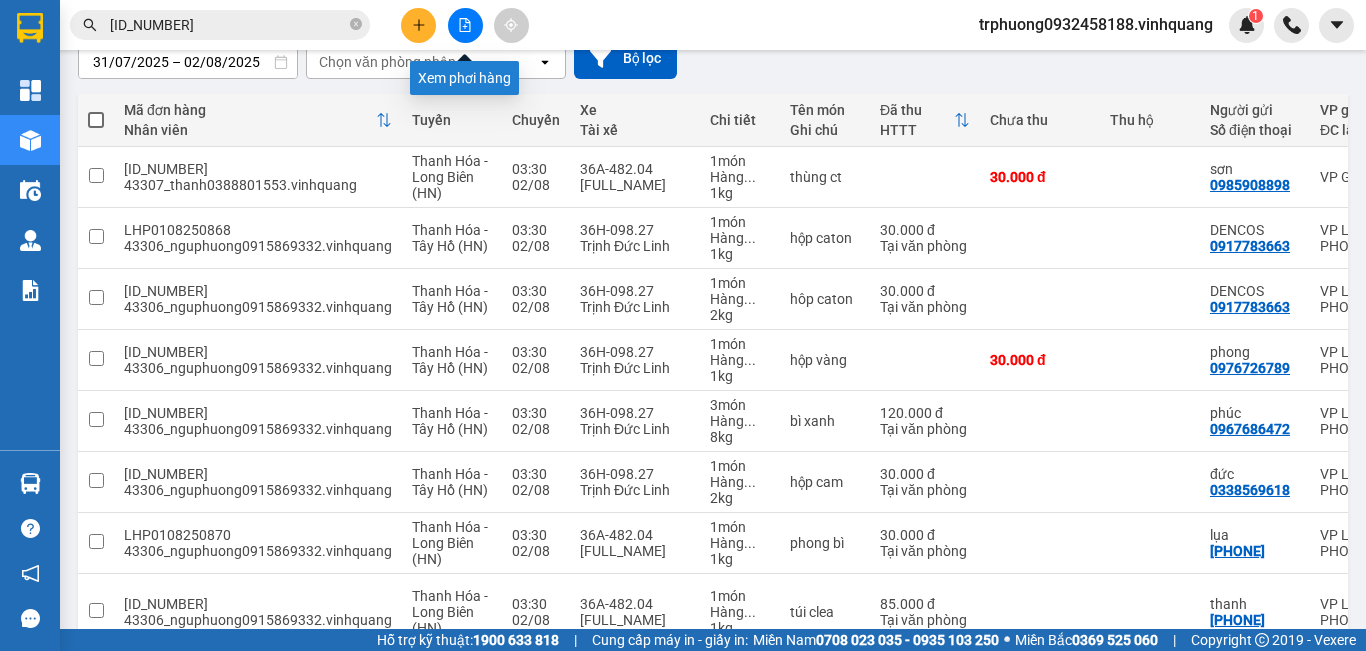 click at bounding box center [465, 25] 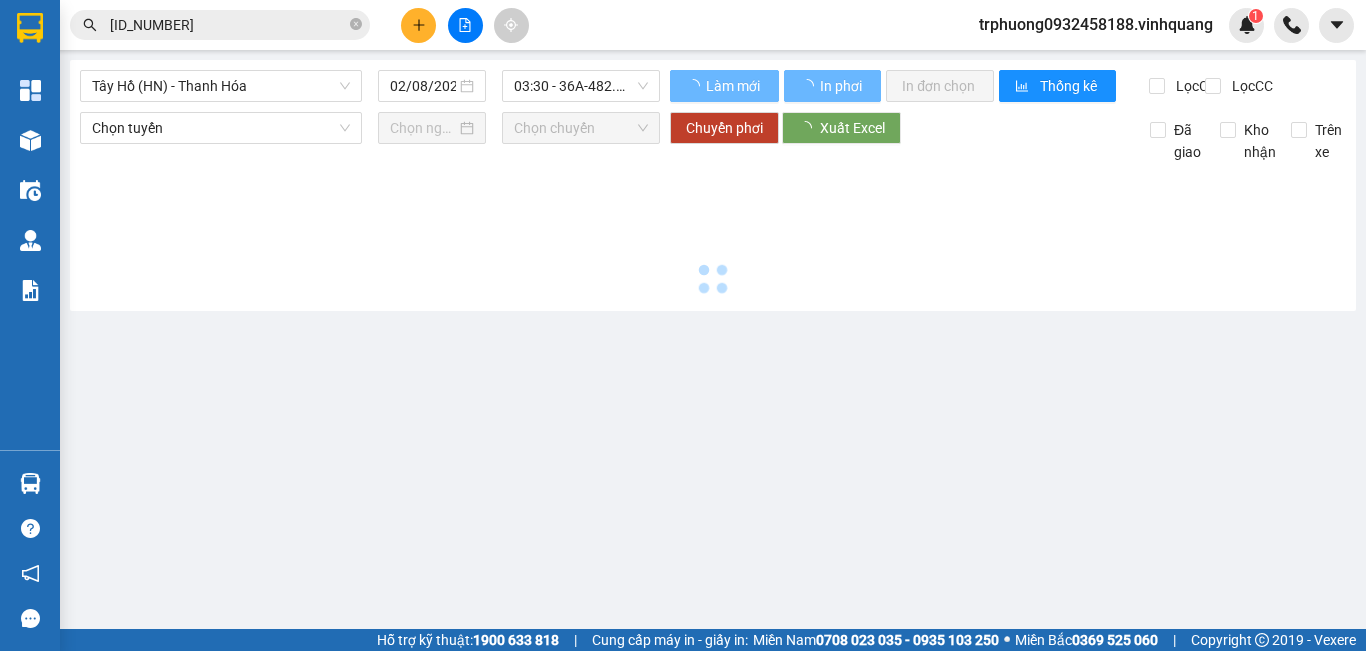 scroll, scrollTop: 0, scrollLeft: 0, axis: both 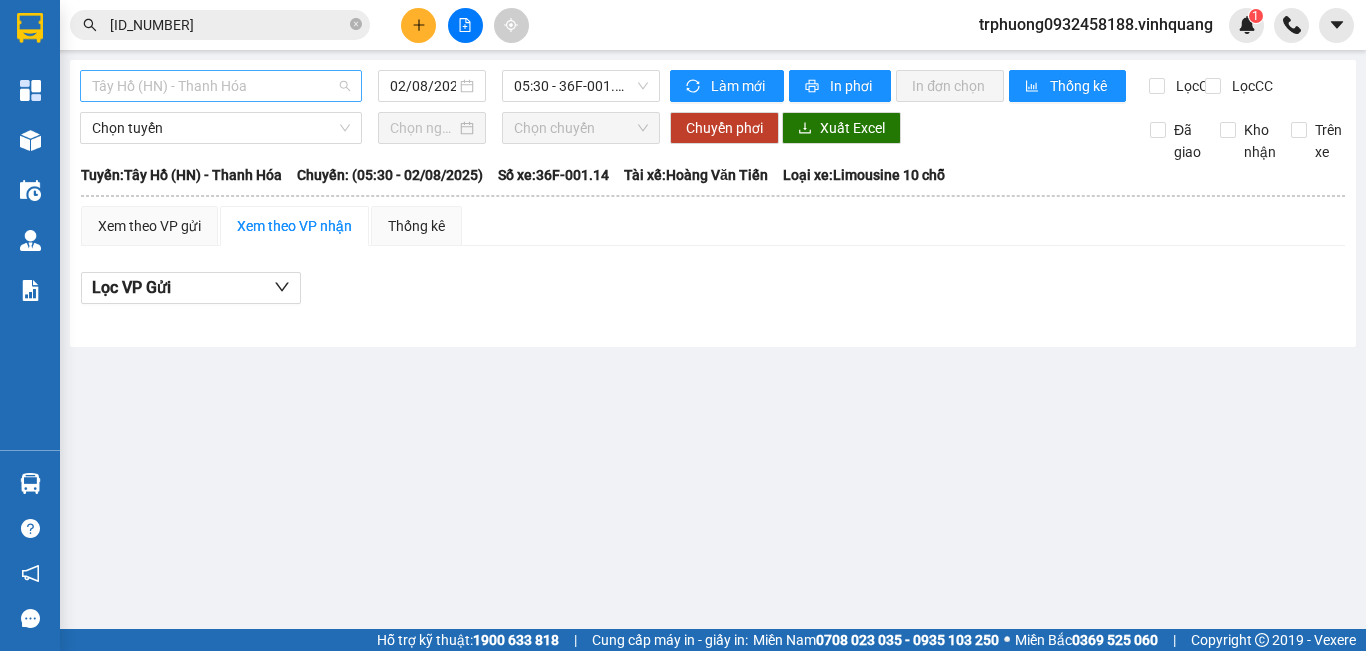 click on "Tây Hồ (HN) - Thanh Hóa" at bounding box center (221, 86) 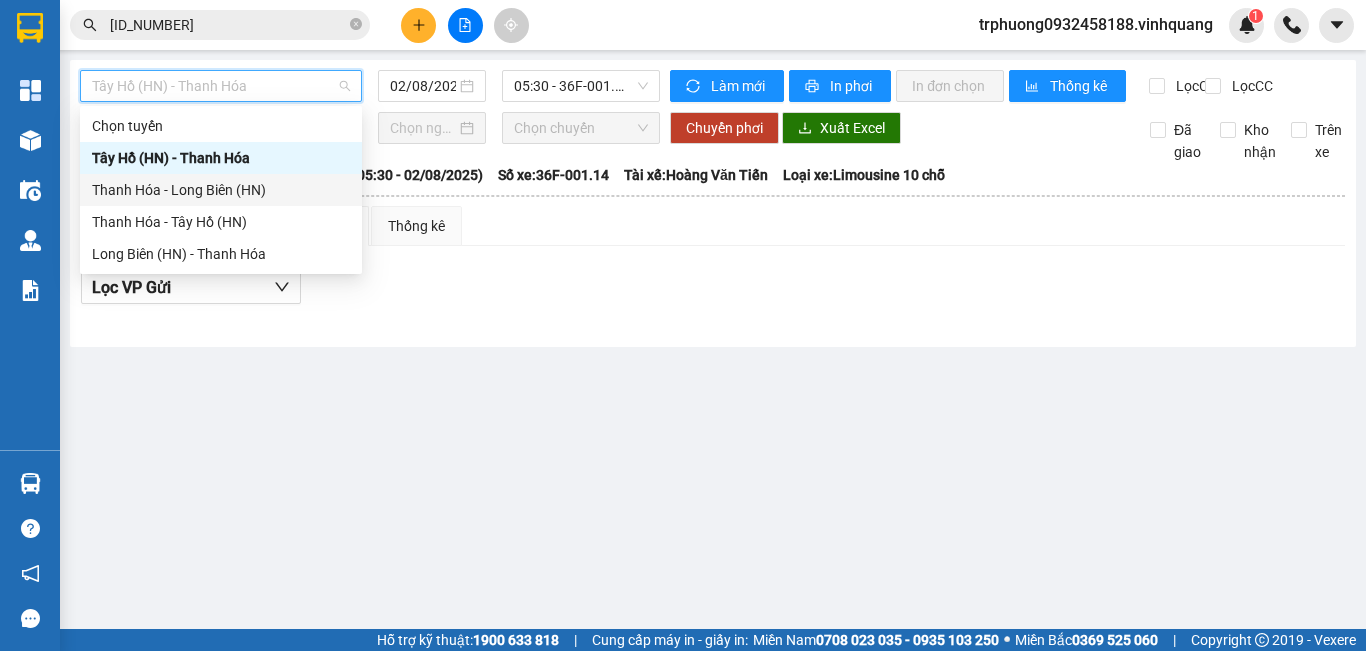 click on "Thanh Hóa - Long Biên (HN)" at bounding box center (221, 190) 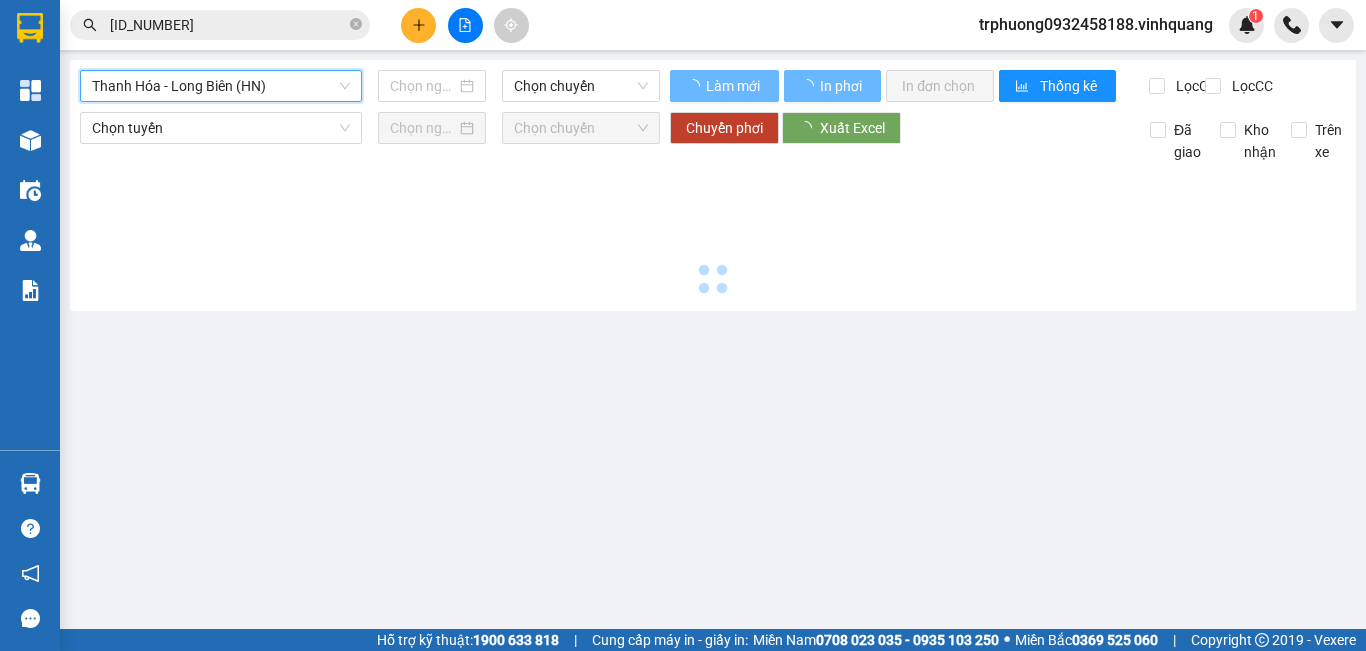 type on "02/08/2025" 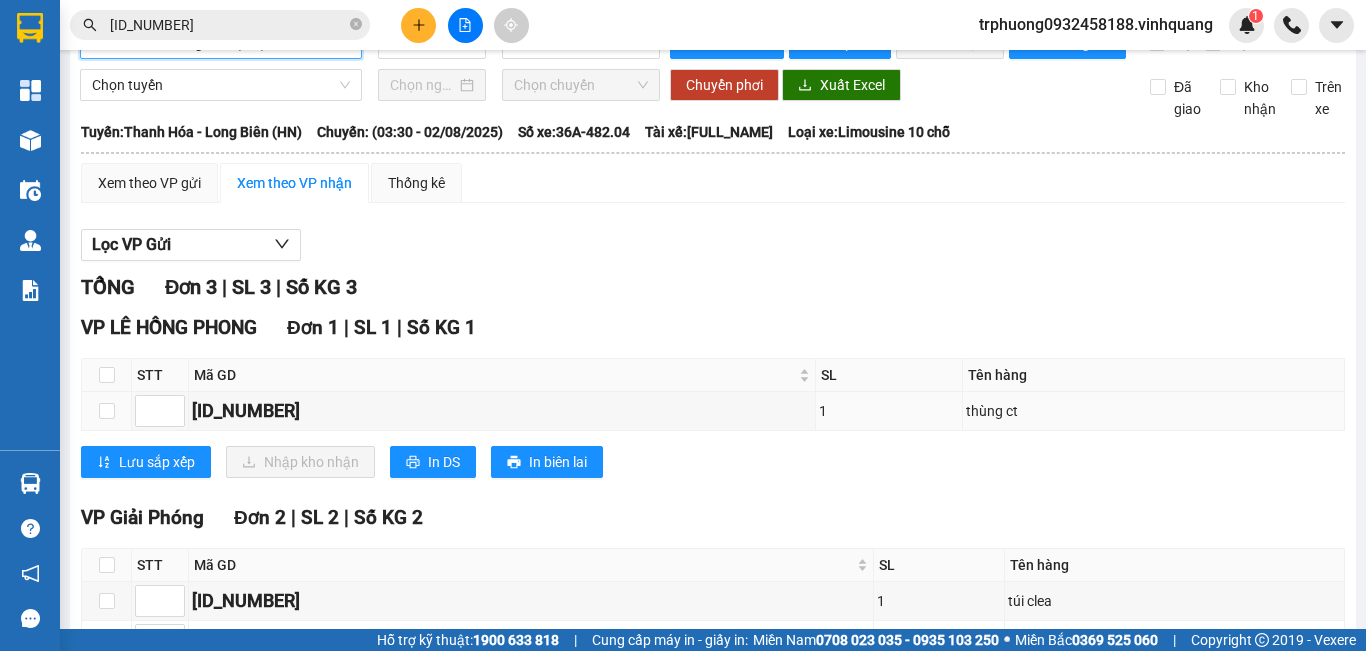 scroll, scrollTop: 0, scrollLeft: 0, axis: both 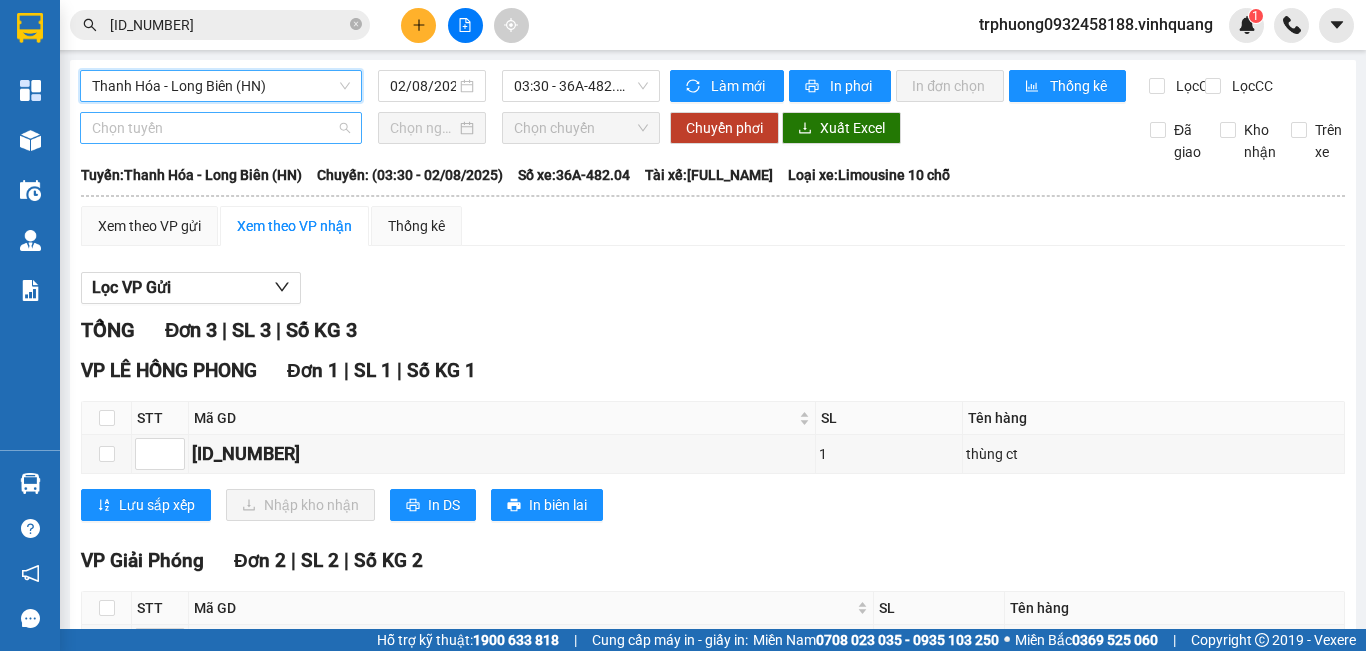 click on "Chọn tuyến" at bounding box center (221, 128) 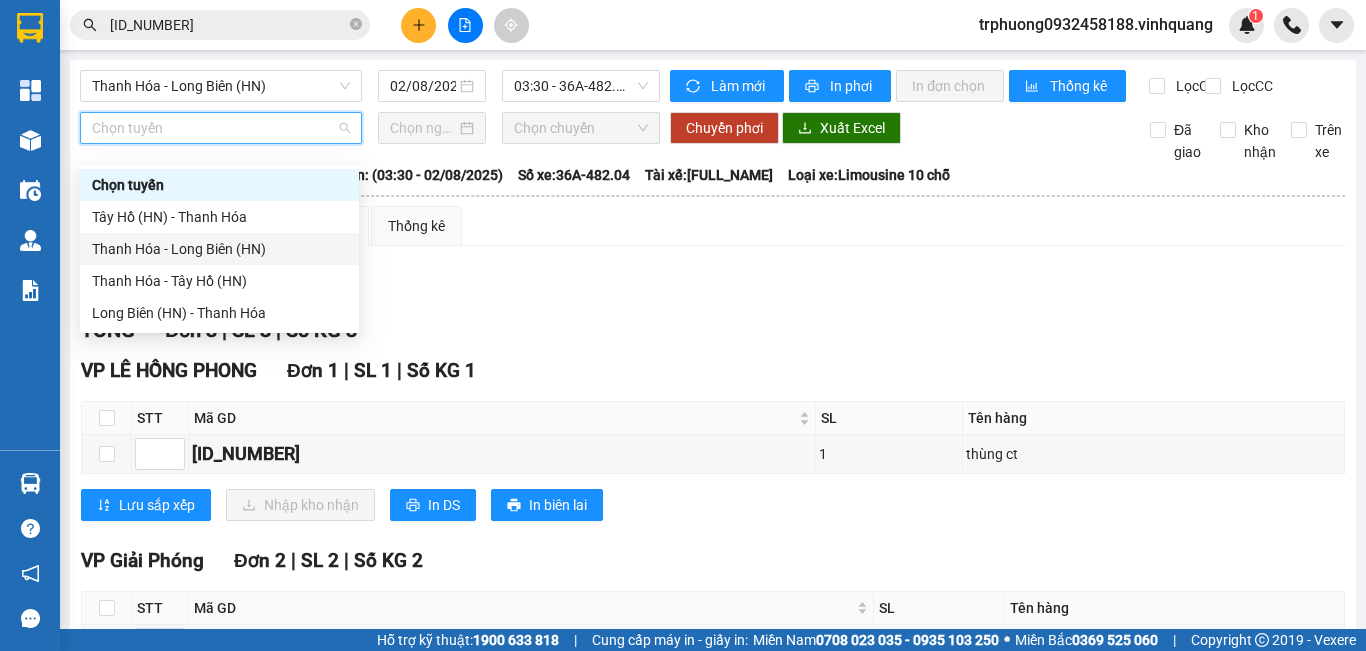 click on "Thanh Hóa - Long Biên (HN)" at bounding box center [219, 249] 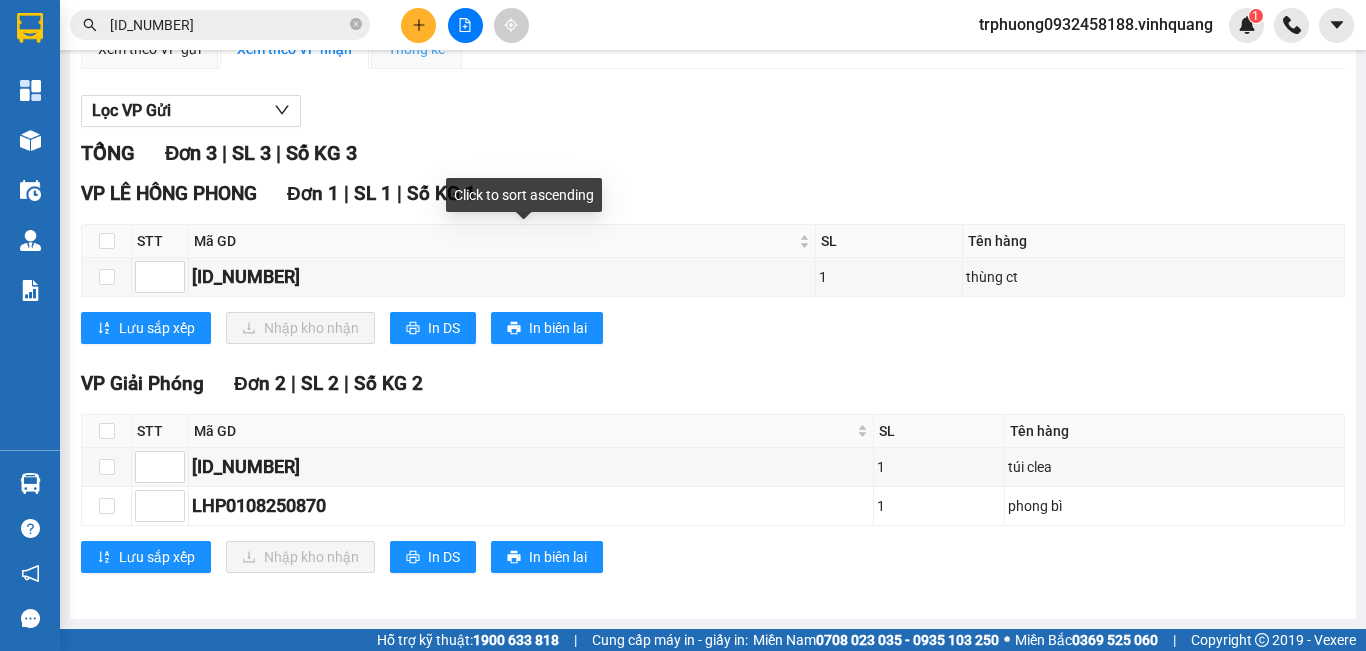 scroll, scrollTop: 0, scrollLeft: 0, axis: both 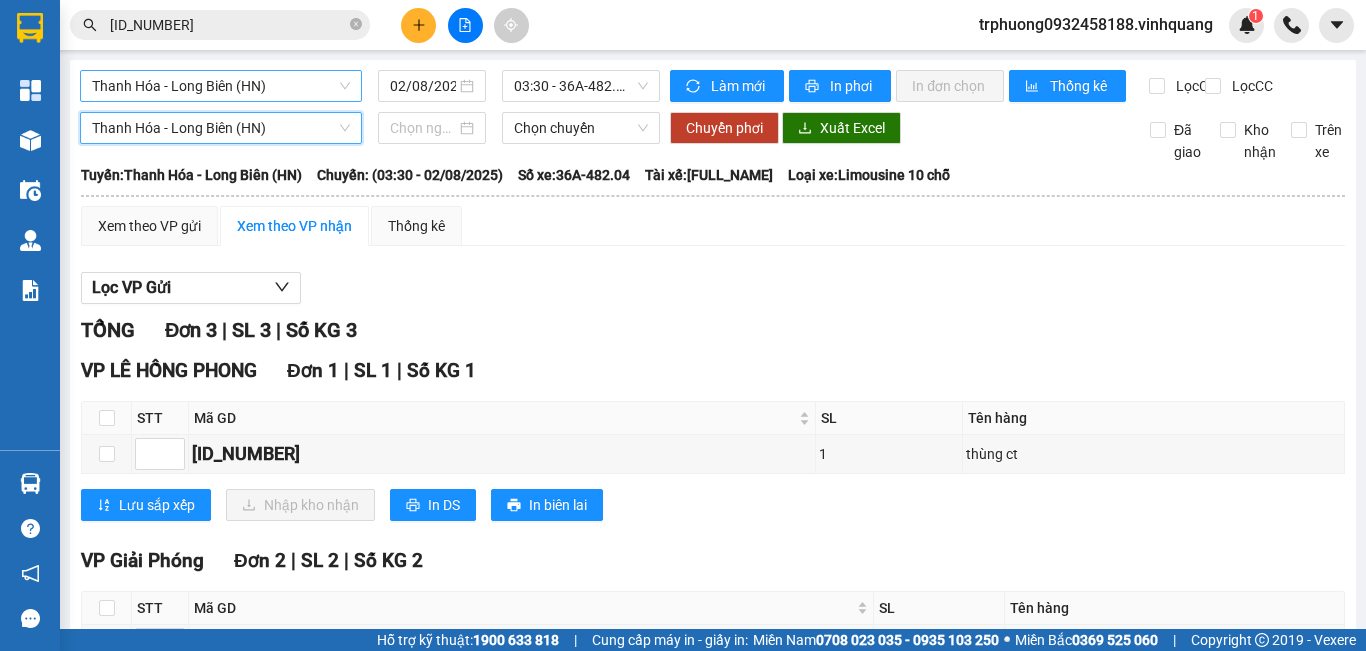 click on "Thanh Hóa - Long Biên (HN)" at bounding box center [221, 86] 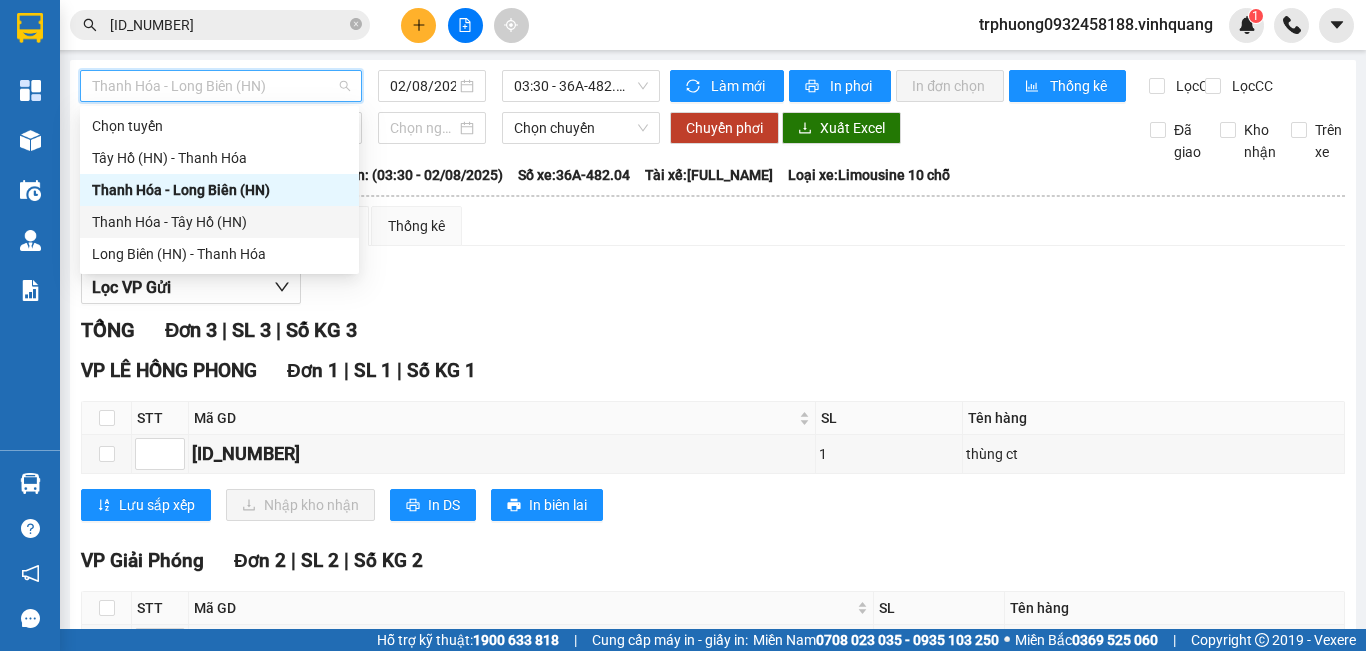 click on "Thanh Hóa - Tây Hồ (HN)" at bounding box center [219, 222] 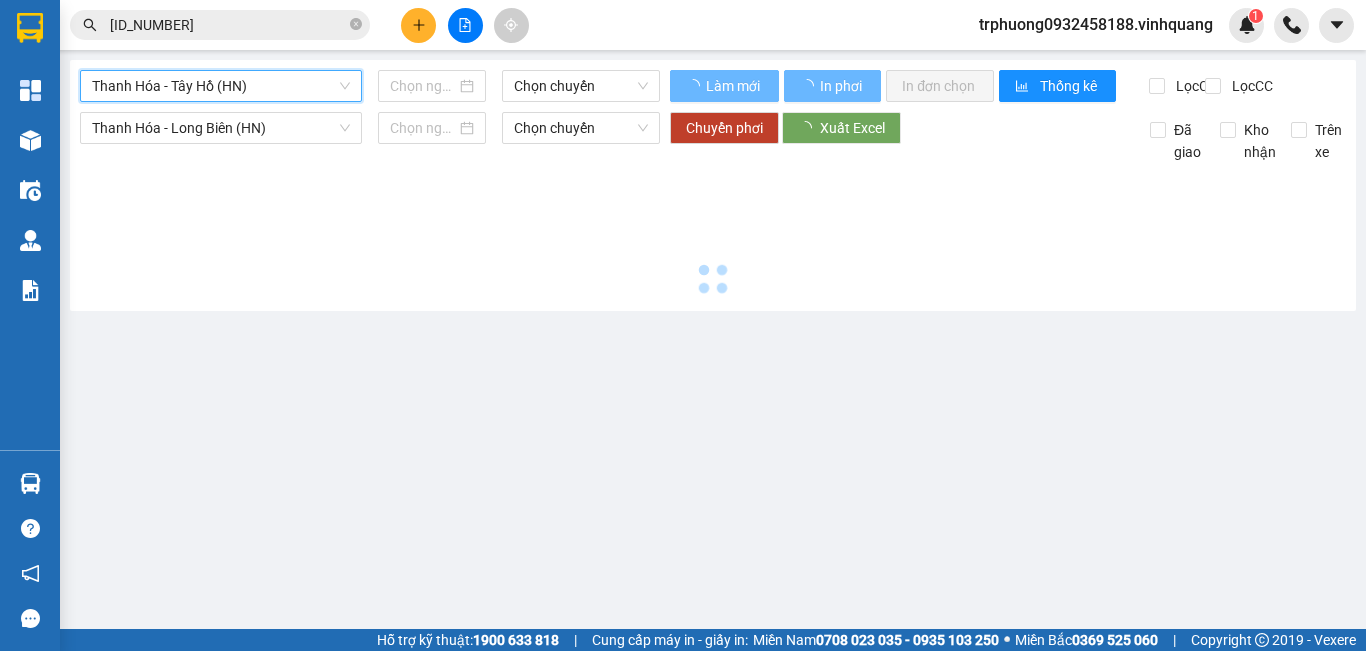 type on "02/08/2025" 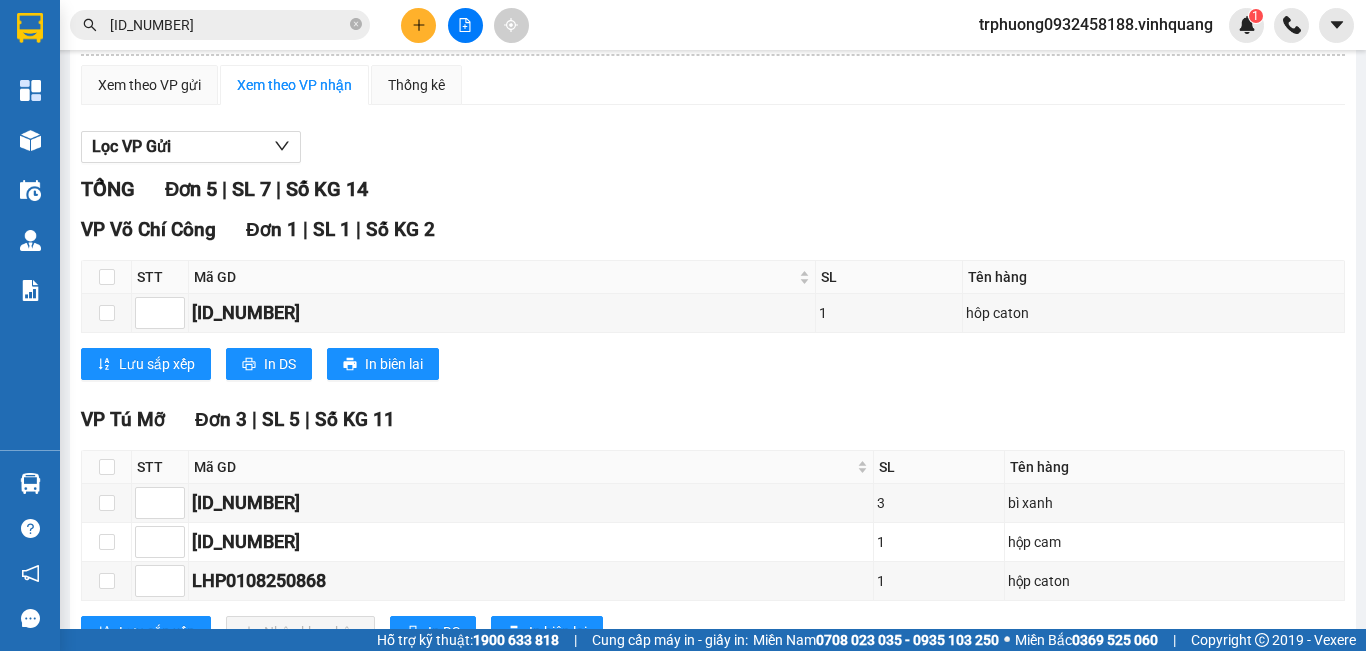 scroll, scrollTop: 90, scrollLeft: 0, axis: vertical 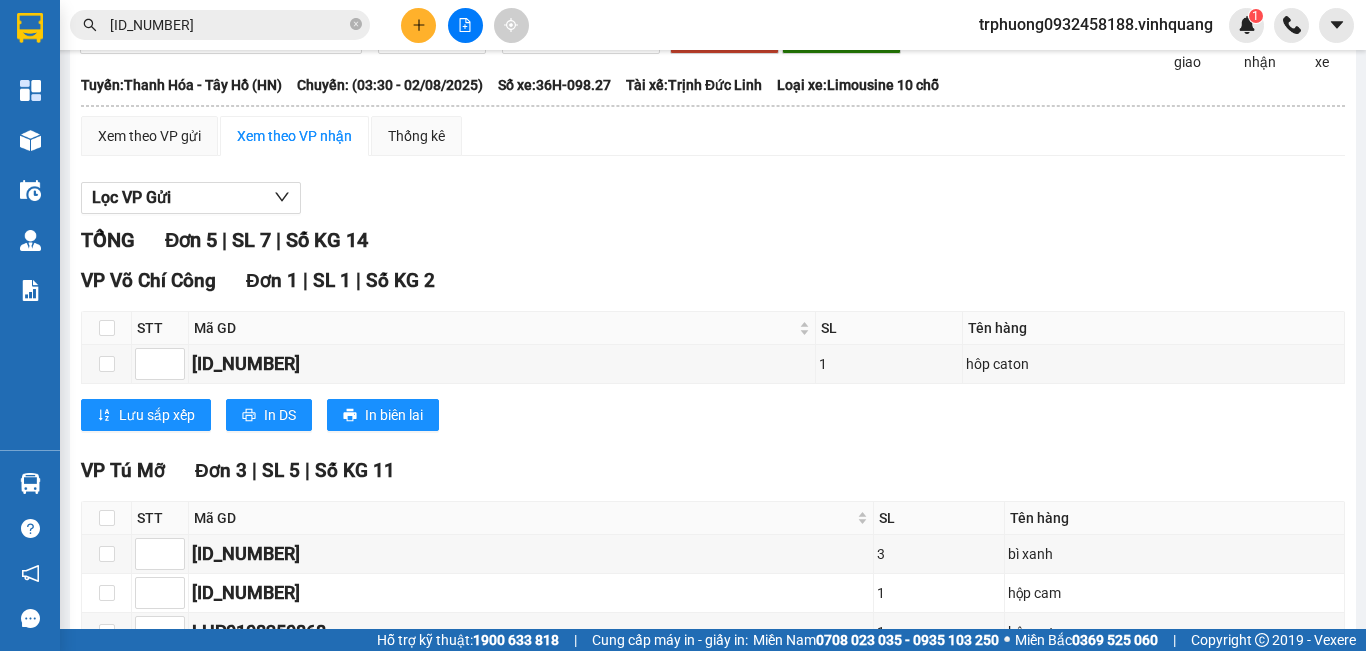 click on "trphuong0932458188.vinhquang" at bounding box center [1096, 24] 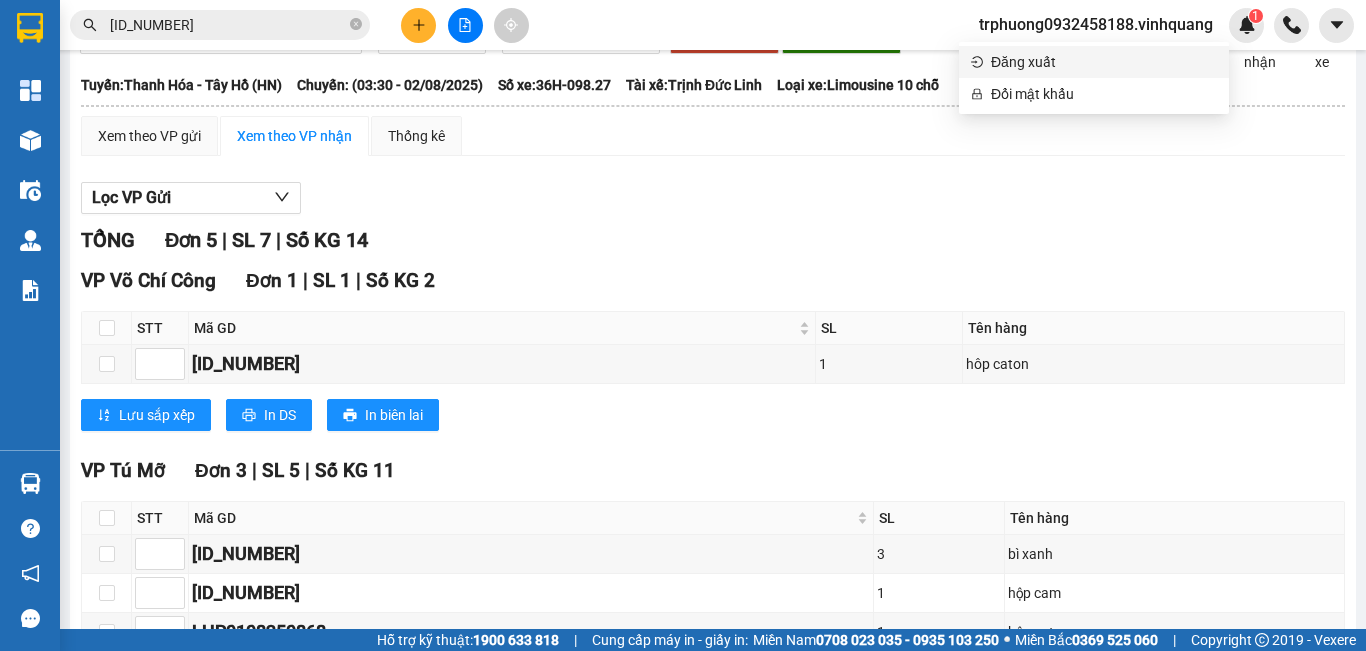 click on "Đăng xuất" at bounding box center (1104, 62) 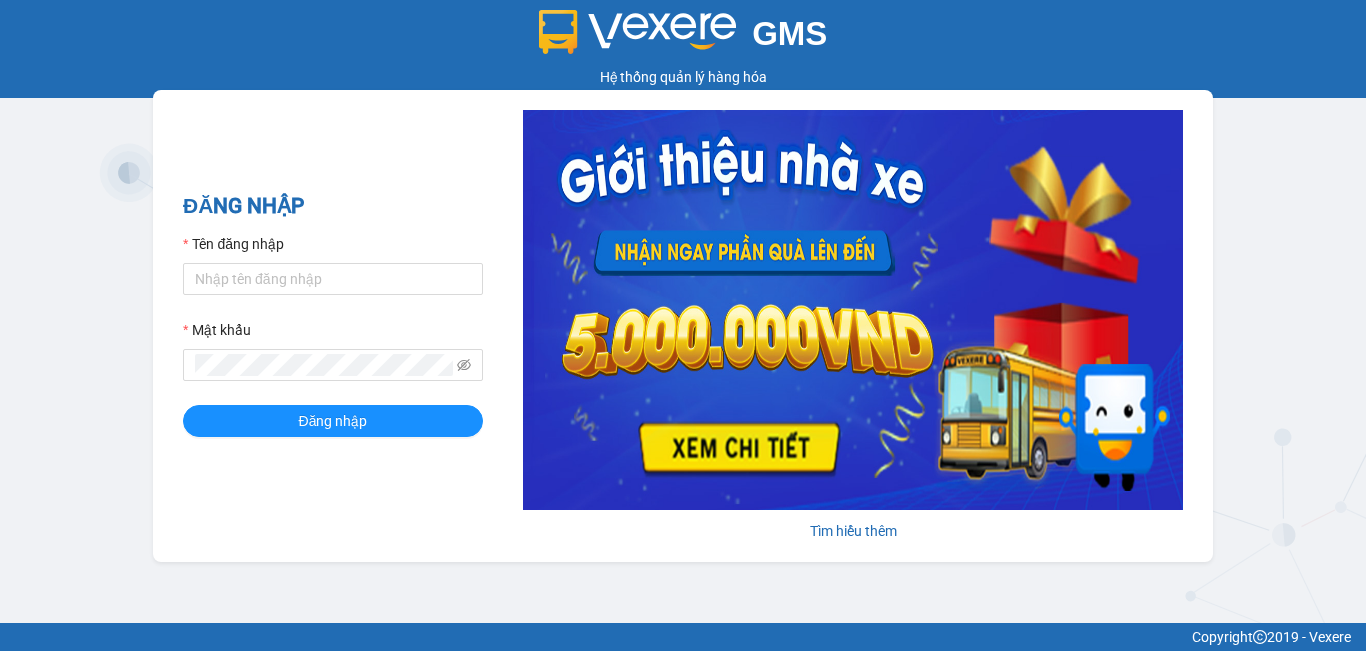 scroll, scrollTop: 0, scrollLeft: 0, axis: both 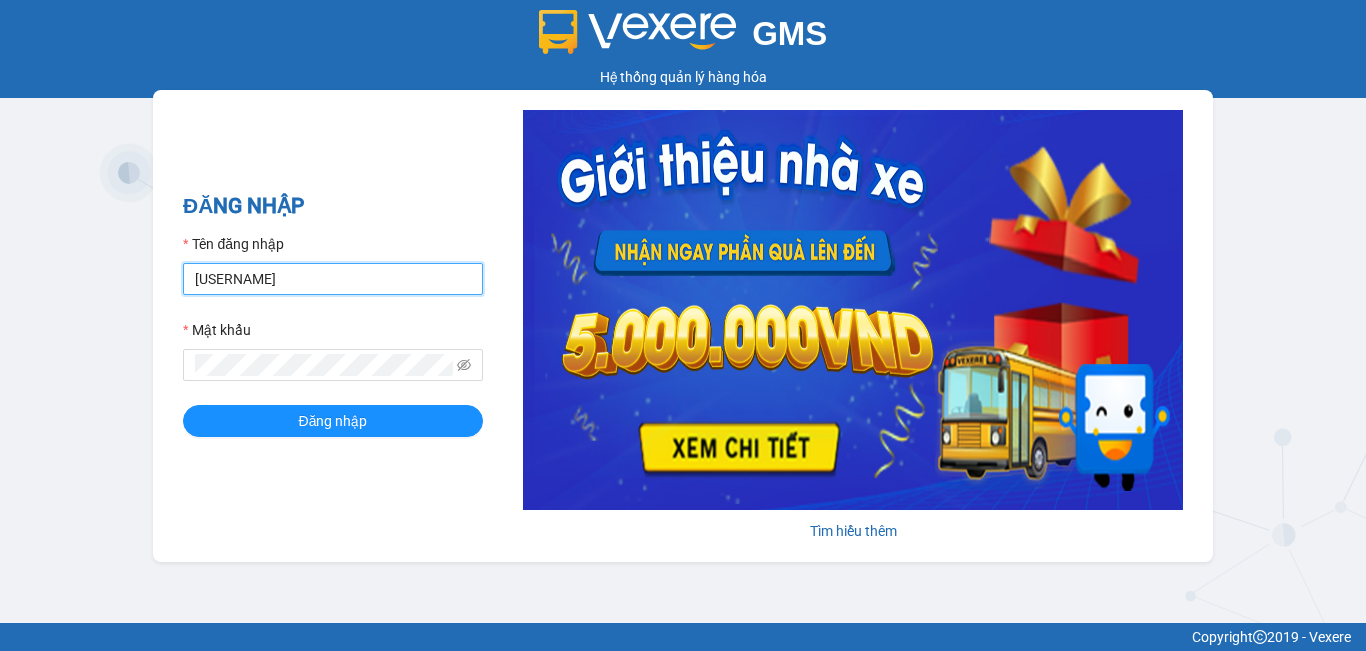 click on "quy0946071983.vinhquang" at bounding box center [333, 279] 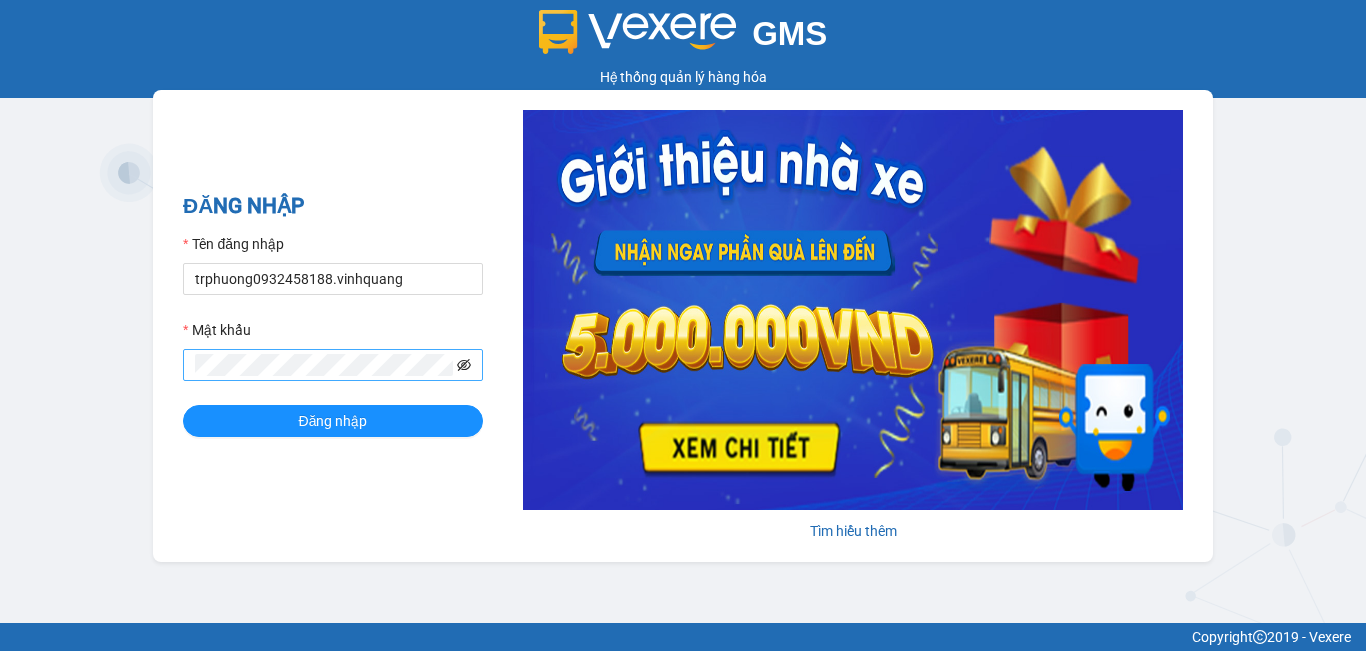 click 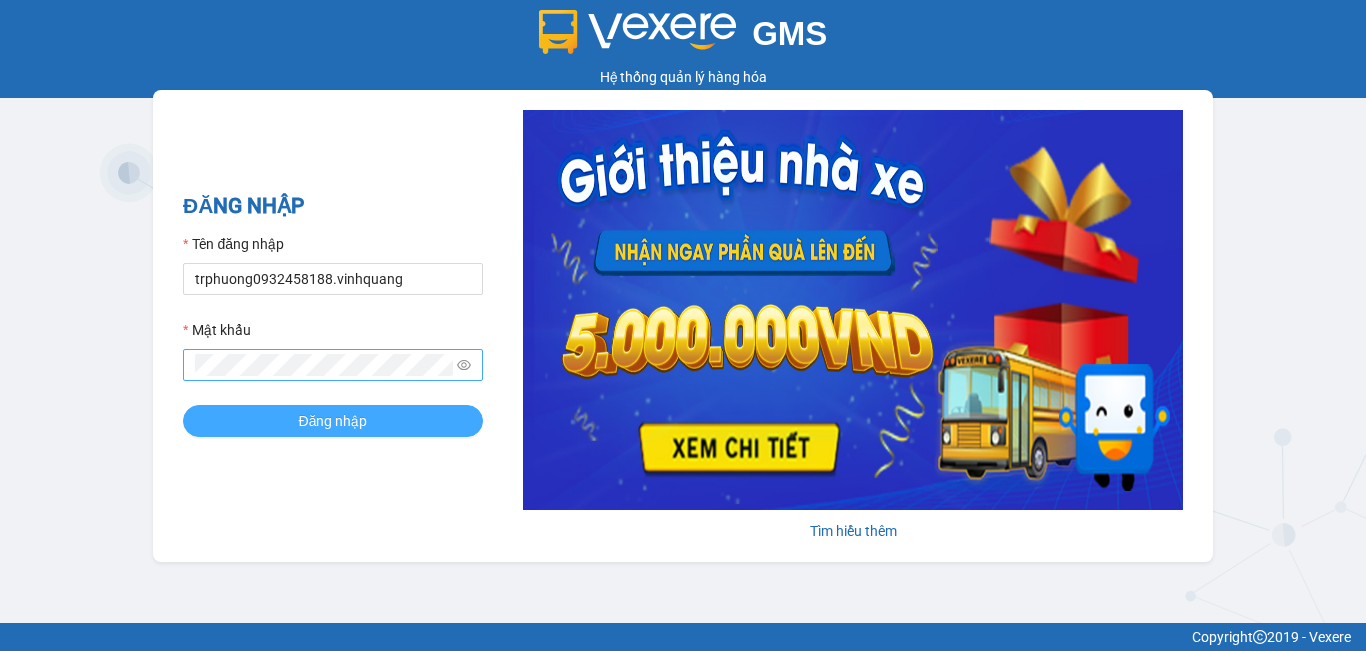 click on "Đăng nhập" at bounding box center [333, 421] 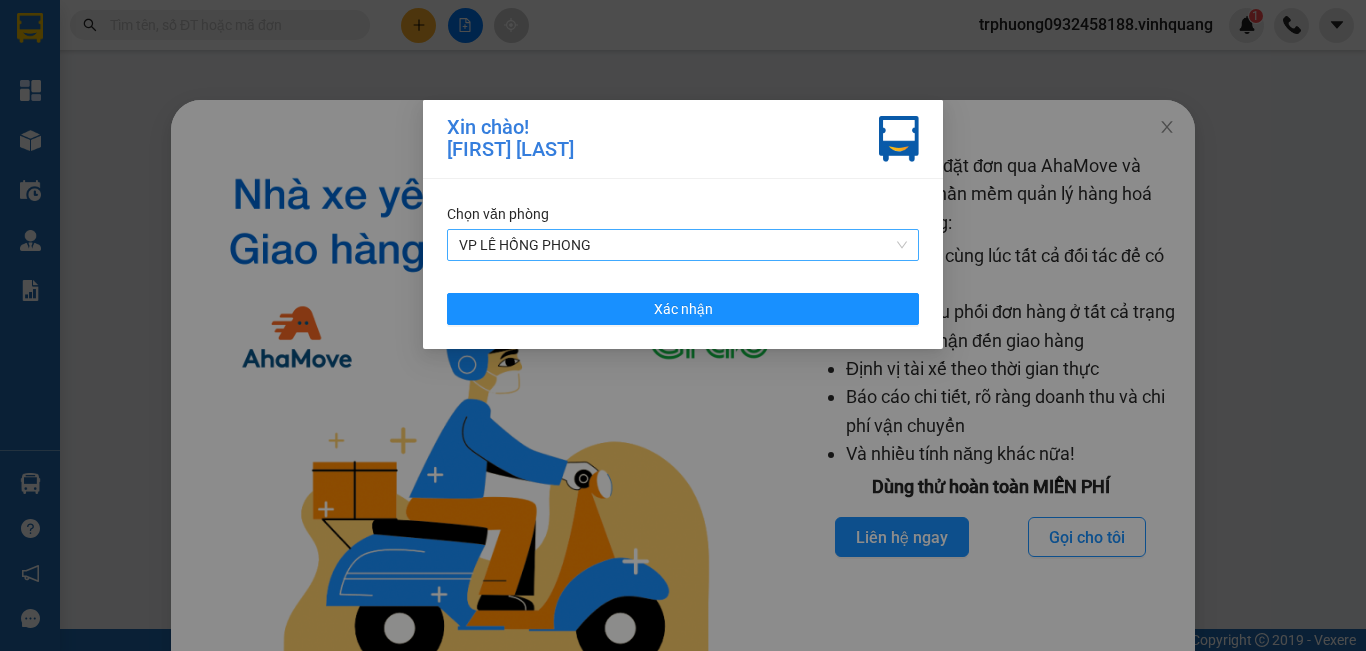 click on "VP LÊ HỒNG PHONG" at bounding box center [683, 245] 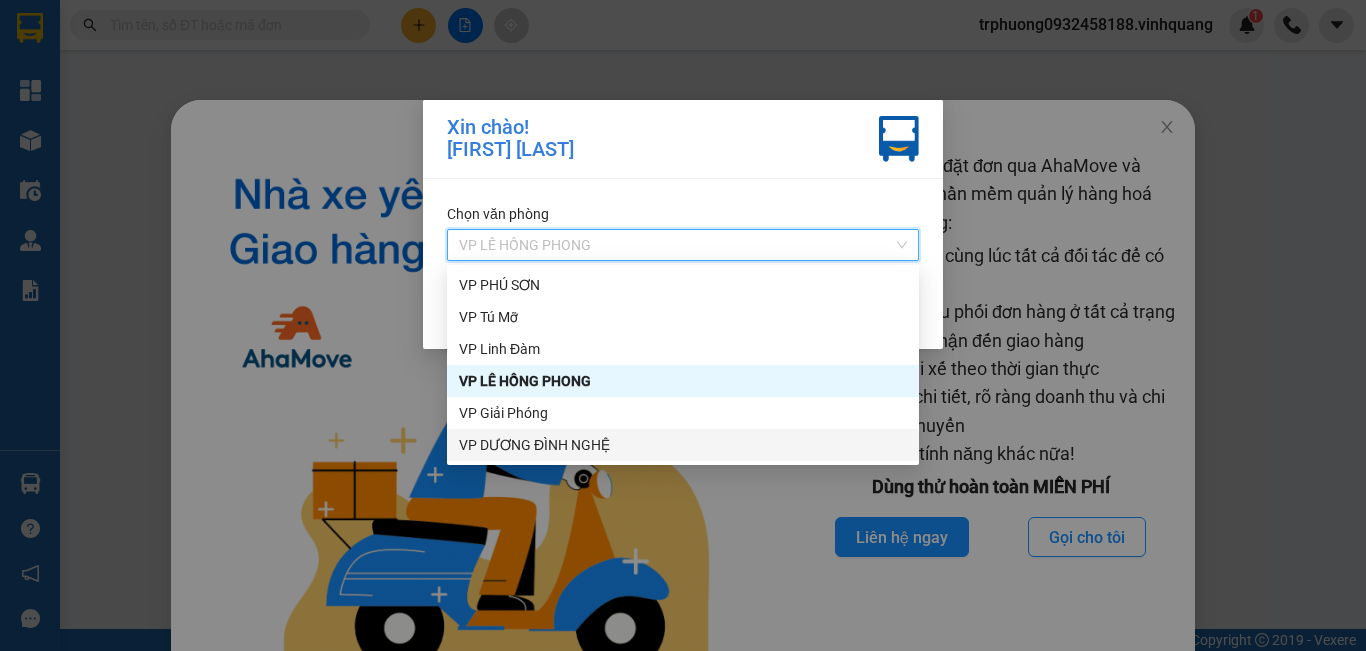 click on "VP DƯƠNG ĐÌNH NGHỆ" at bounding box center (683, 445) 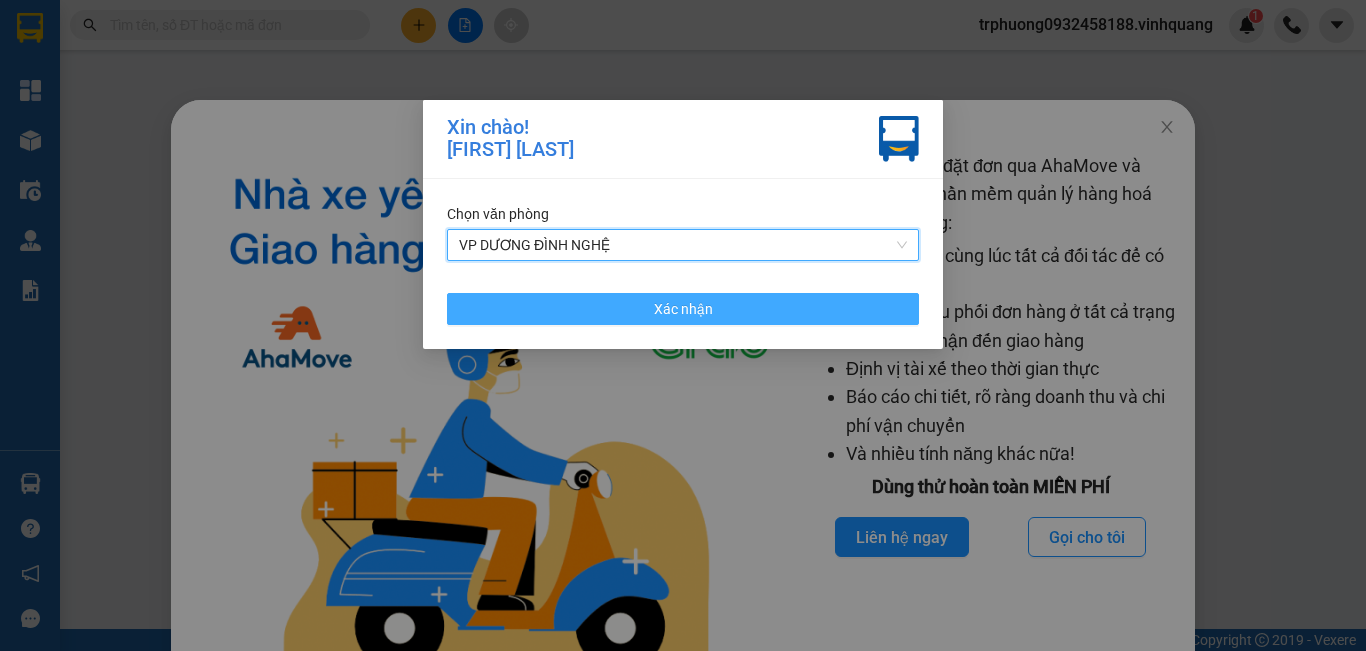 click on "Xác nhận" at bounding box center [683, 309] 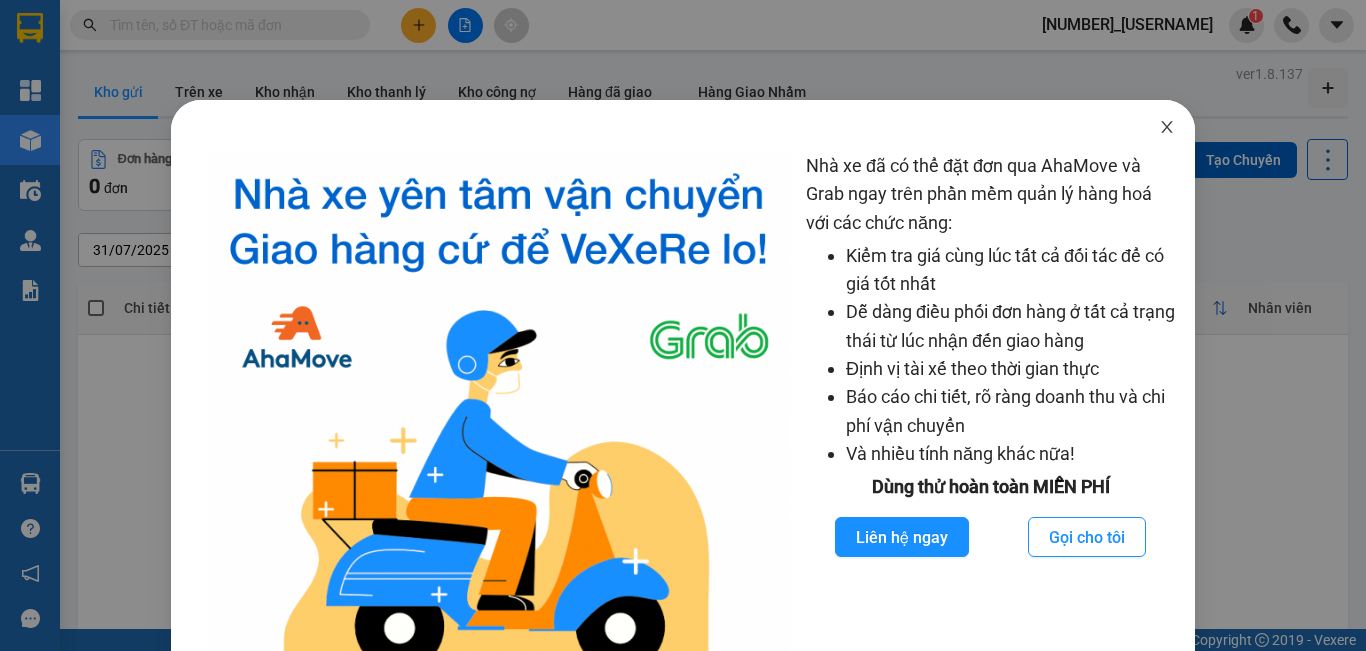 click 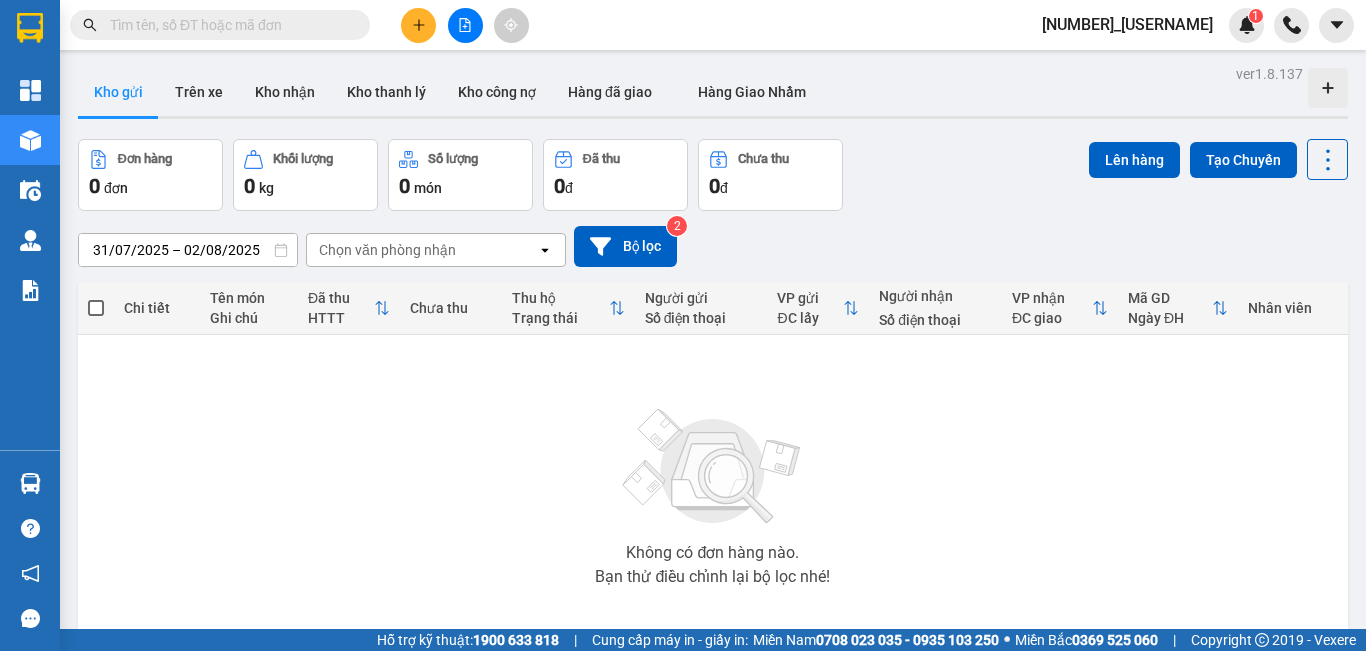 click on "Kho gửi" at bounding box center [118, 92] 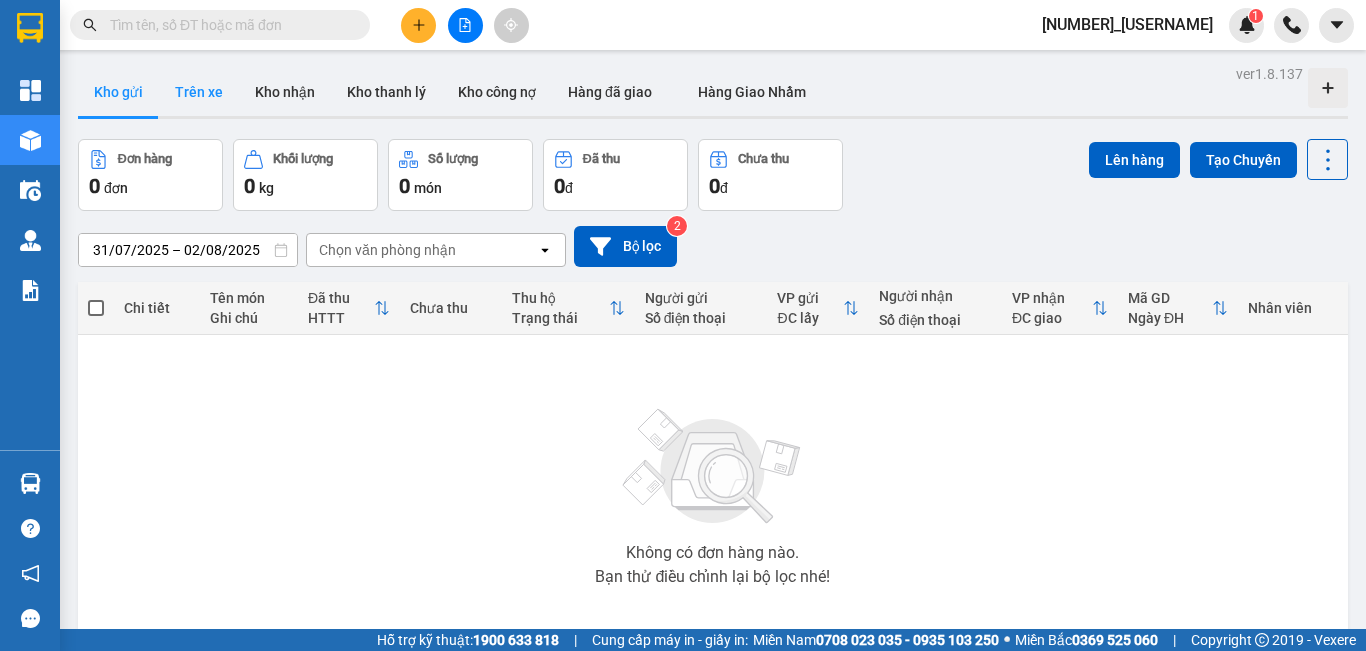 click on "Trên xe" at bounding box center [199, 92] 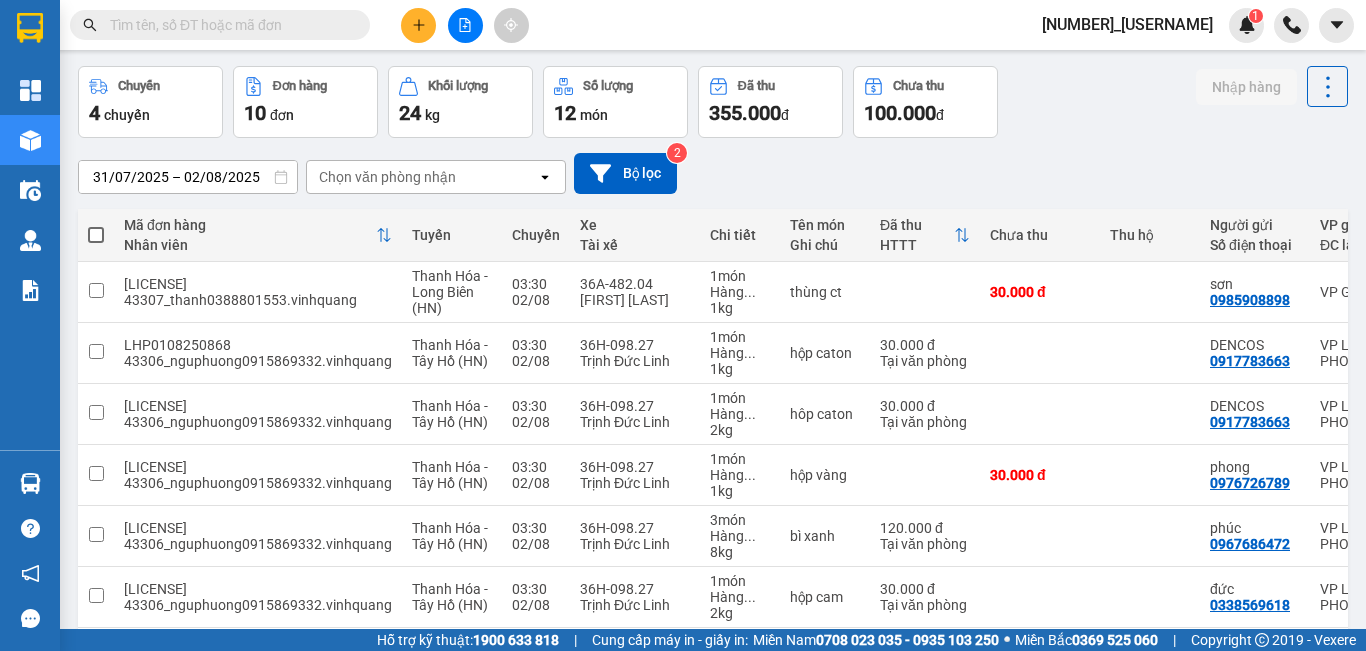 scroll, scrollTop: 0, scrollLeft: 0, axis: both 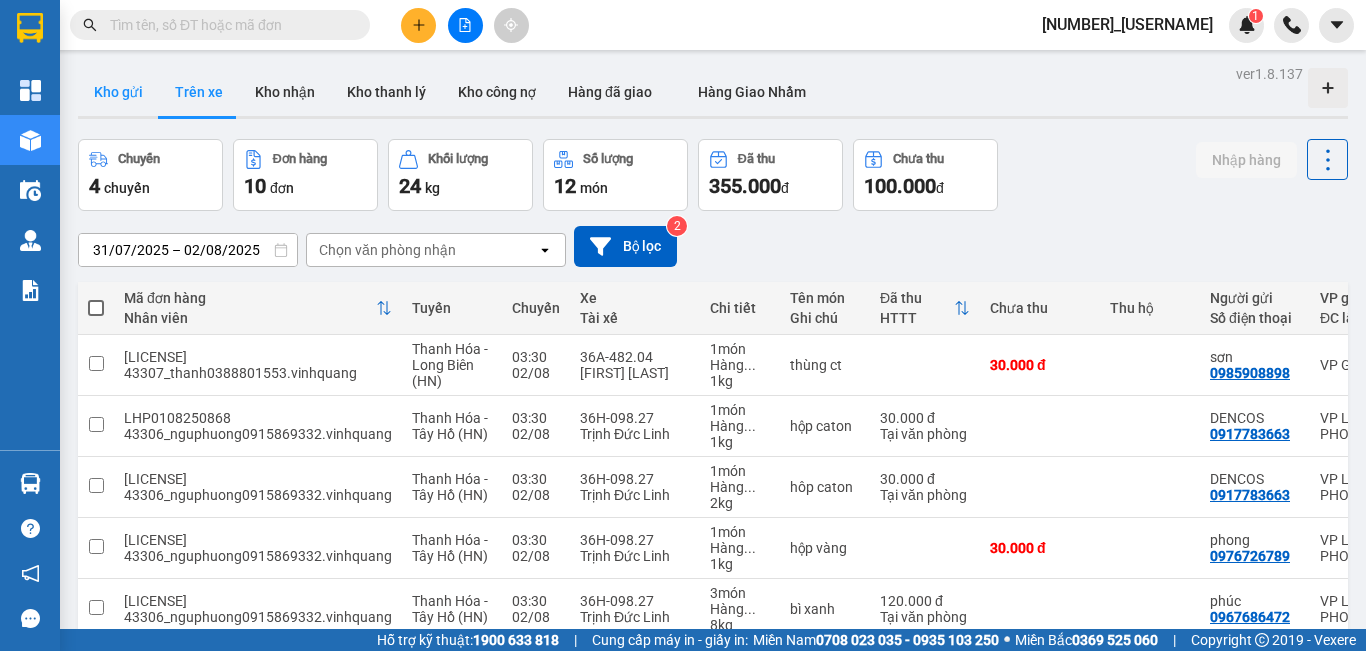 click on "Kho gửi" at bounding box center (118, 92) 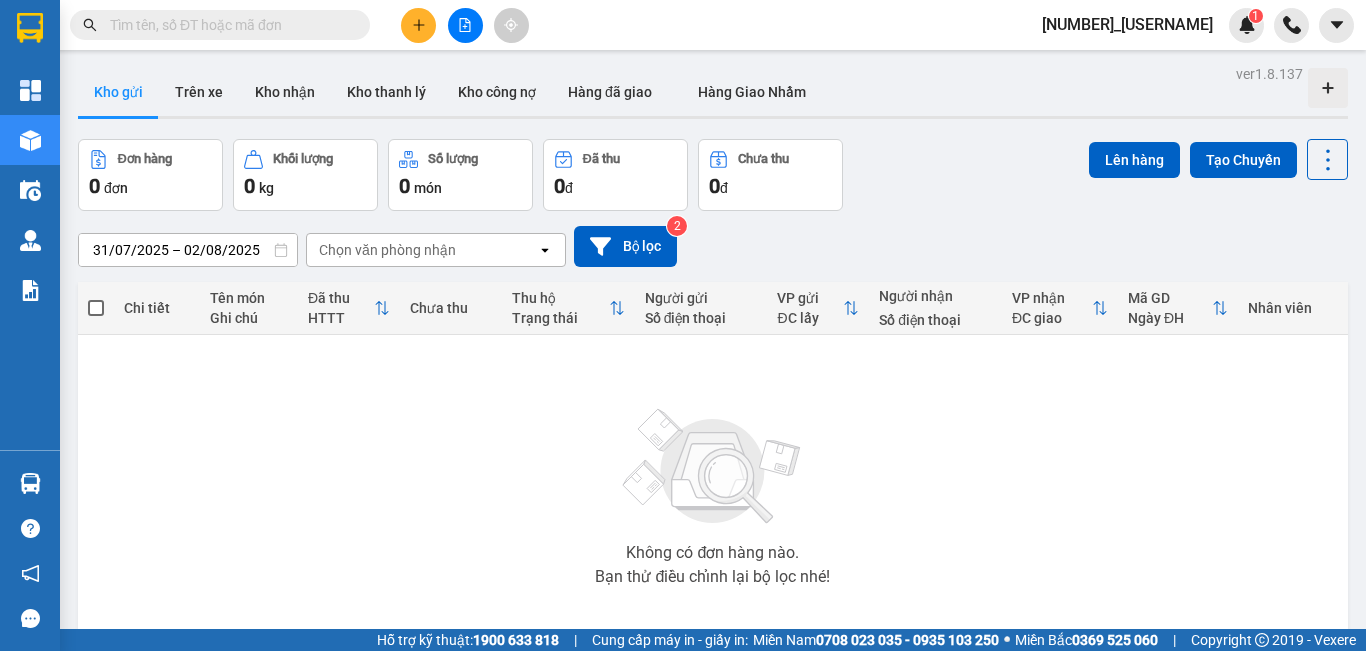 click on "53995_trphuong0932458188.vinhquang" at bounding box center (1127, 24) 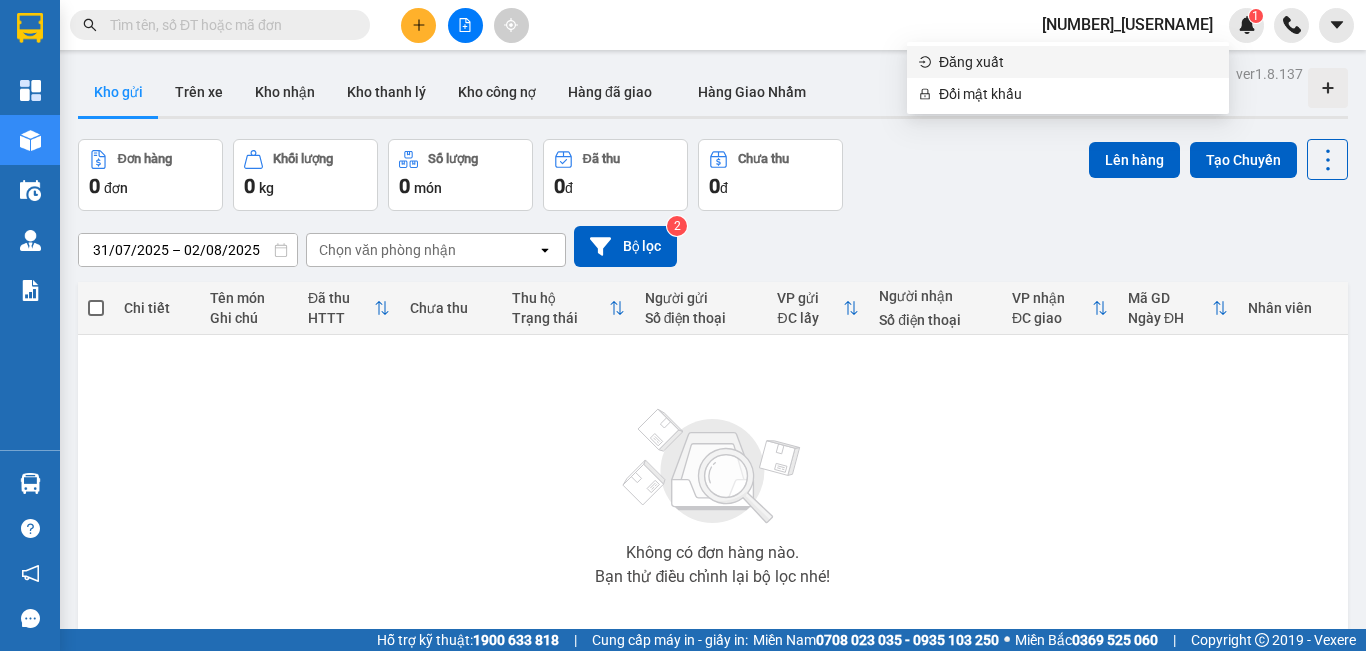 click on "Đăng xuất" at bounding box center (1078, 62) 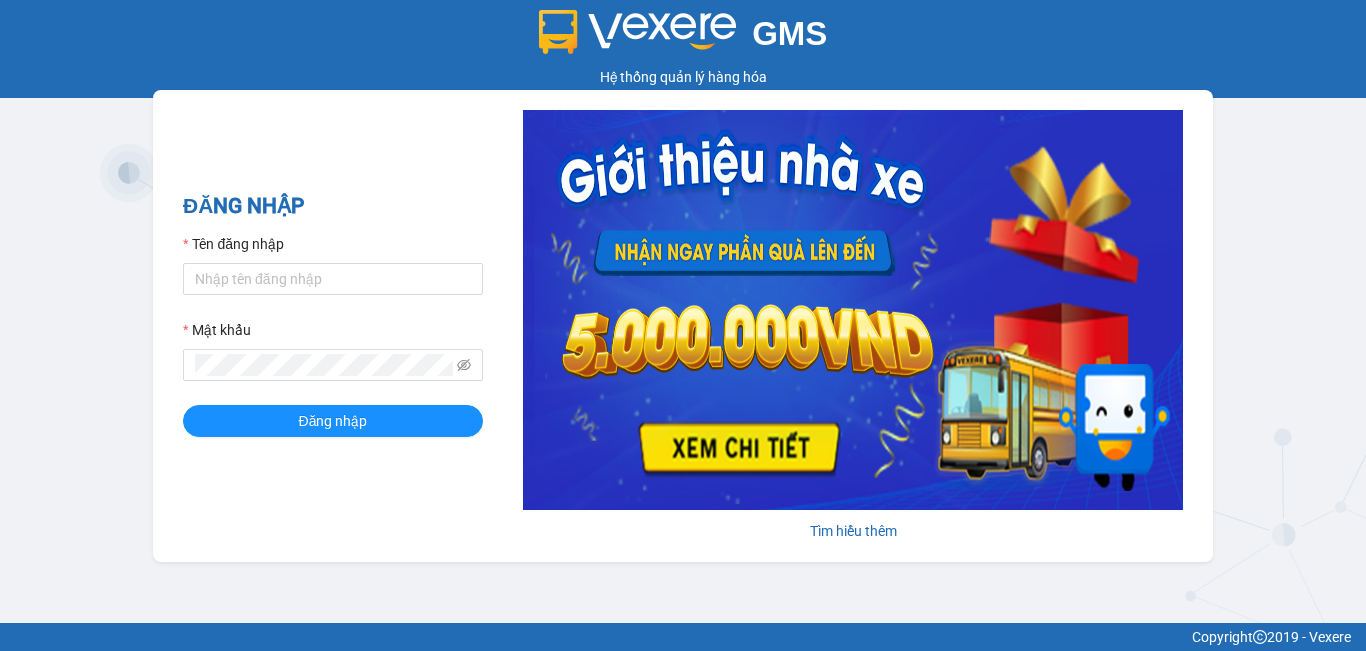 scroll, scrollTop: 0, scrollLeft: 0, axis: both 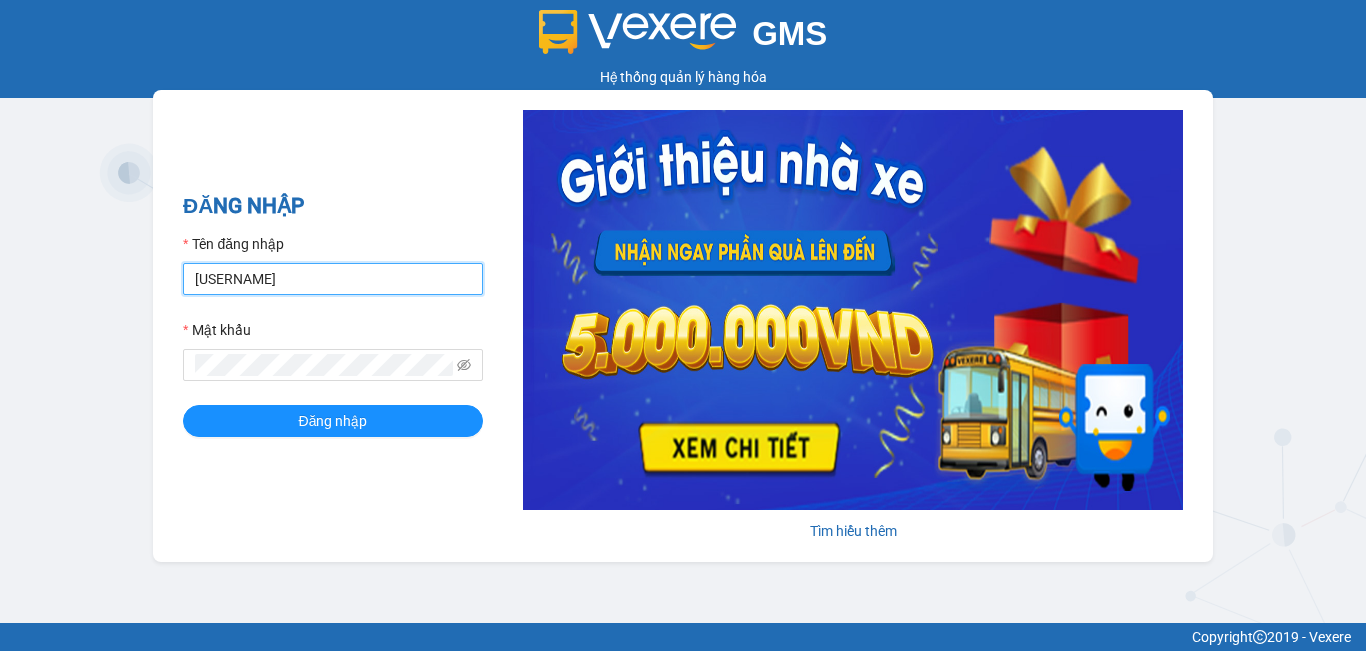click on "[USERNAME]" at bounding box center (333, 279) 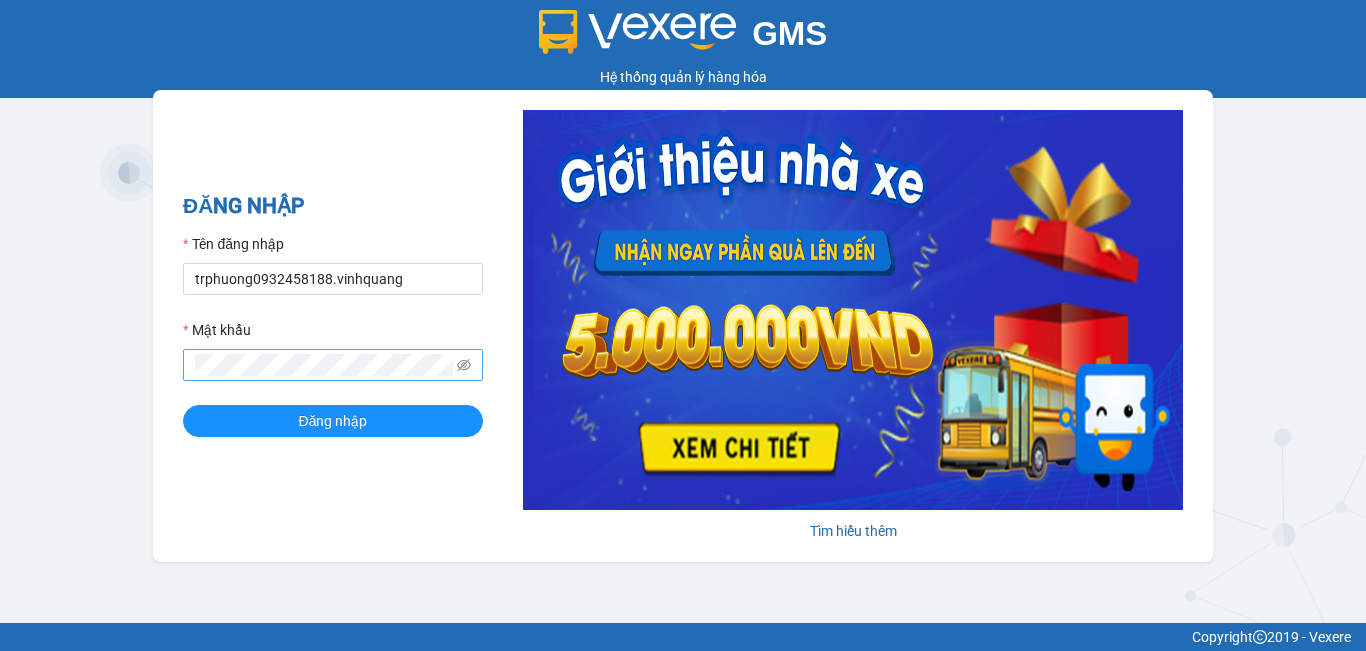 click at bounding box center (333, 365) 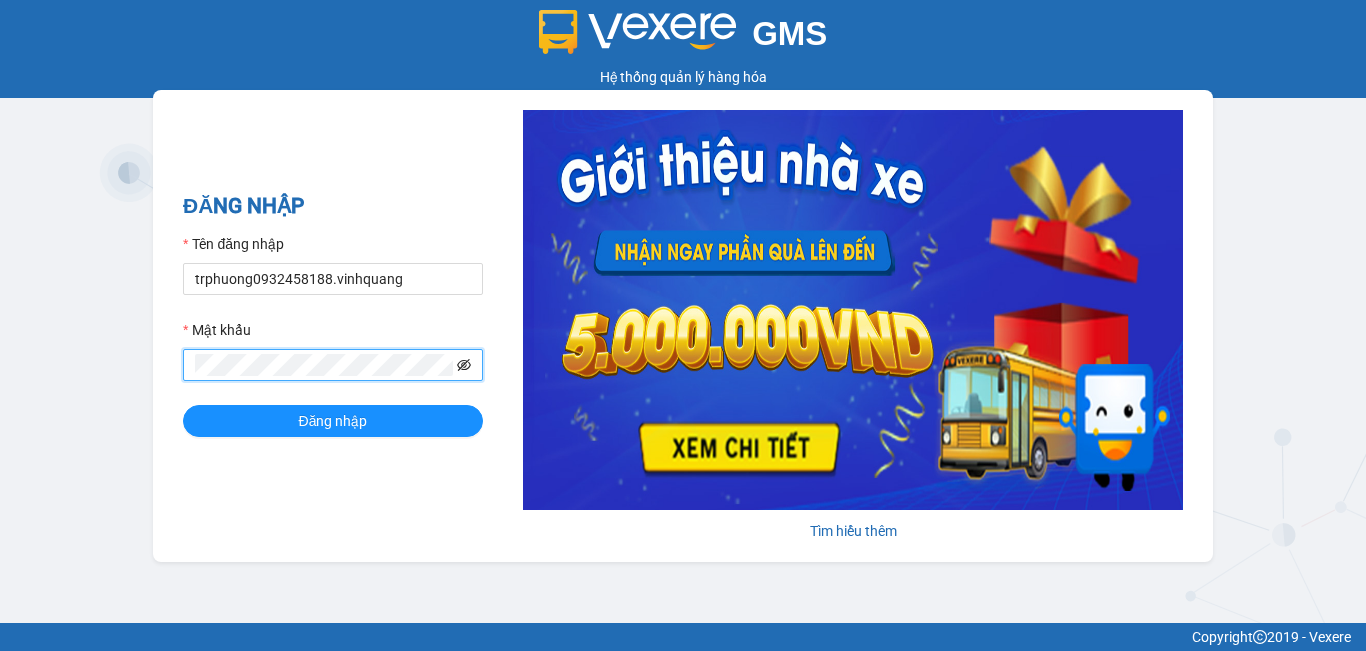 click 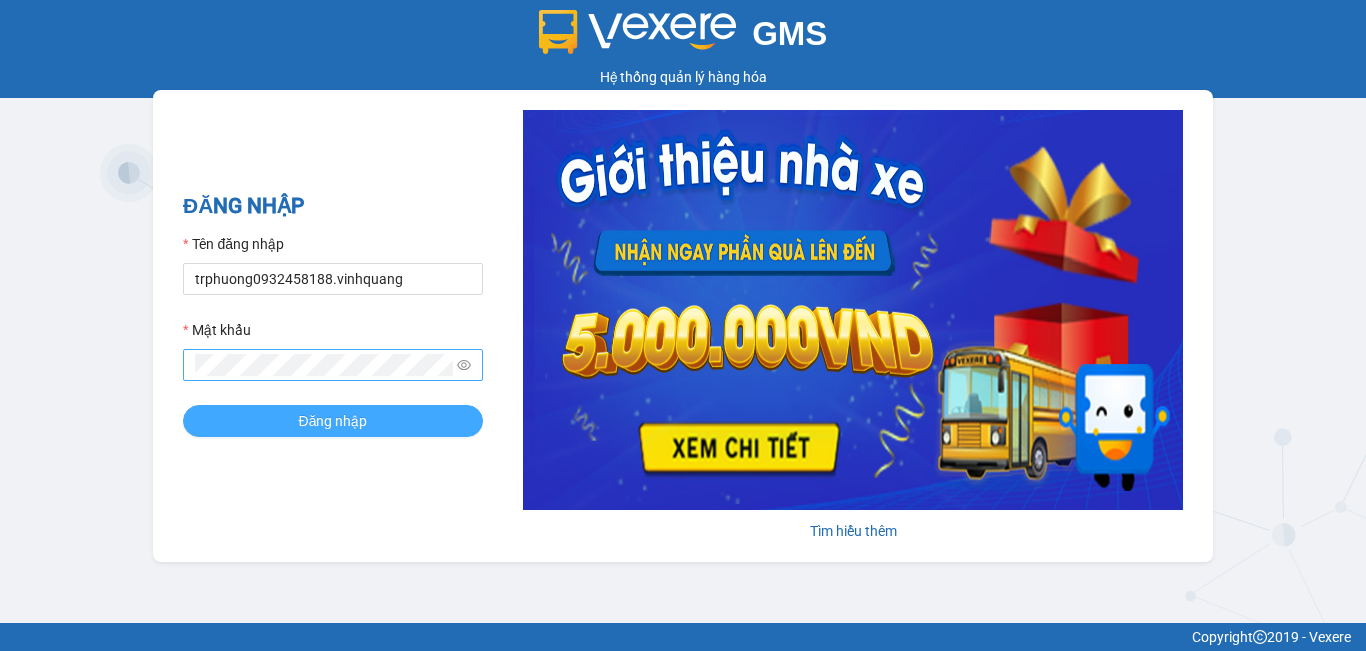 click on "Đăng nhập" at bounding box center [333, 421] 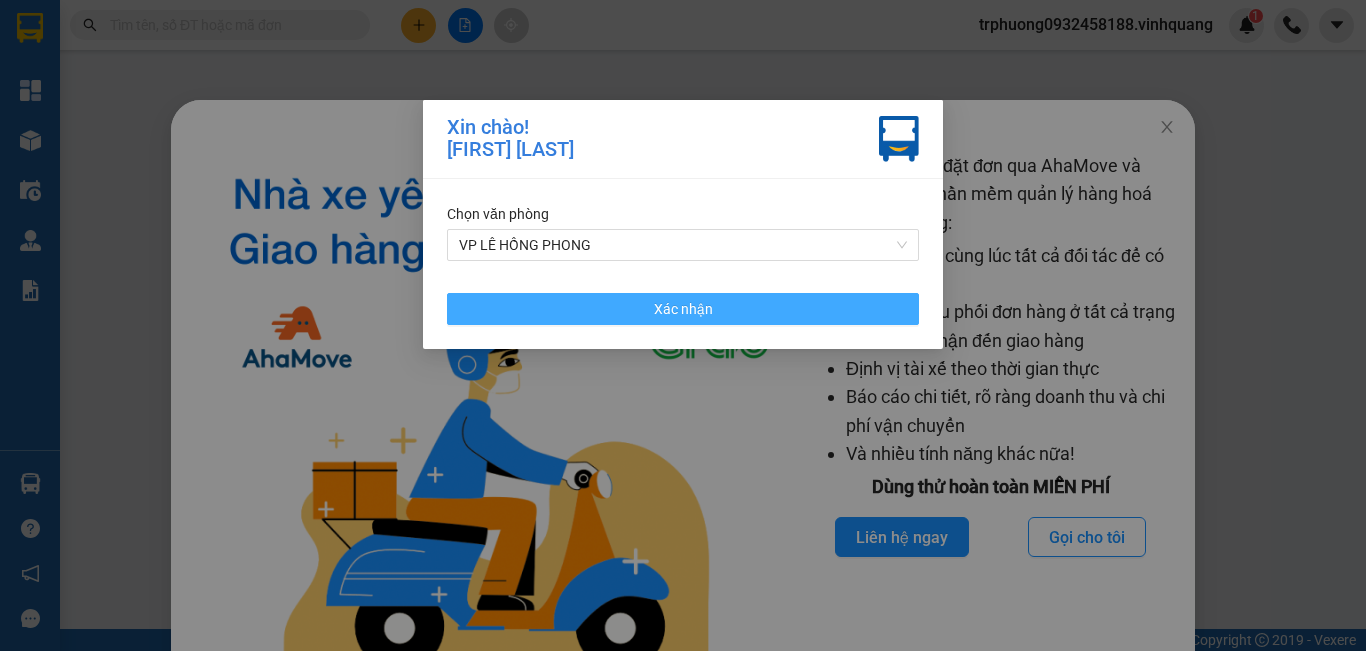 click on "Xác nhận" at bounding box center (683, 309) 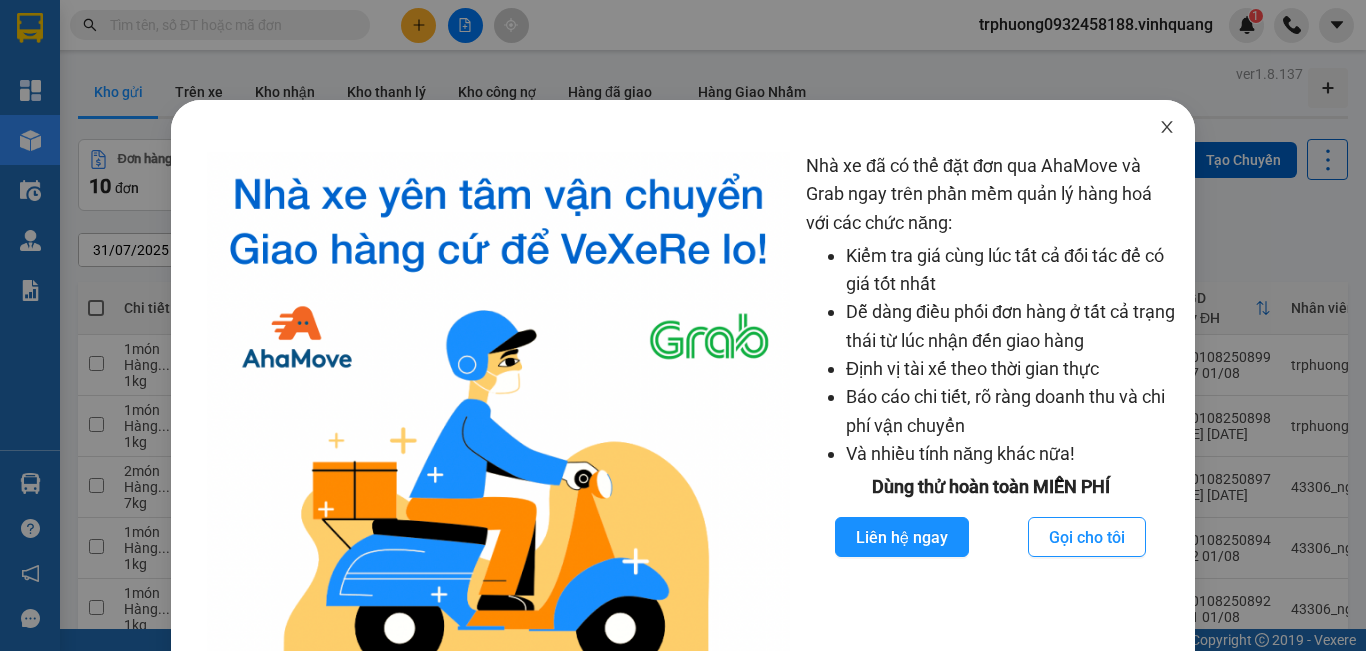click 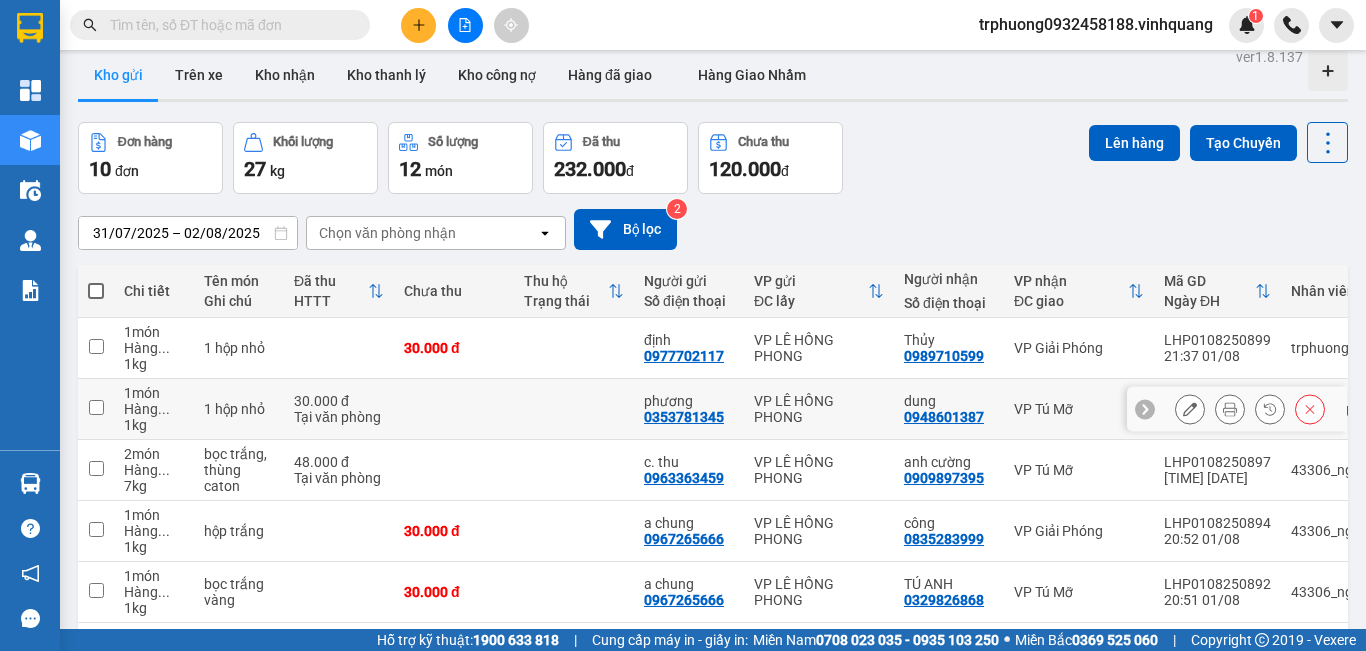 scroll, scrollTop: 0, scrollLeft: 0, axis: both 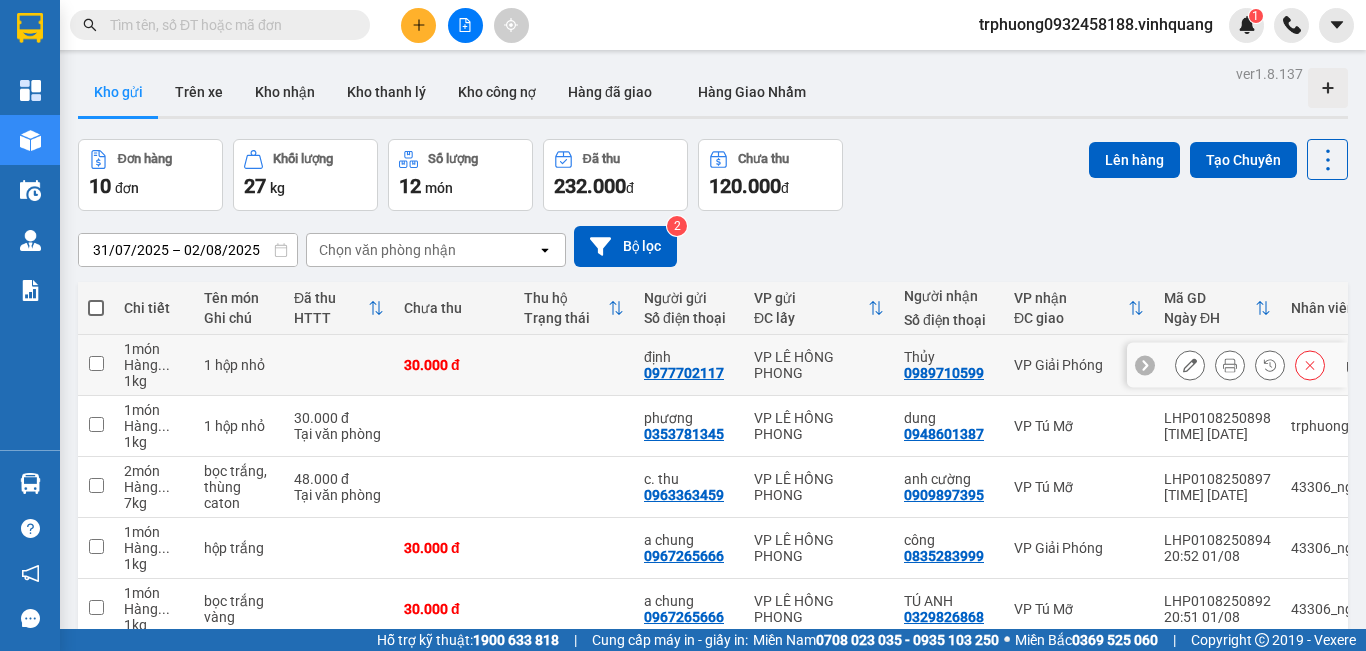 click at bounding box center [96, 363] 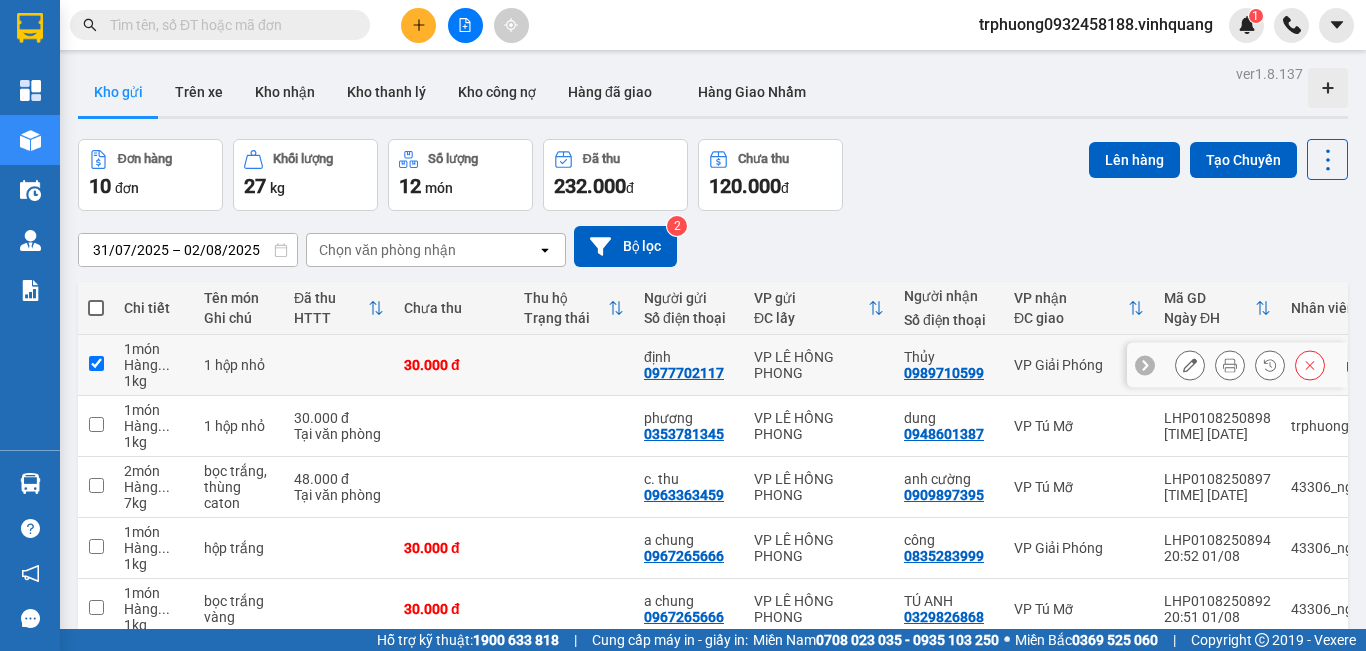 checkbox on "true" 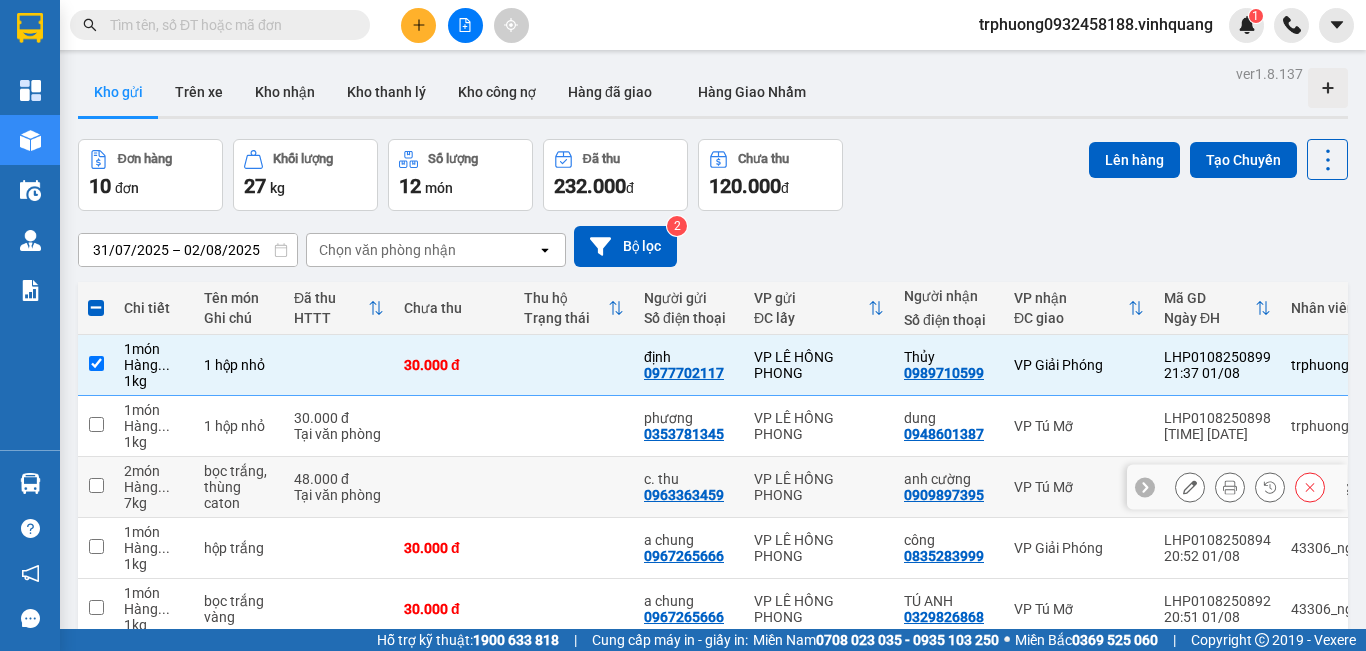 scroll, scrollTop: 333, scrollLeft: 0, axis: vertical 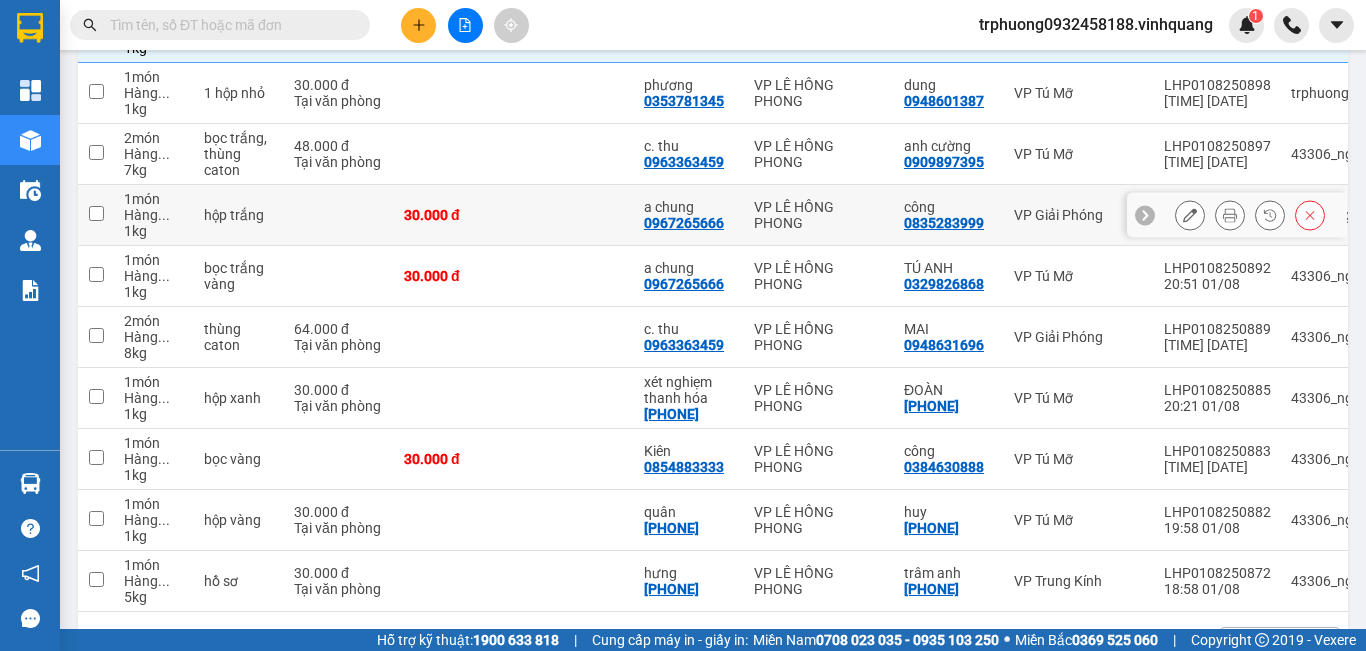 click at bounding box center [96, 213] 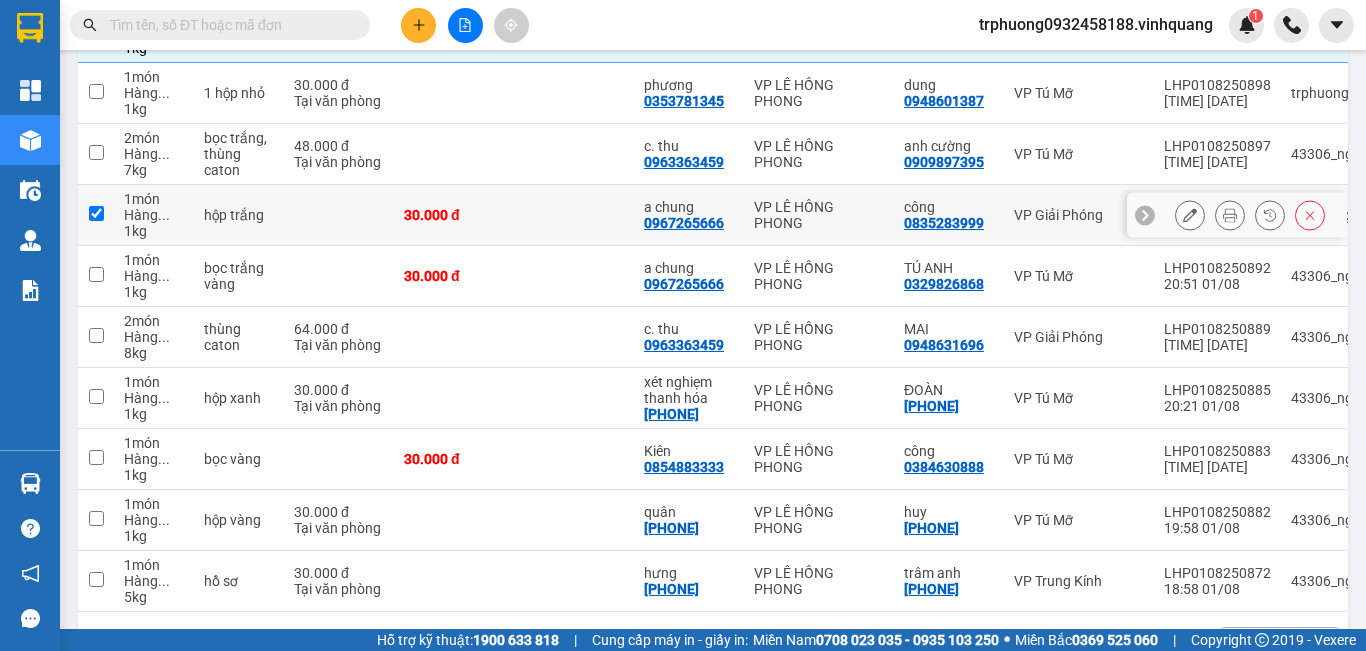 checkbox on "true" 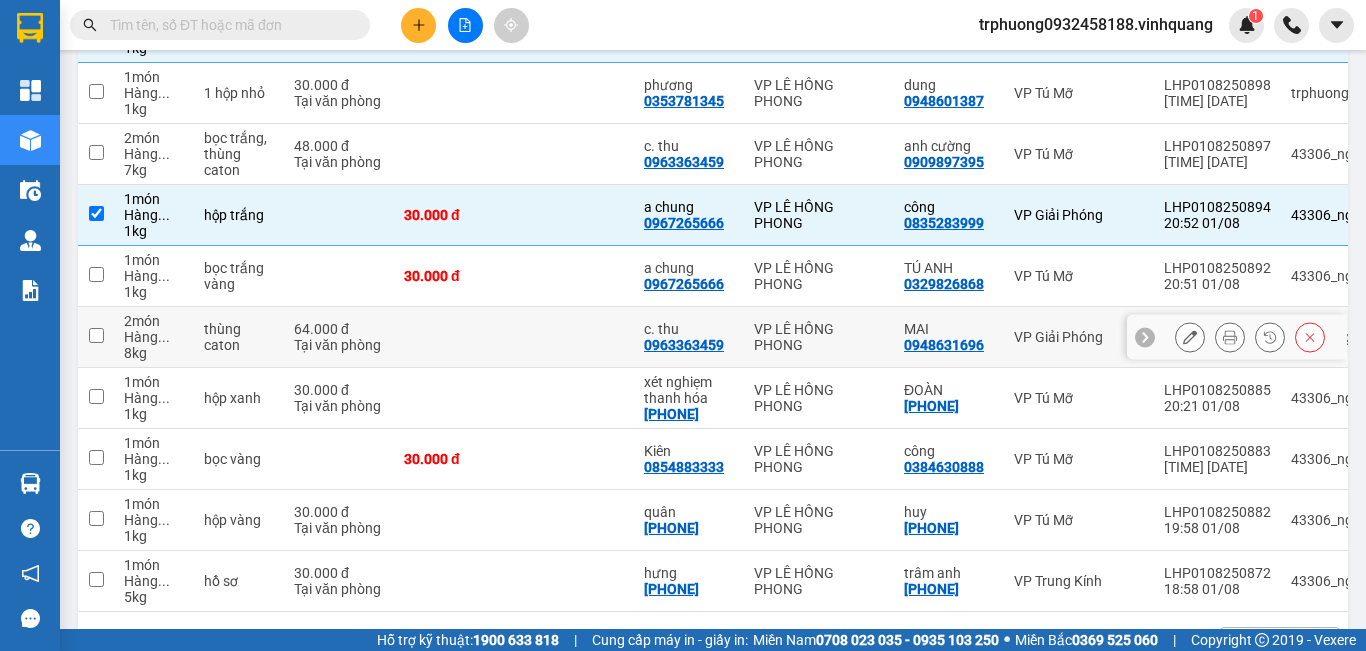 click at bounding box center (96, 335) 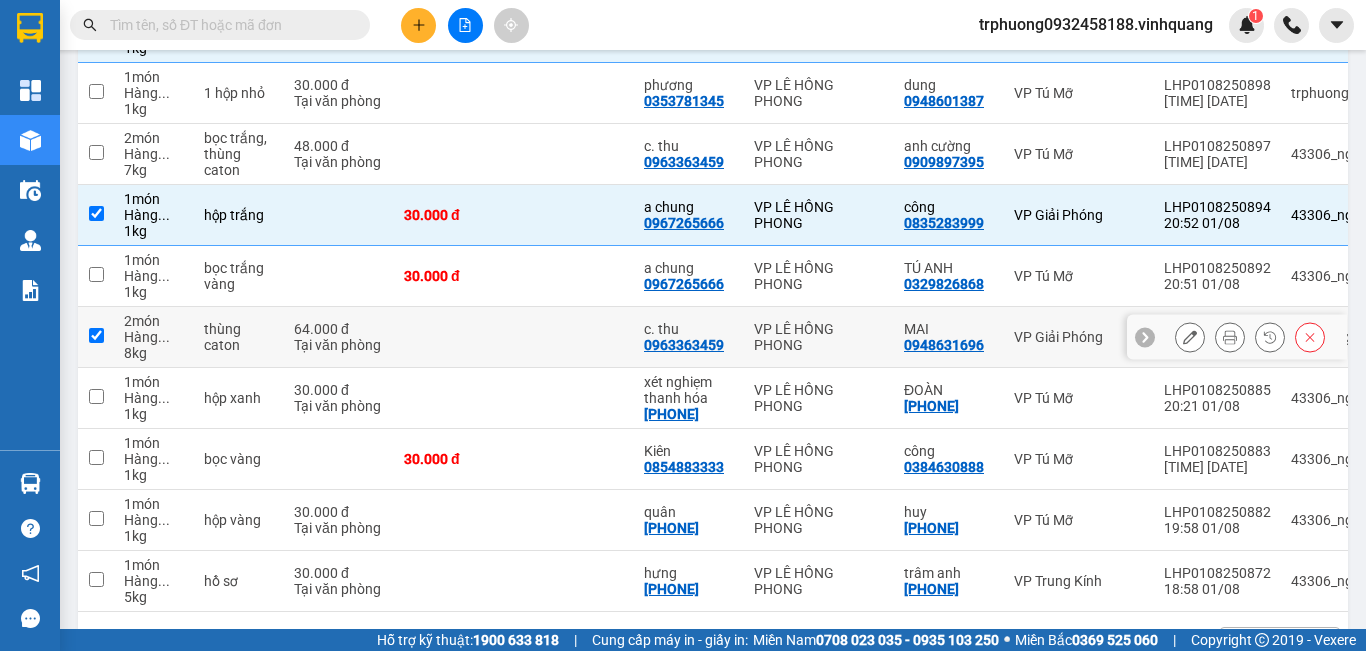 checkbox on "true" 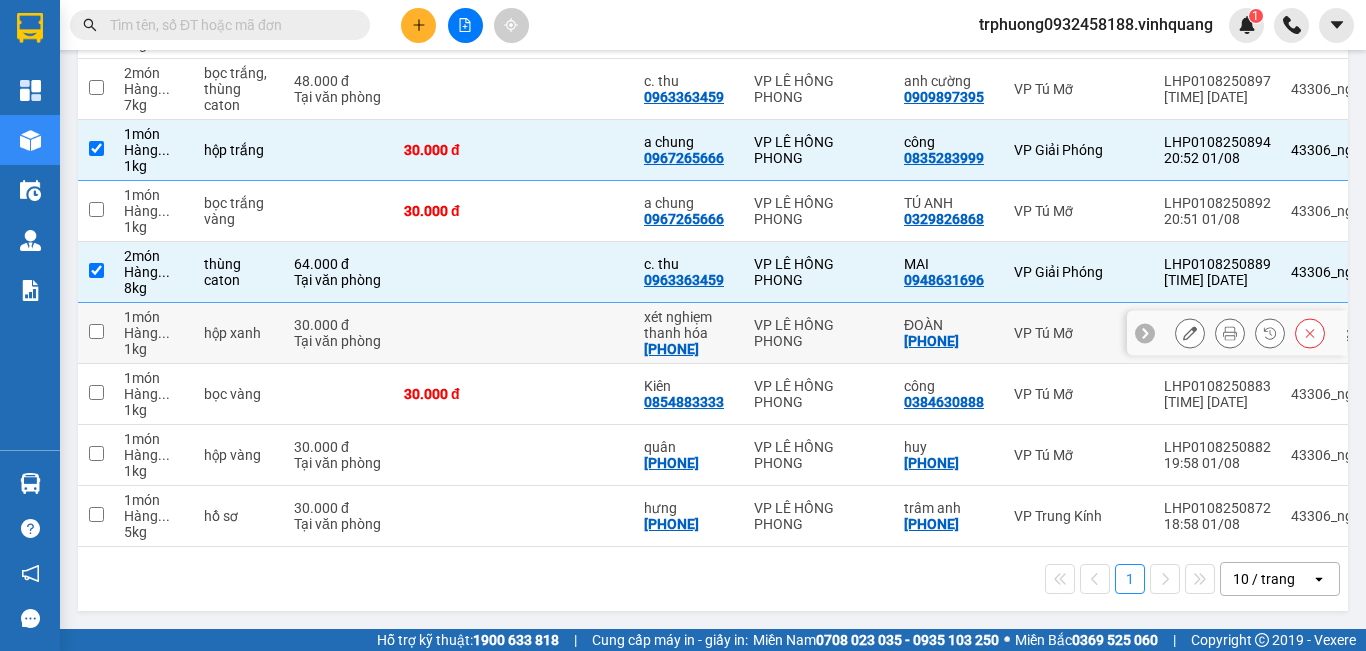 scroll, scrollTop: 73, scrollLeft: 0, axis: vertical 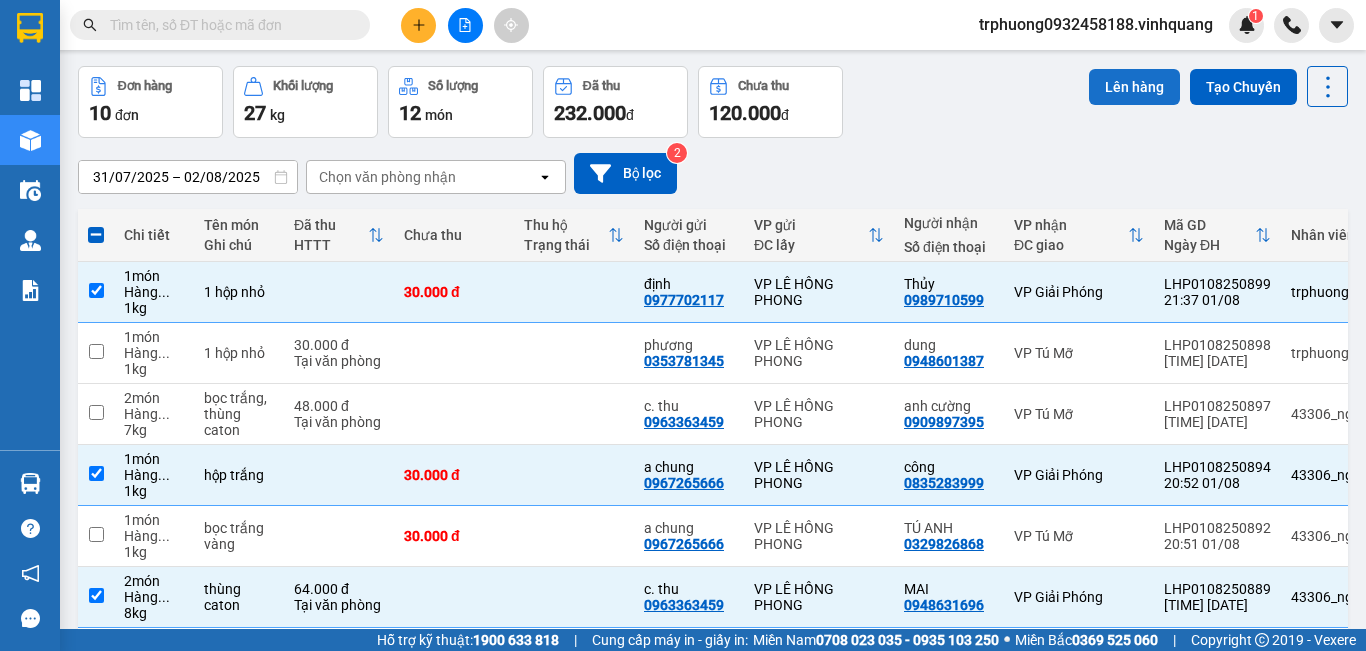 click on "Lên hàng" at bounding box center (1134, 87) 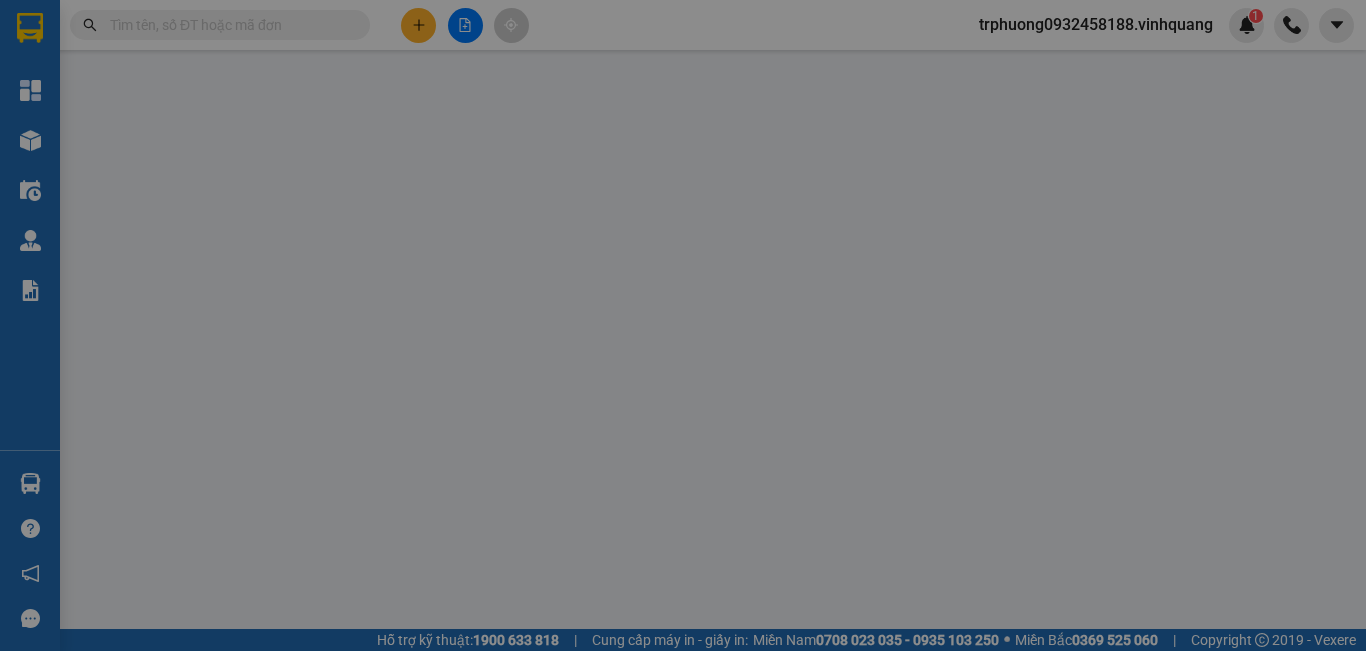 scroll, scrollTop: 0, scrollLeft: 0, axis: both 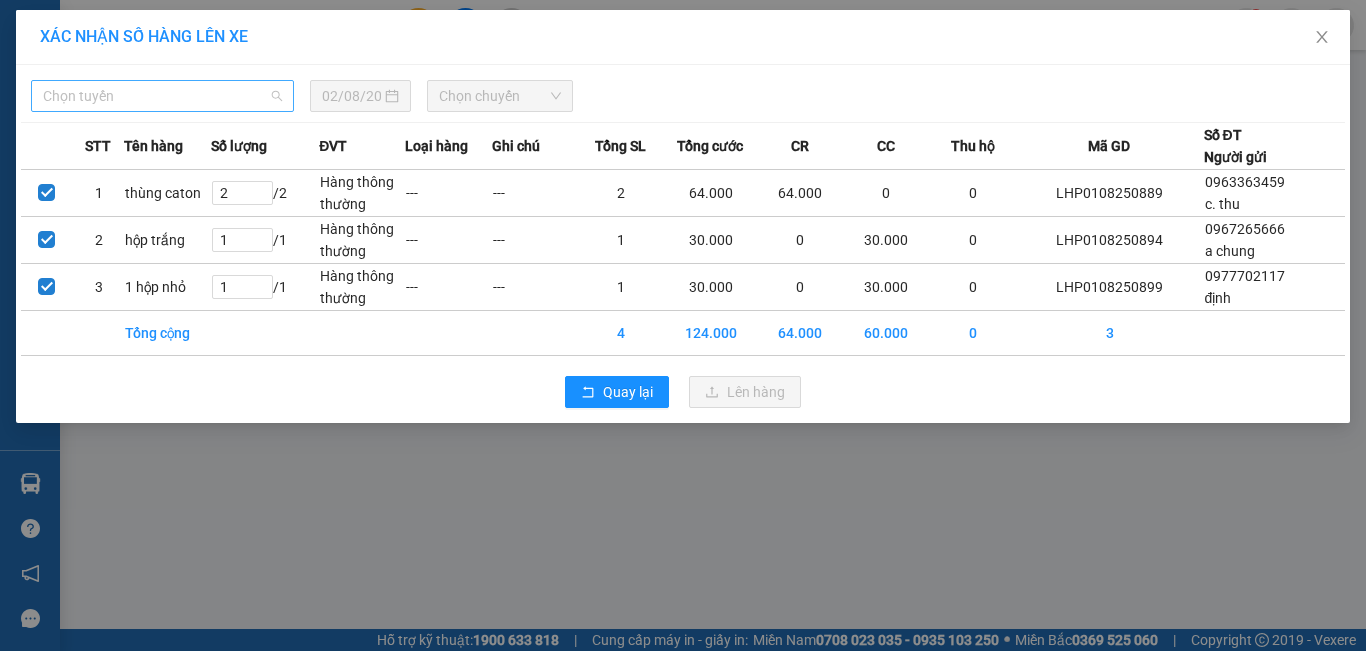 click on "Chọn tuyến" at bounding box center (162, 96) 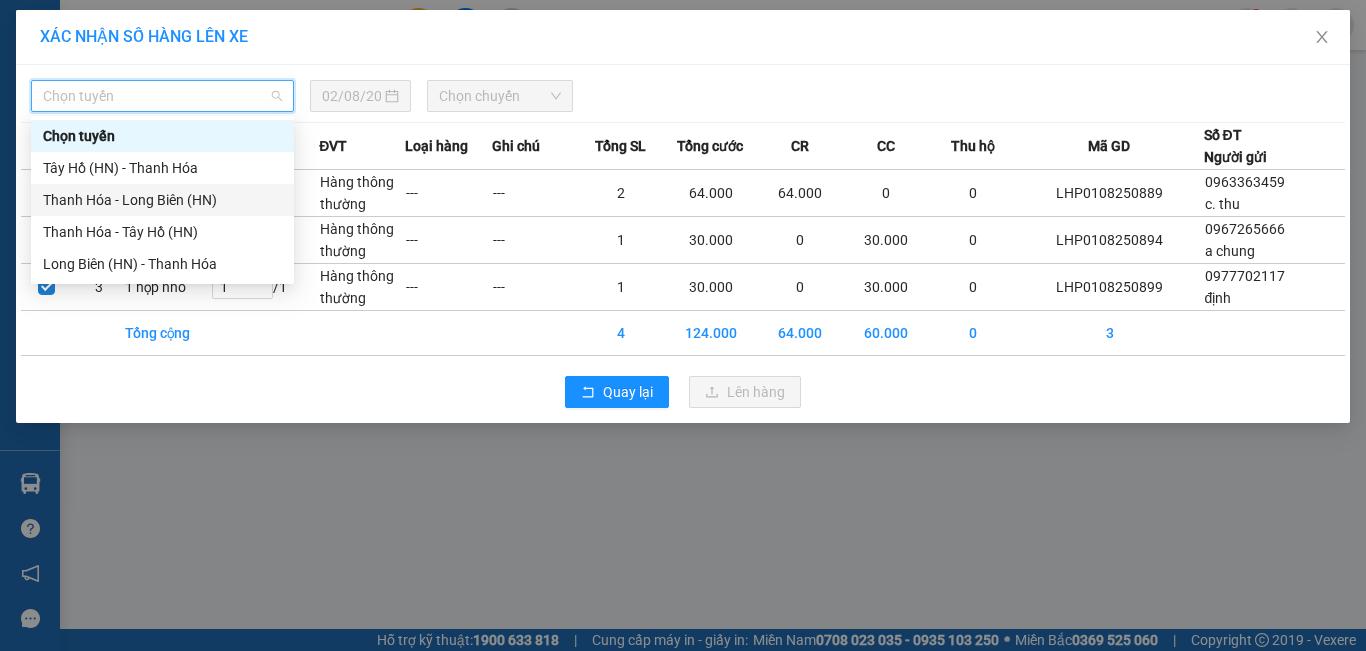 click on "Thanh Hóa - Long Biên (HN)" at bounding box center (162, 200) 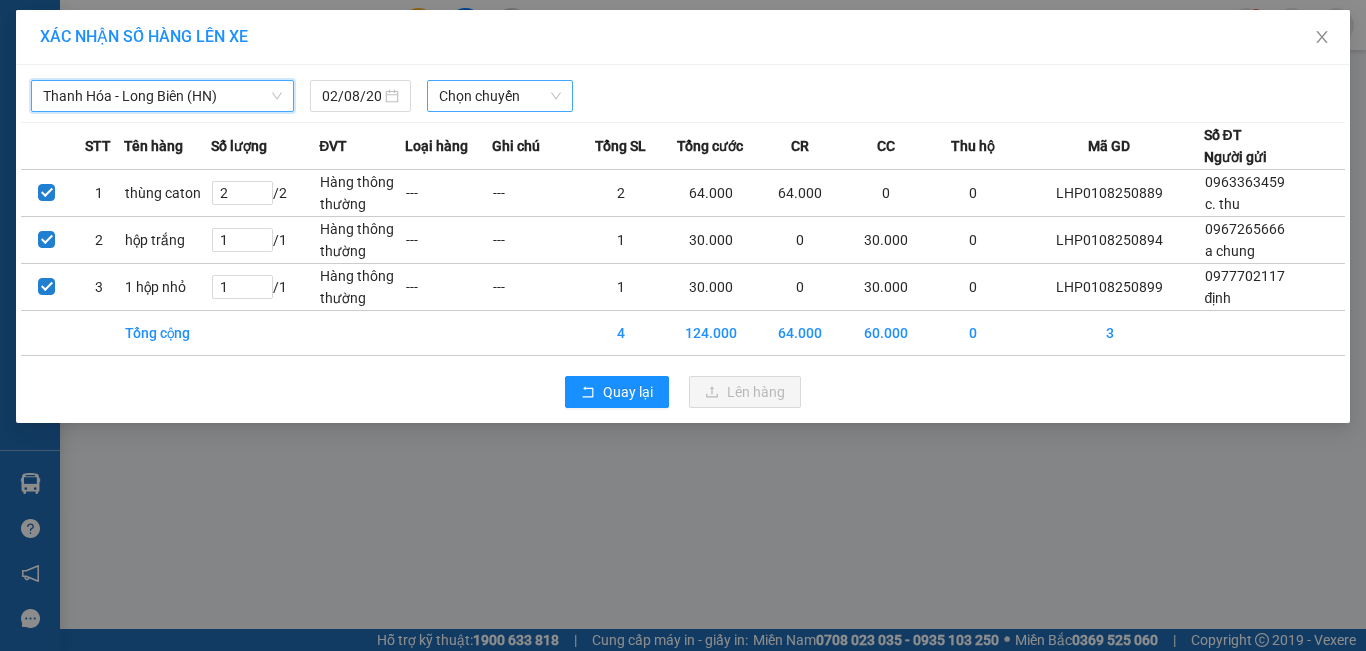 click on "Chọn chuyến" at bounding box center (500, 96) 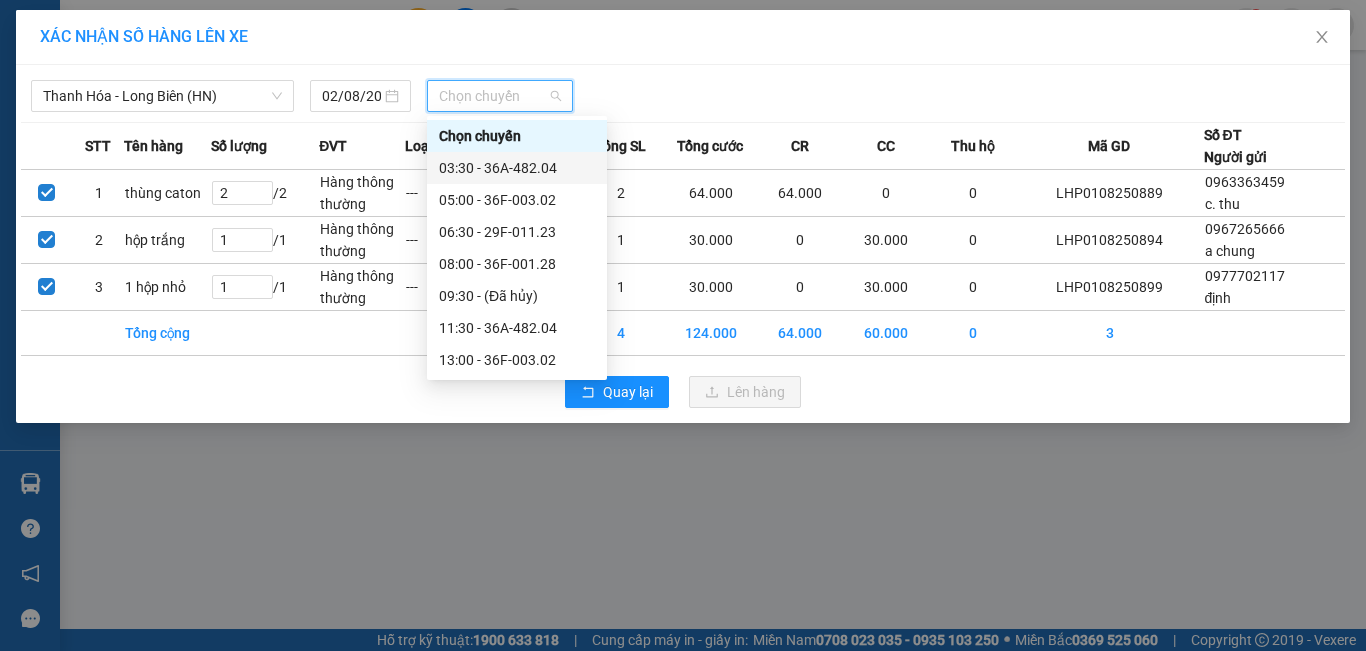 click on "[TIME] - [LICENSE_PLATE]" at bounding box center [517, 168] 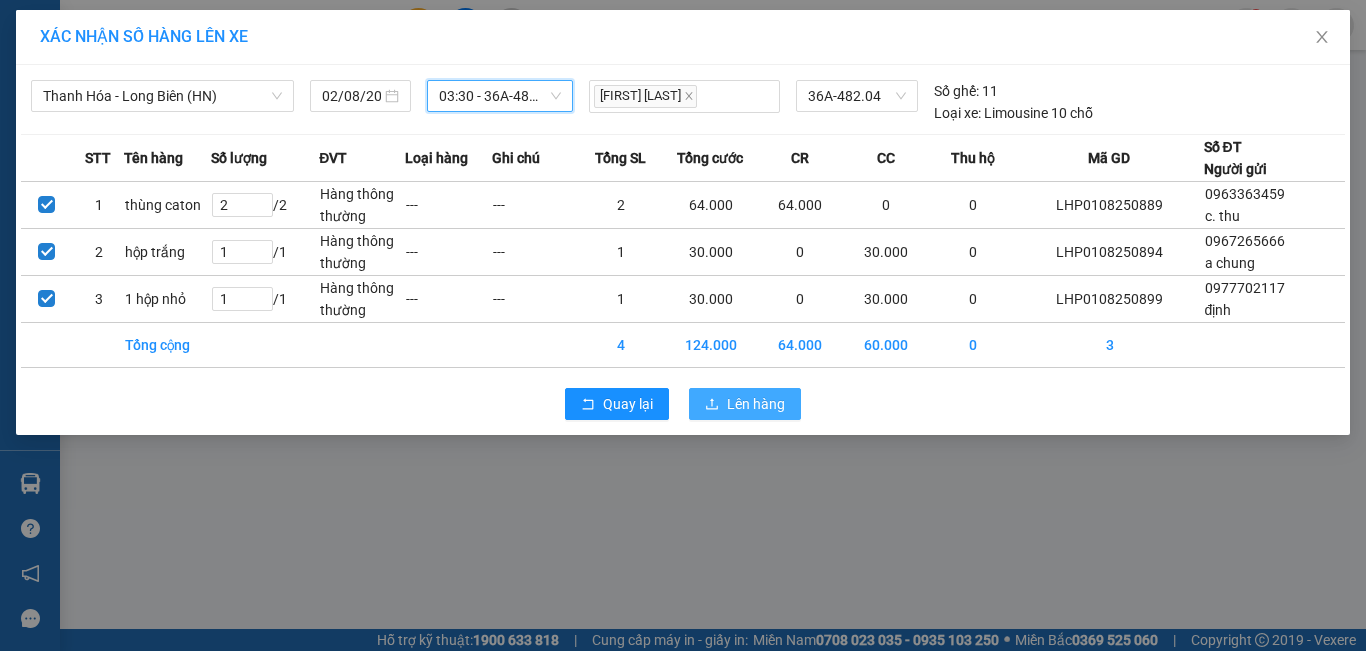 click on "Lên hàng" at bounding box center (756, 404) 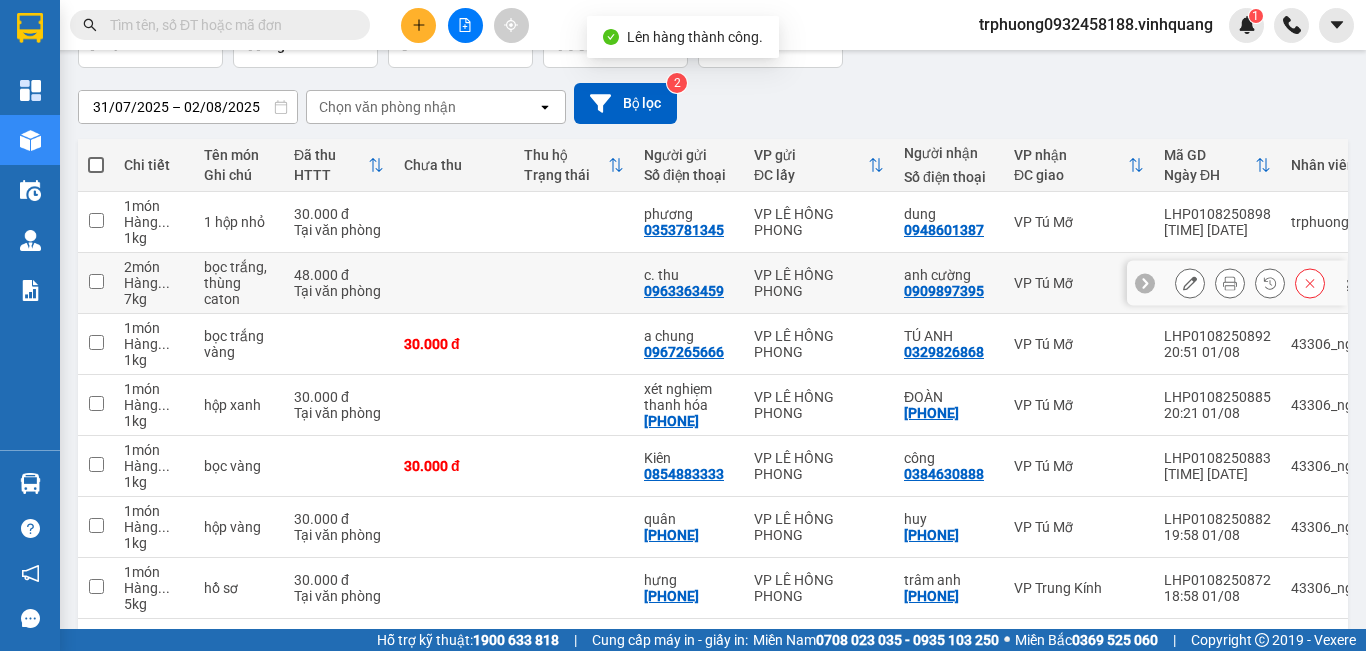 scroll, scrollTop: 223, scrollLeft: 0, axis: vertical 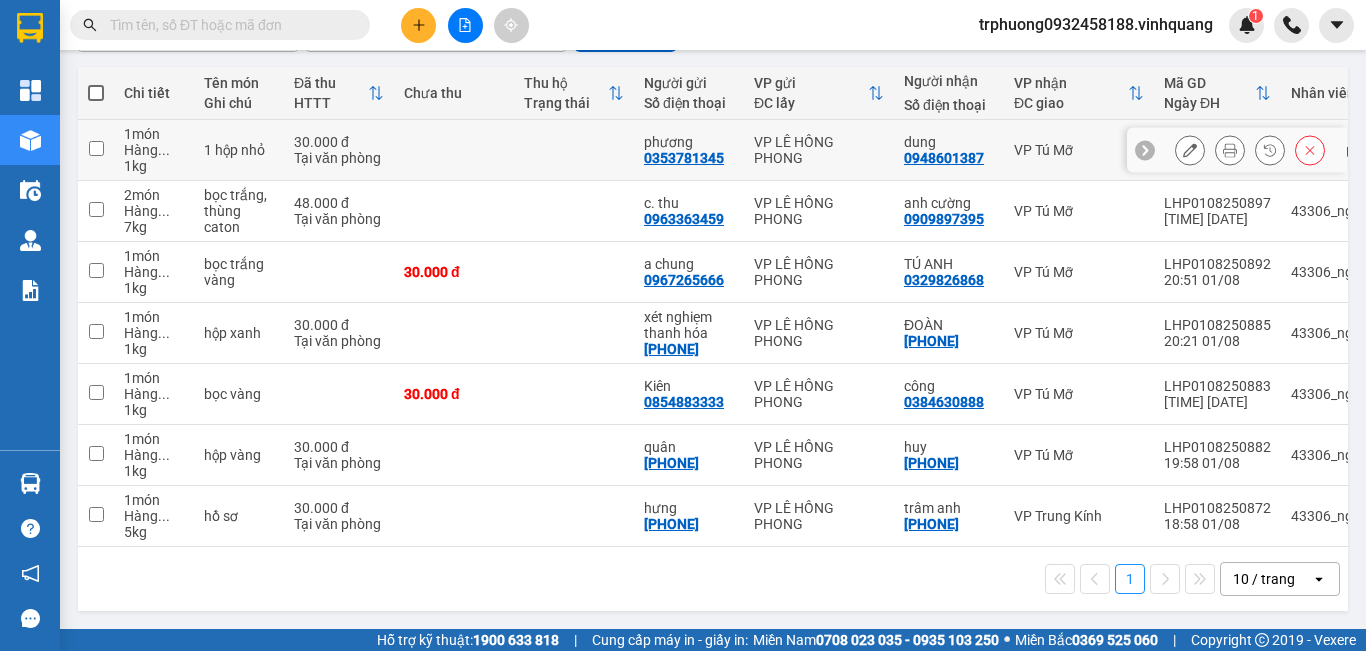 click at bounding box center [96, 148] 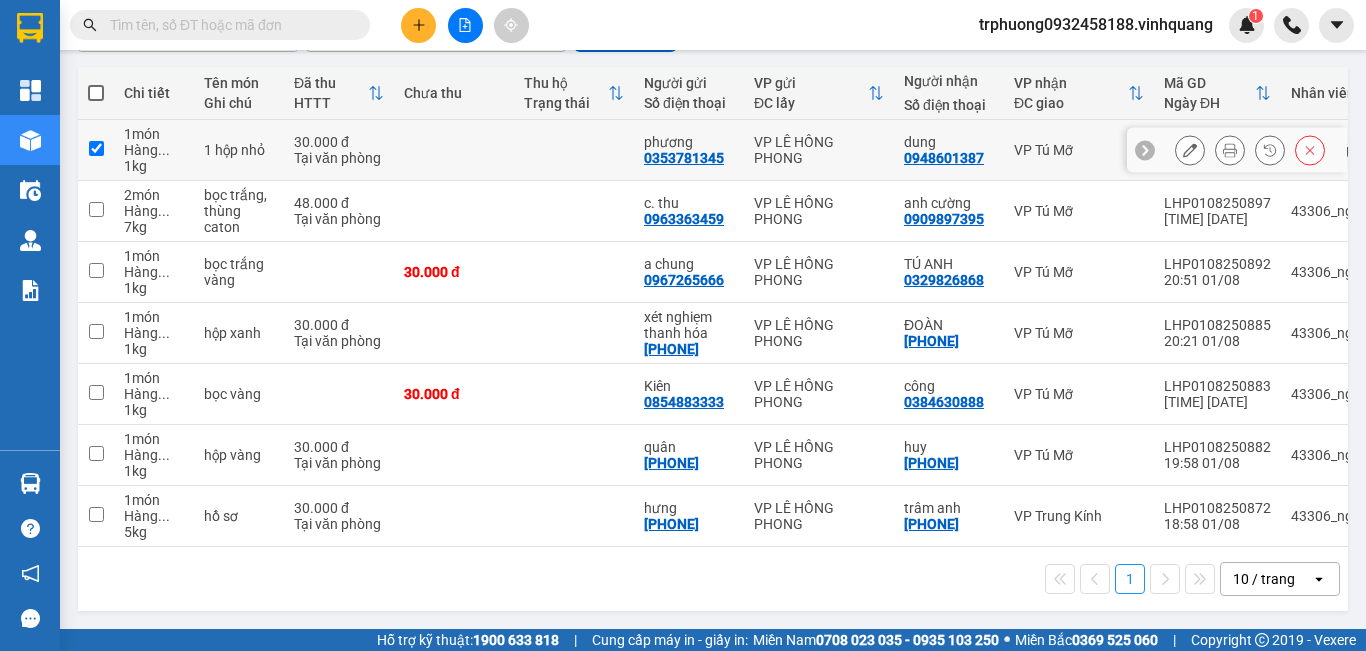 checkbox on "true" 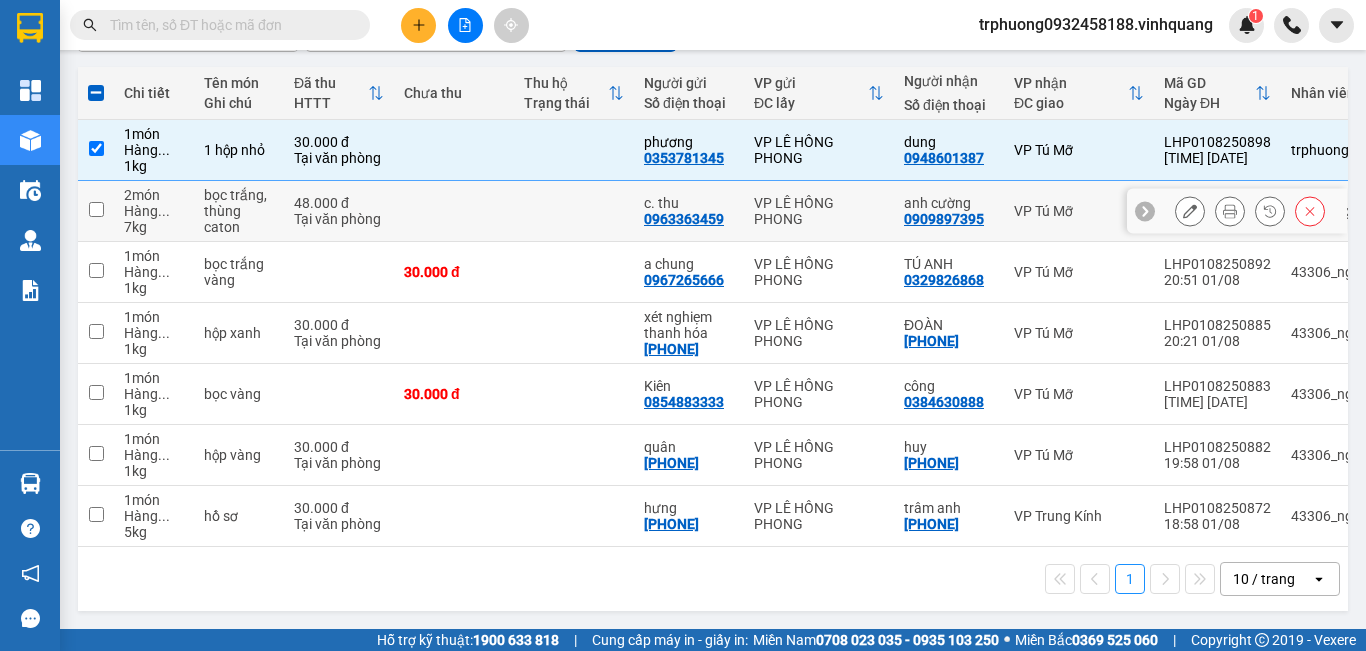 click at bounding box center [96, 209] 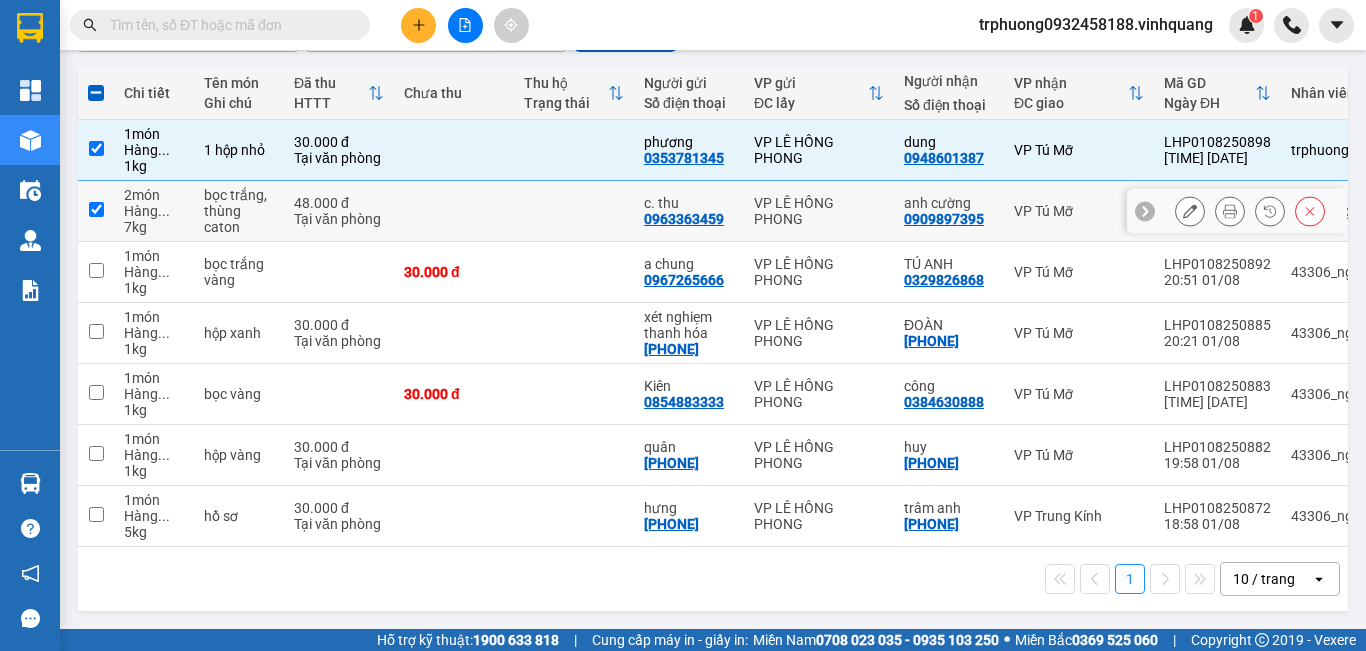 checkbox on "true" 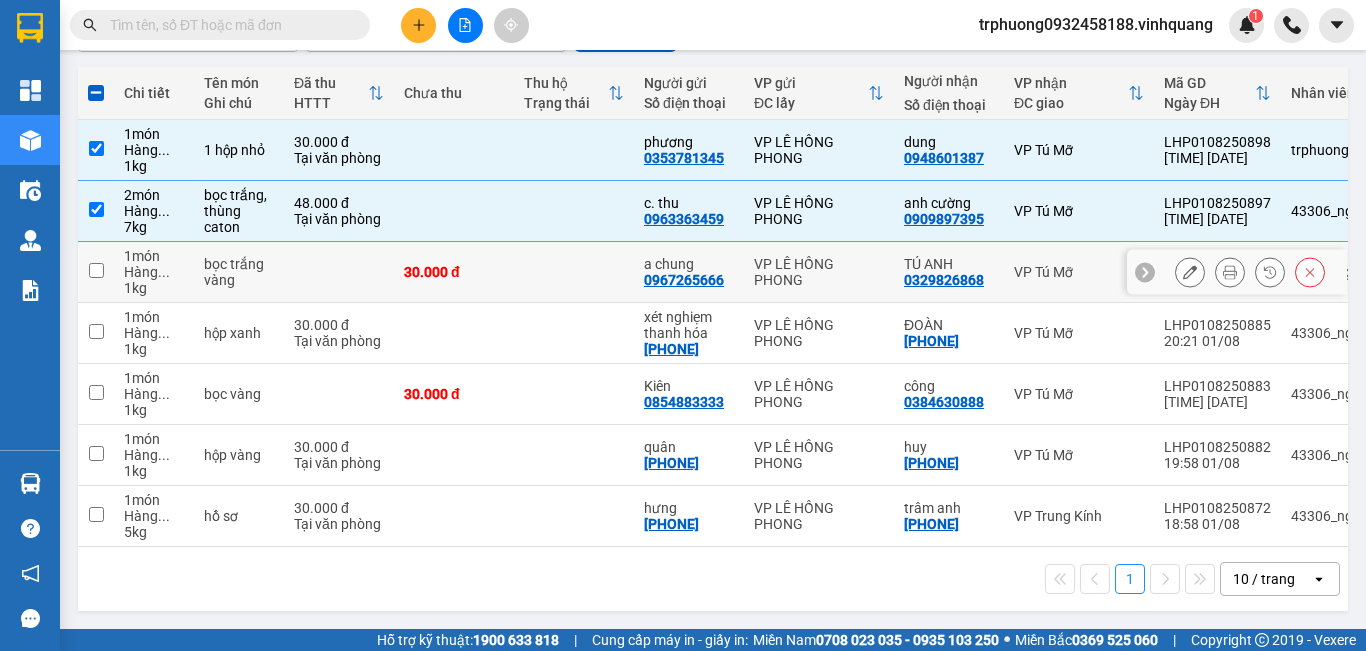 click at bounding box center [96, 272] 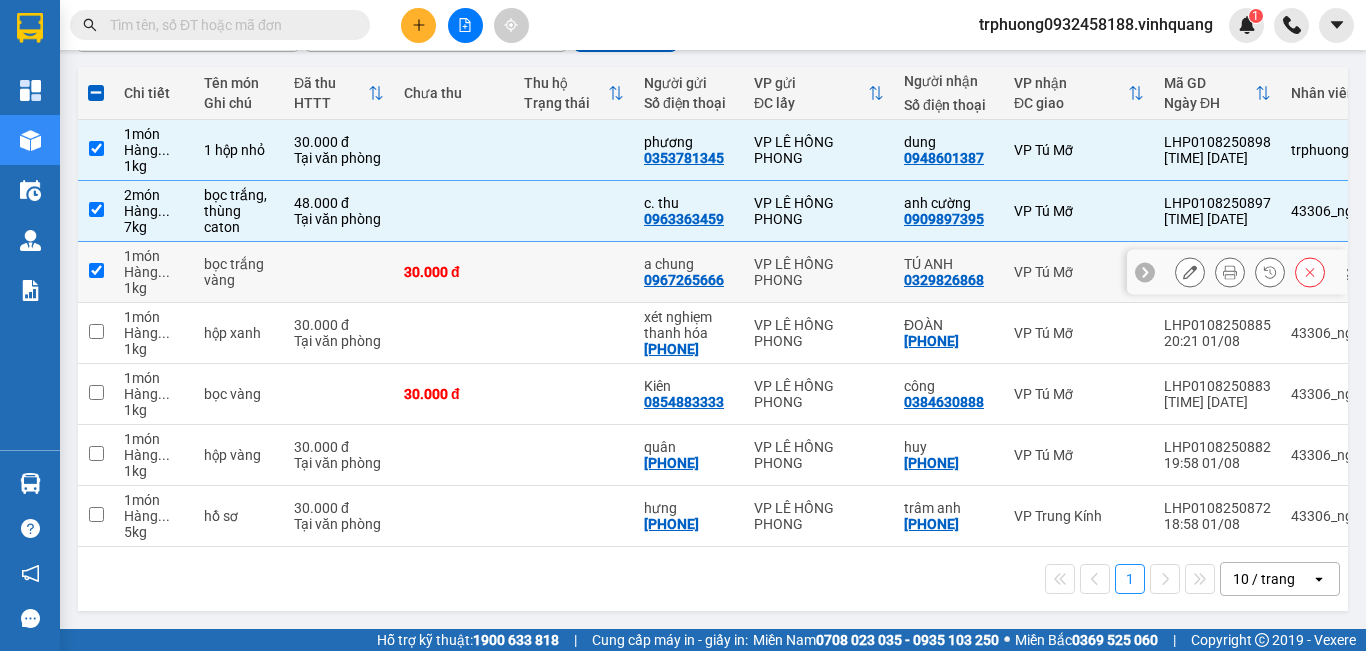 checkbox on "true" 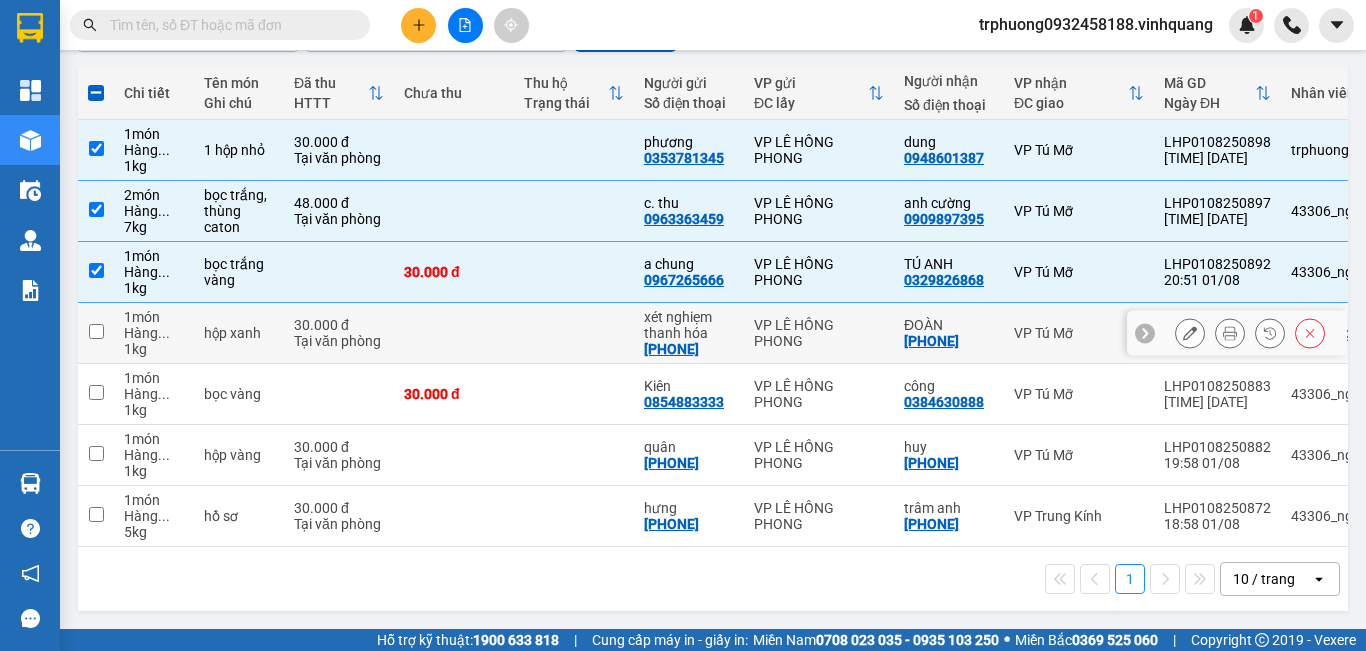 click at bounding box center [96, 331] 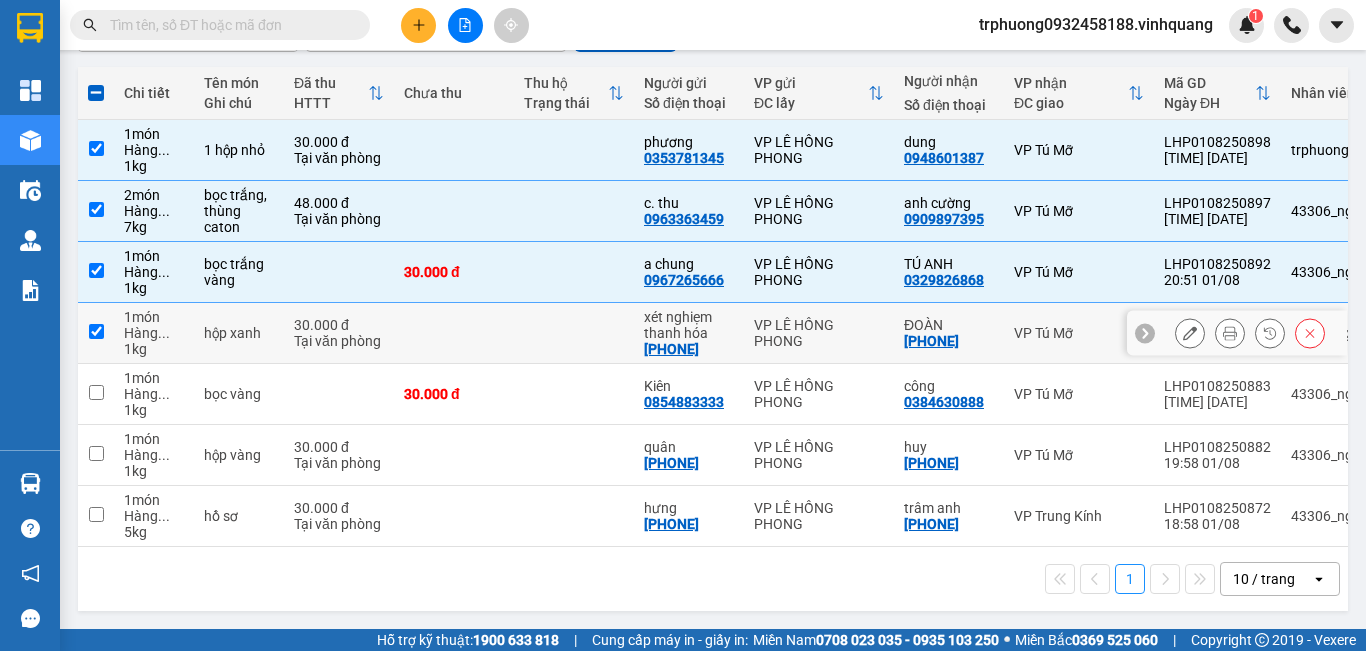 checkbox on "true" 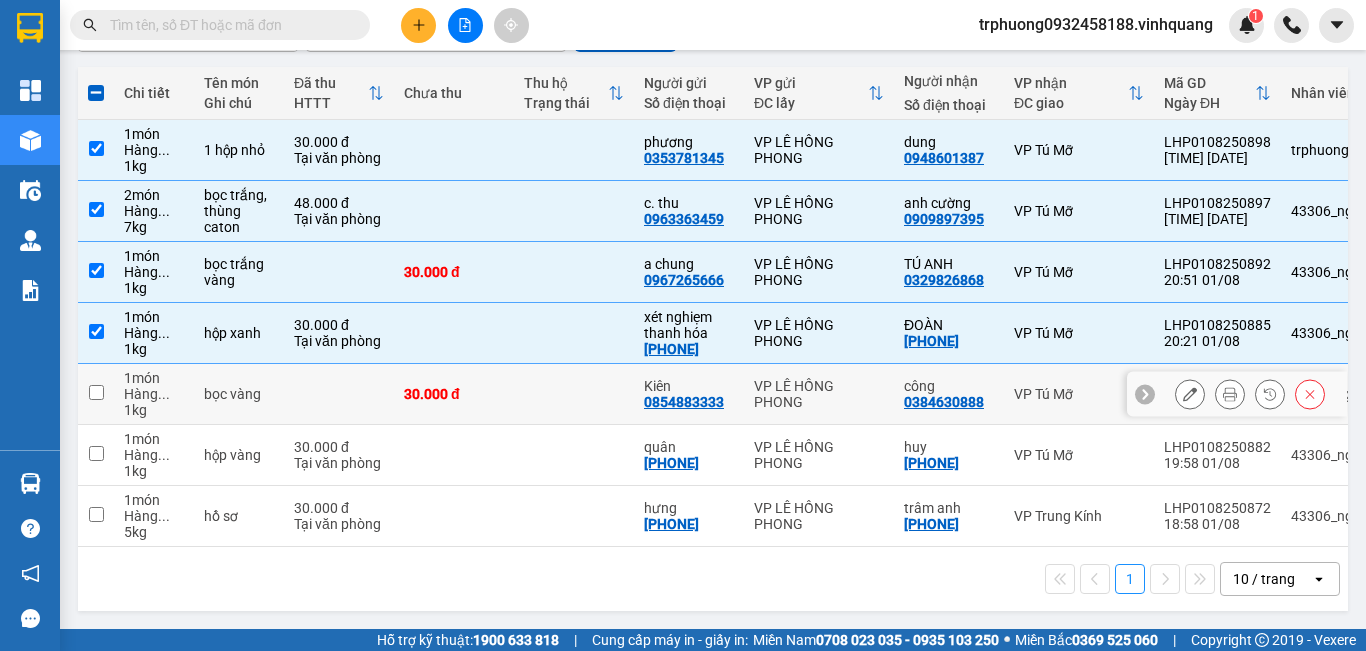 click at bounding box center [96, 392] 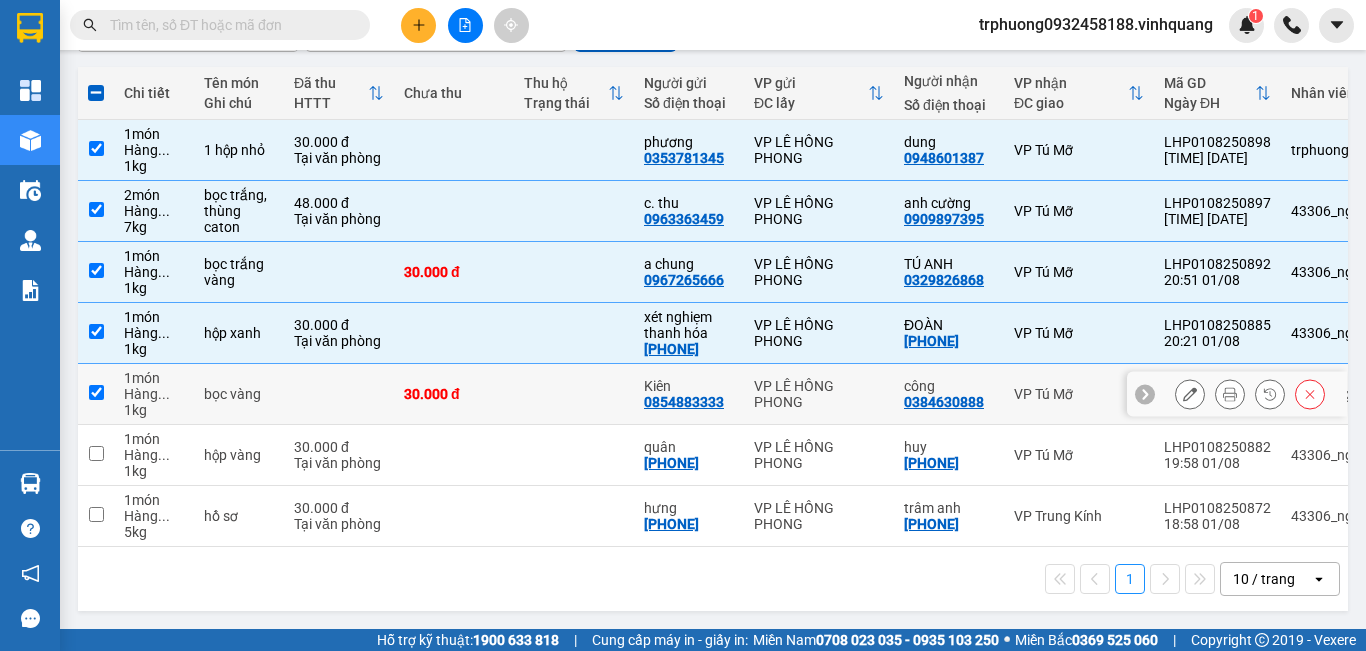 checkbox on "true" 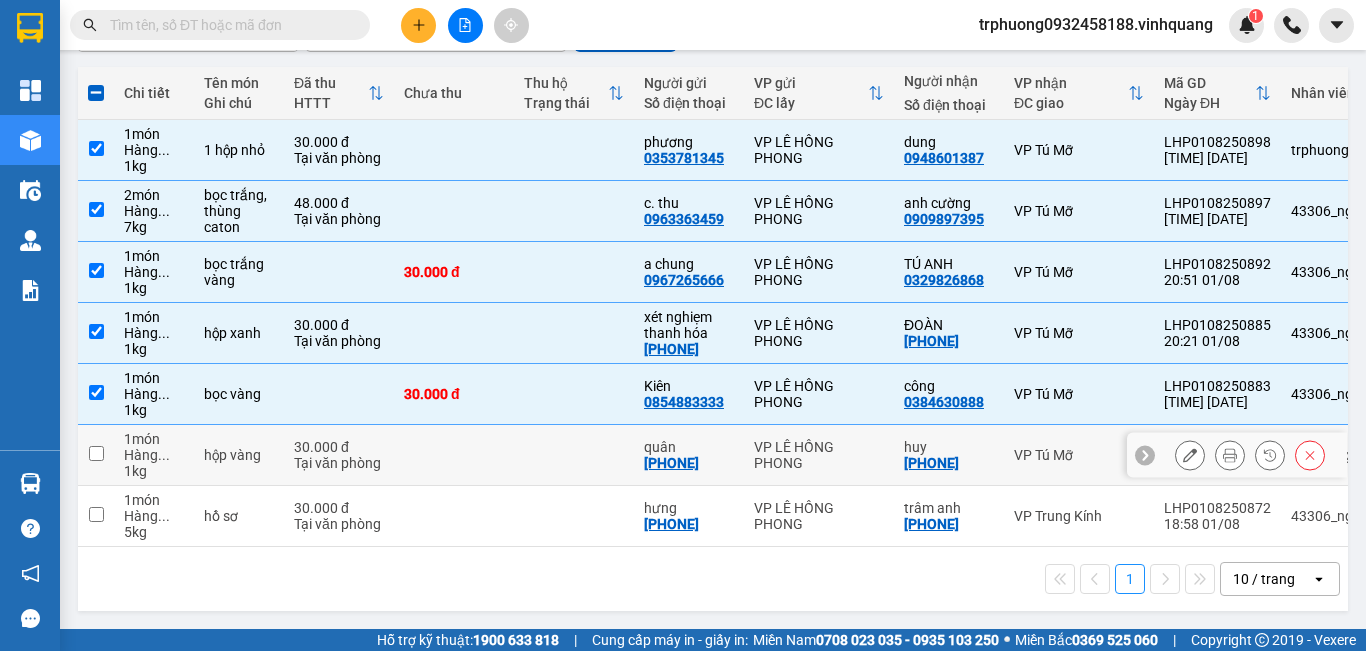 click at bounding box center [96, 453] 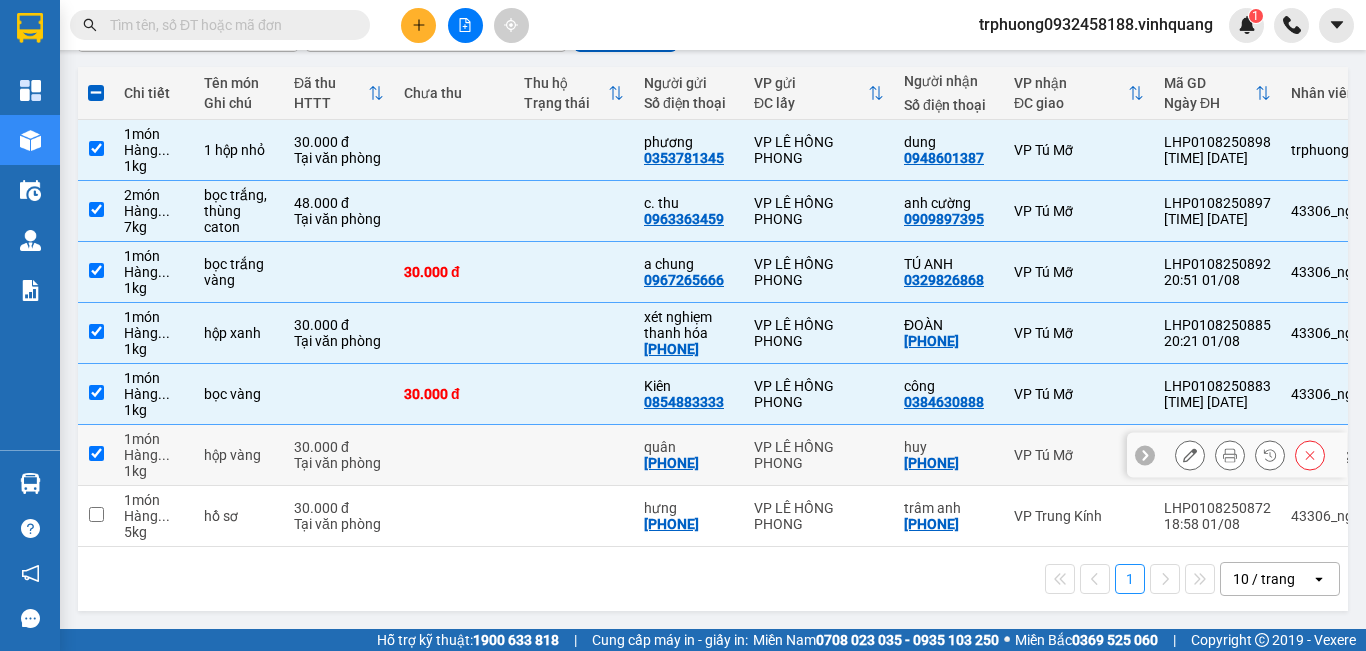 checkbox on "true" 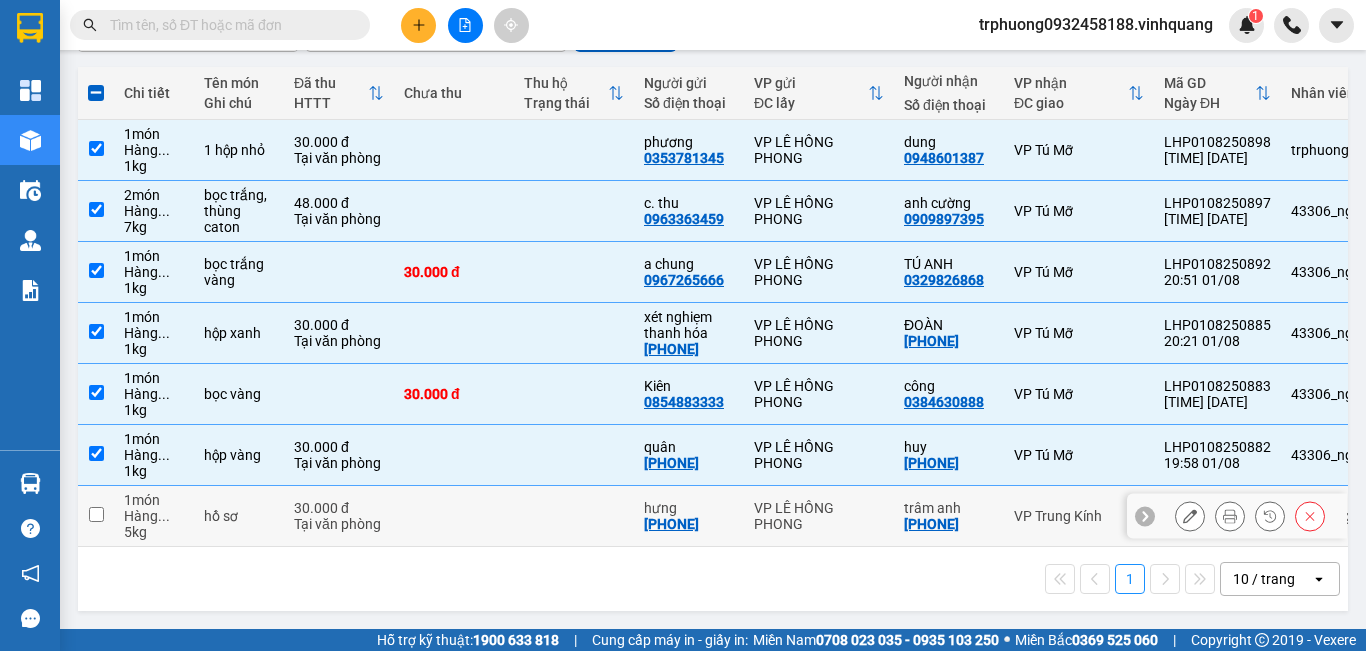click at bounding box center (96, 514) 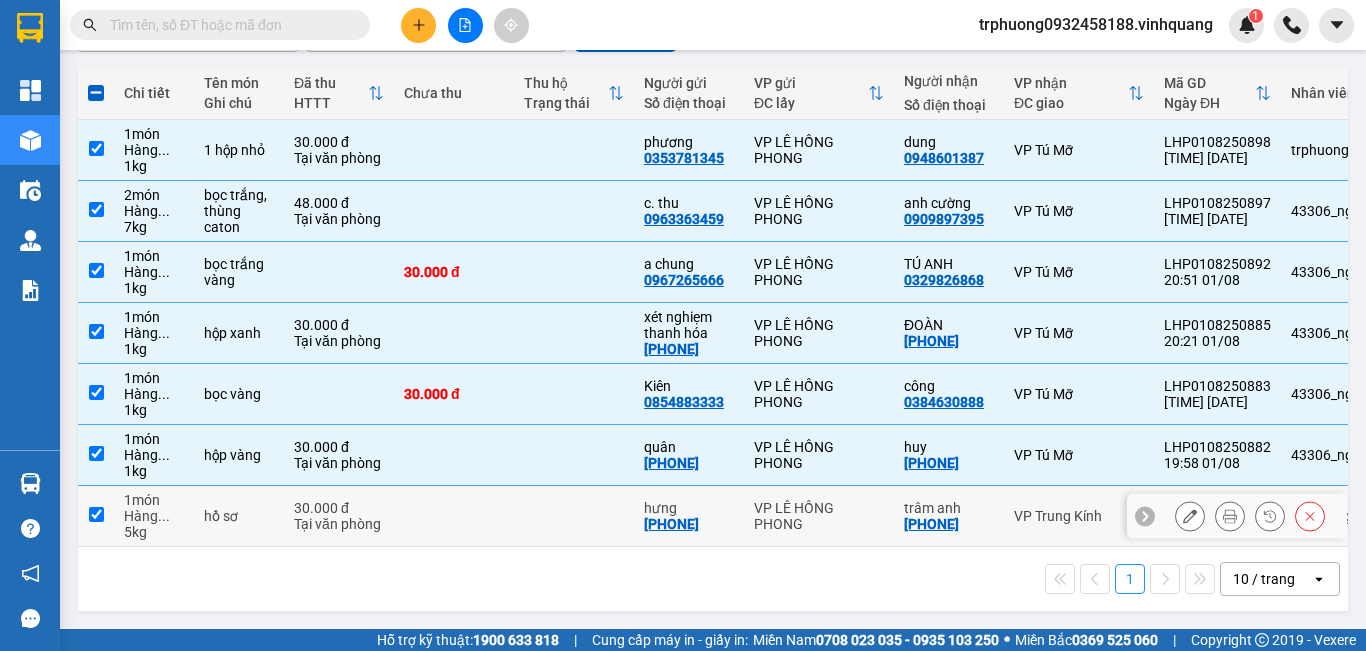 checkbox on "true" 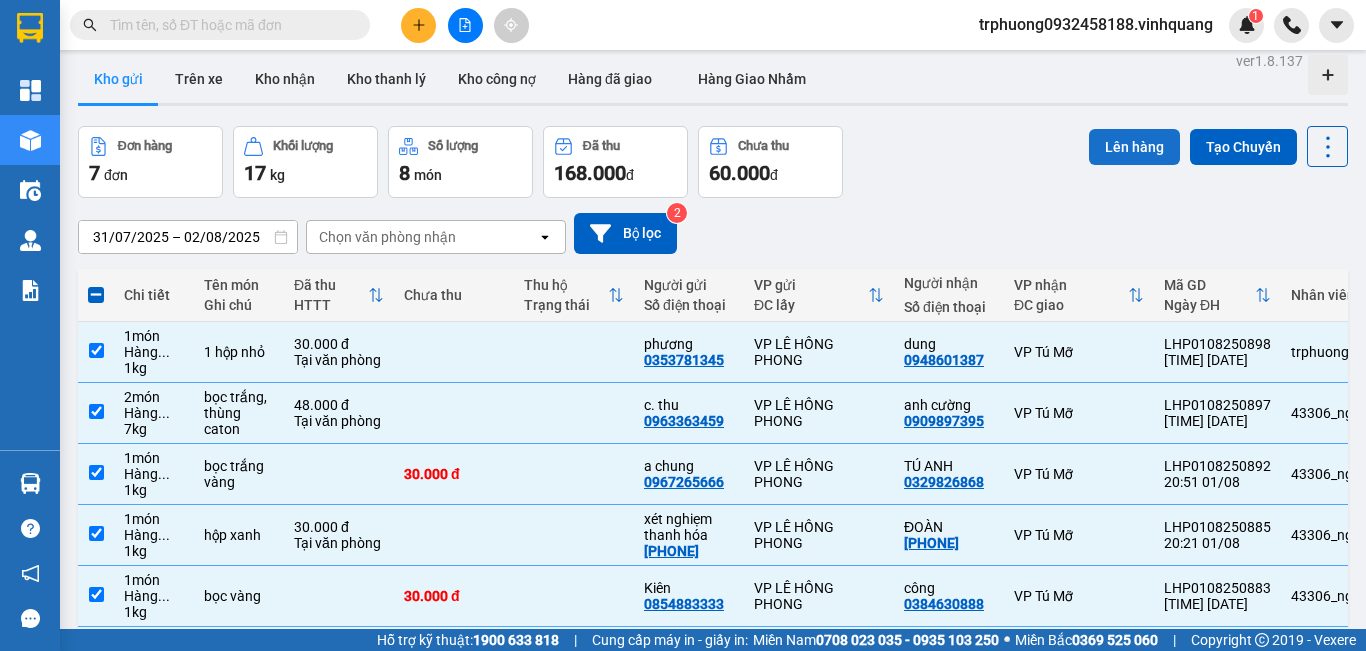 scroll, scrollTop: 0, scrollLeft: 0, axis: both 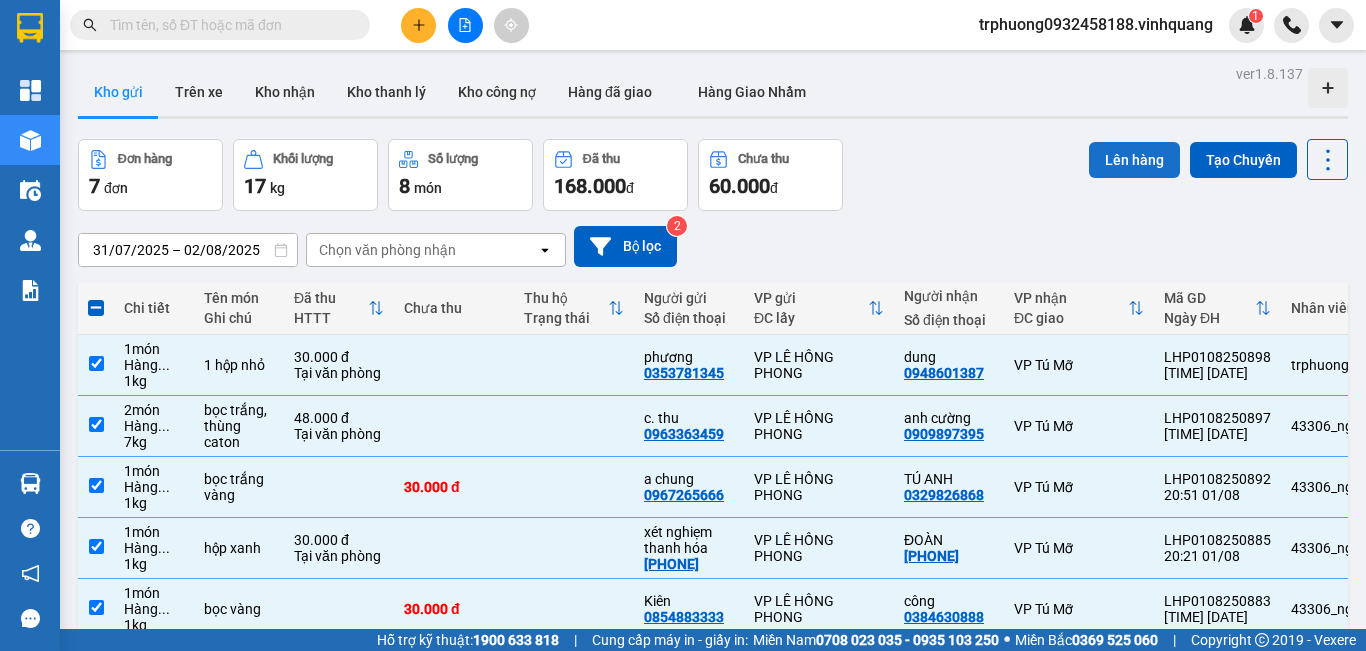 click on "Lên hàng" at bounding box center (1134, 160) 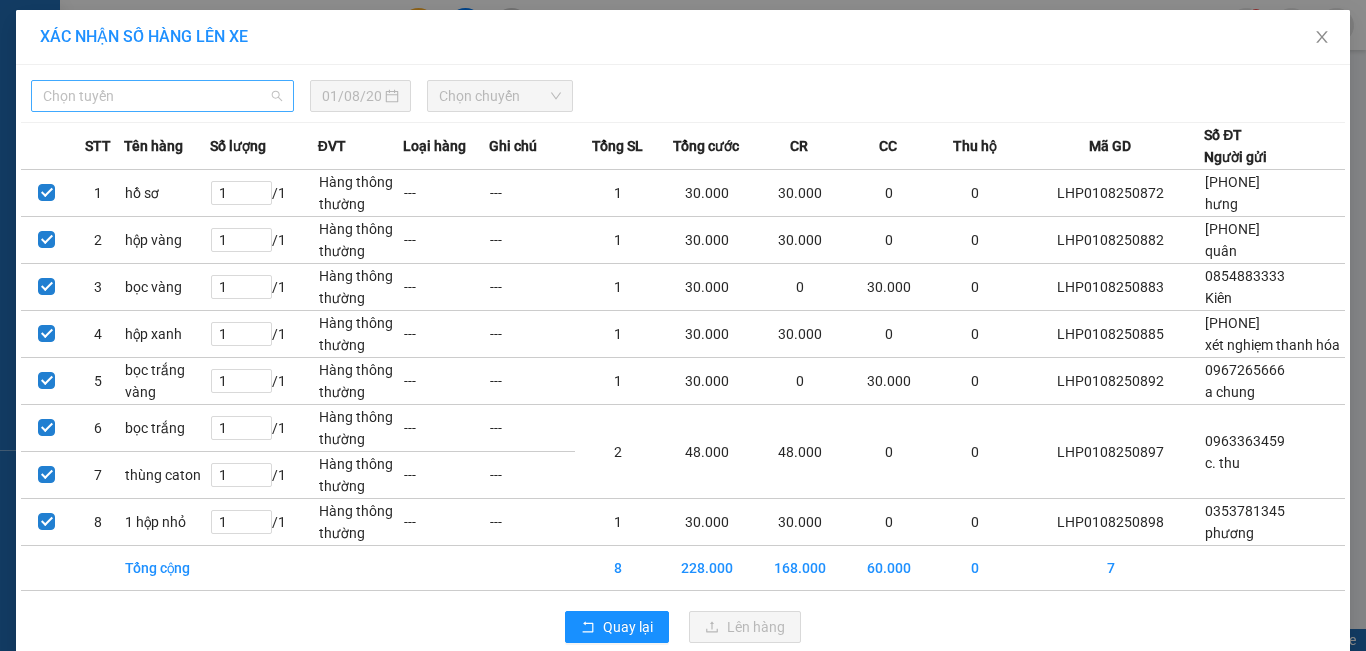 click on "Chọn tuyến" at bounding box center (162, 96) 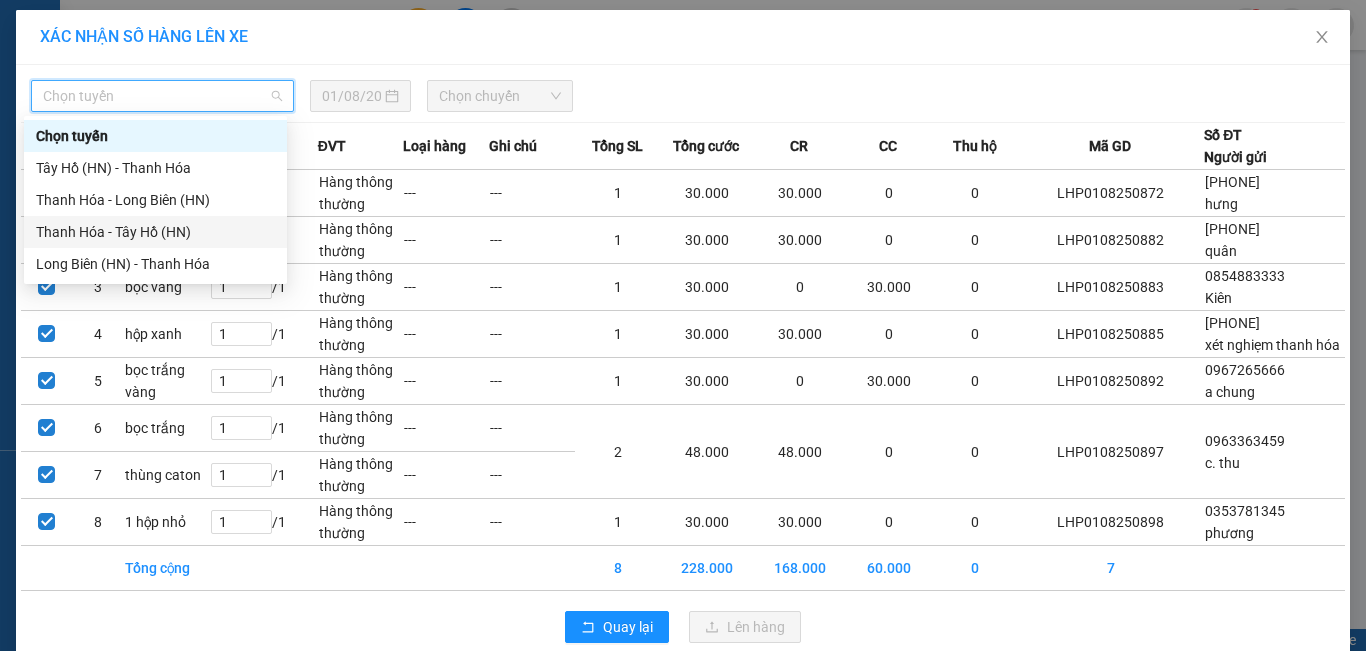 click on "Thanh Hóa - Tây Hồ (HN)" at bounding box center [155, 232] 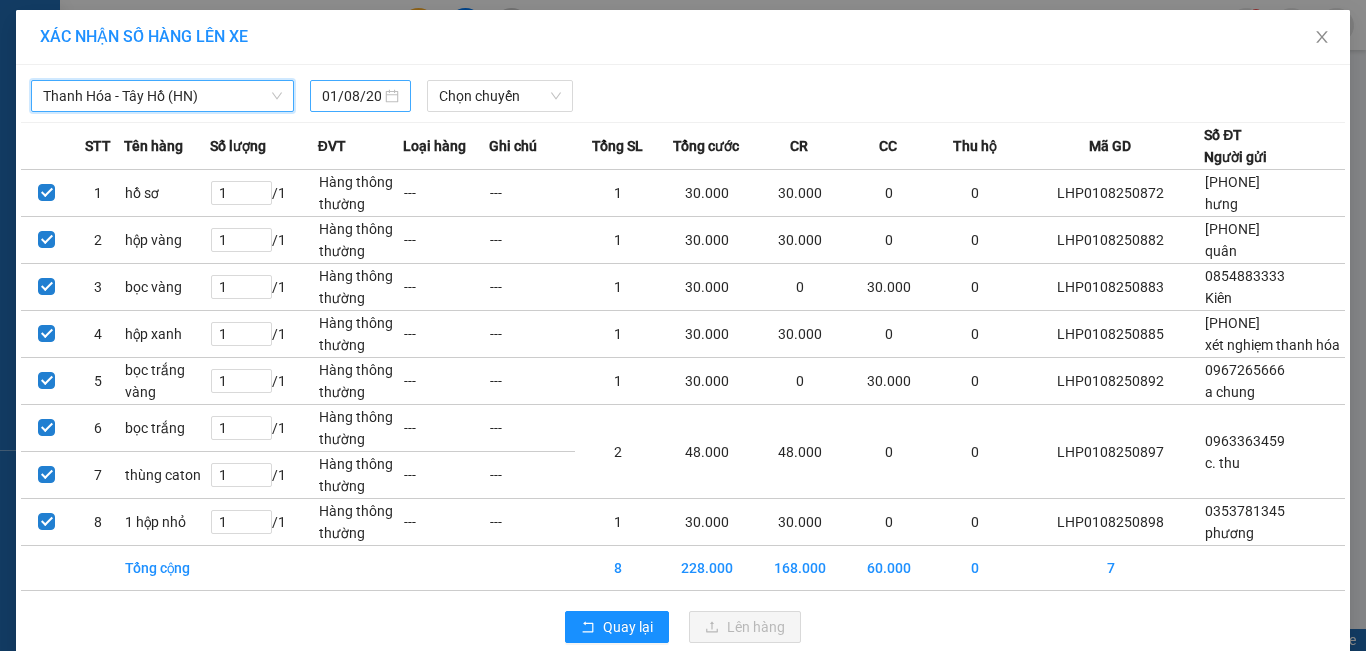 click on "01/08/2025" at bounding box center (351, 96) 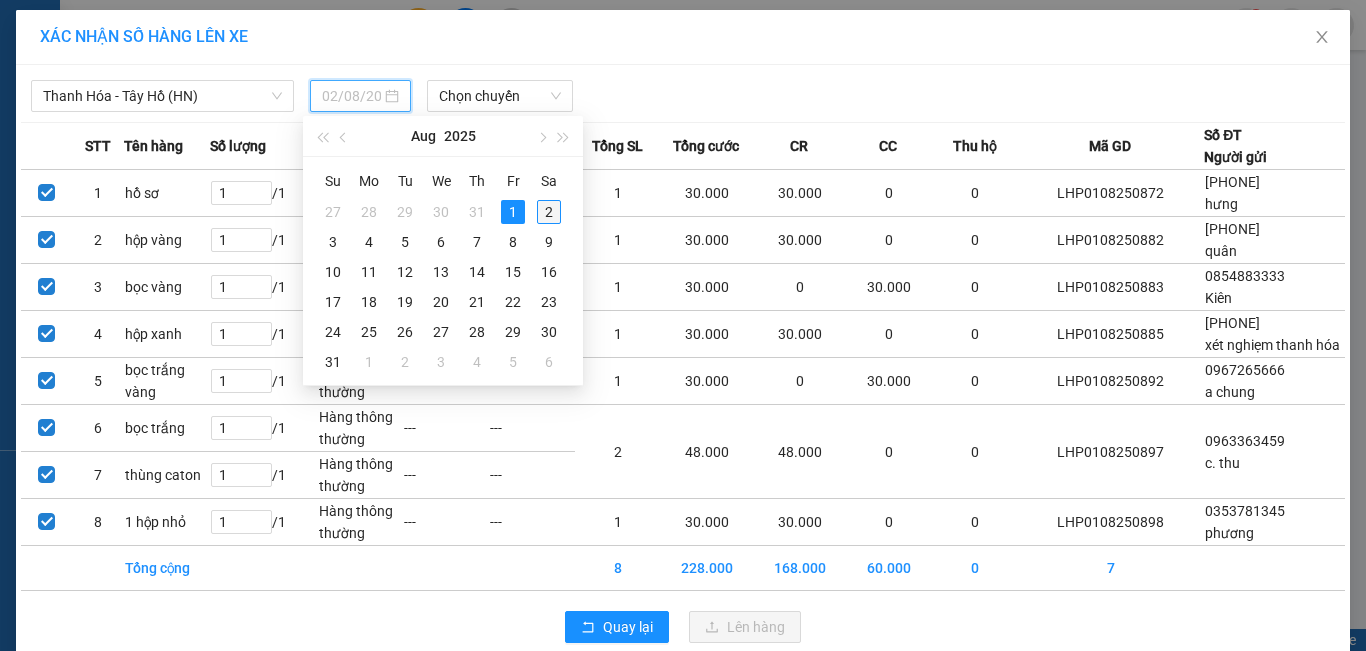 click on "2" at bounding box center [549, 212] 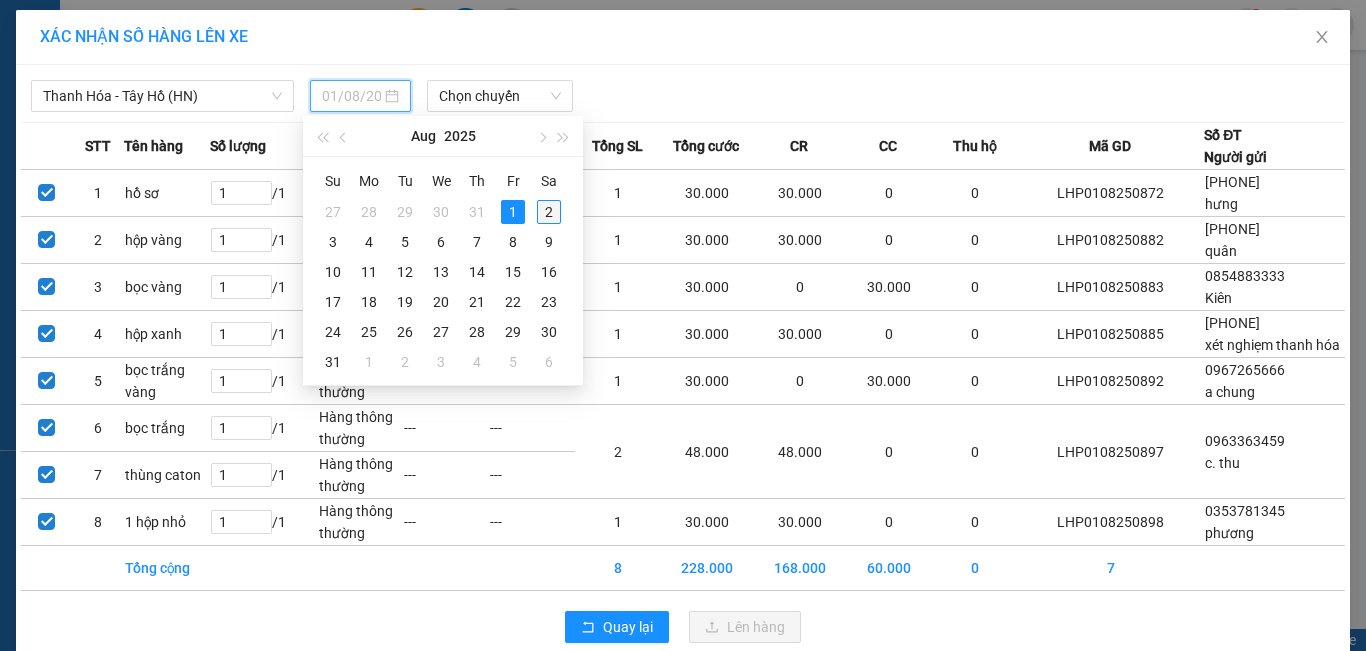 type on "02/08/2025" 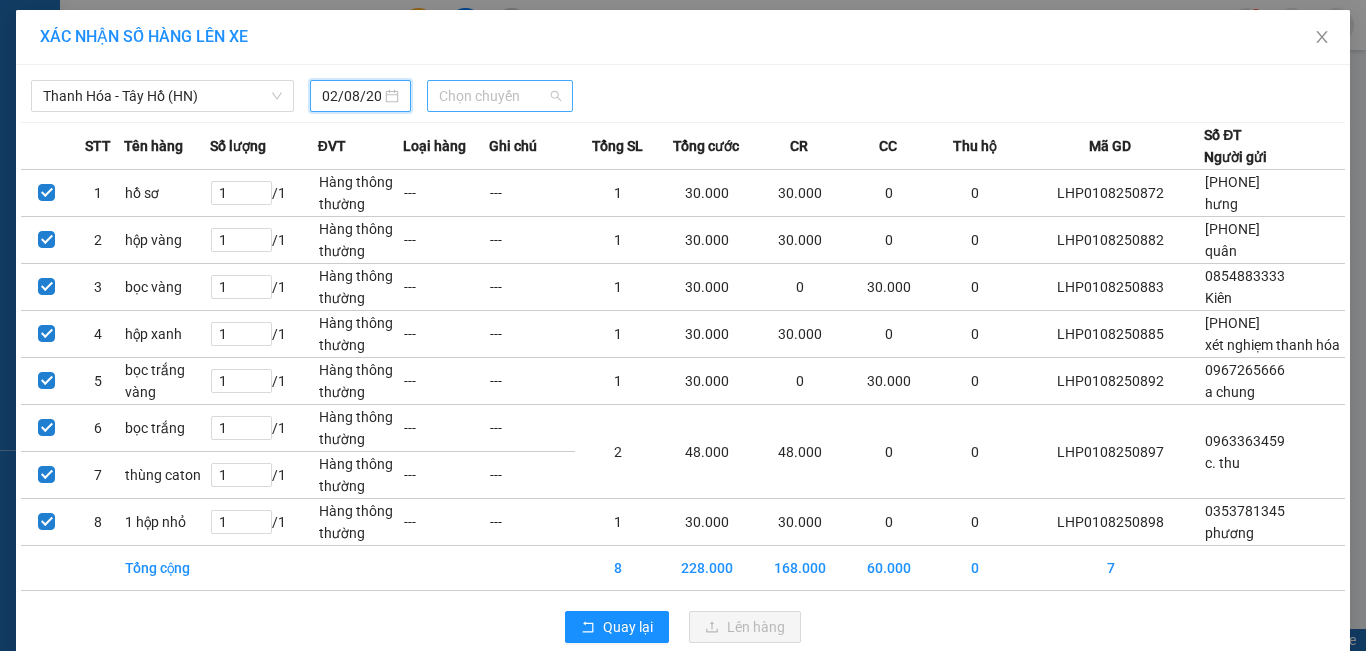 click on "Chọn chuyến" at bounding box center [500, 96] 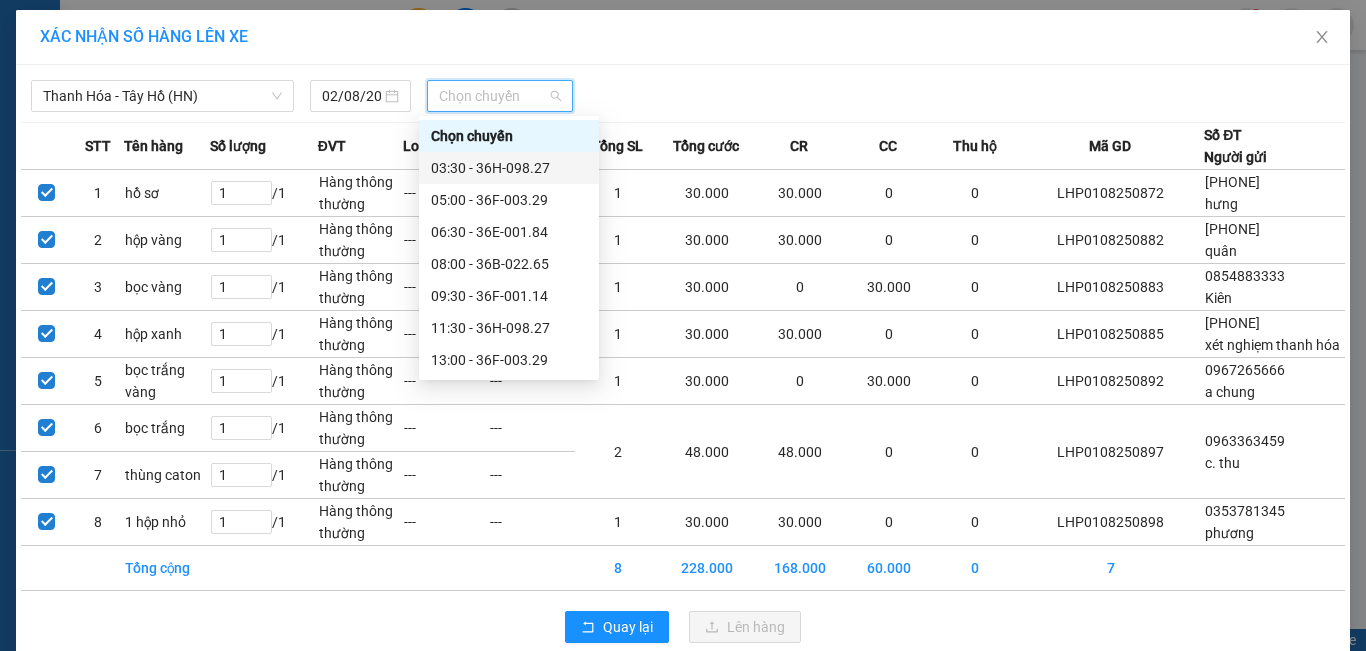 click on "03:30     - 36H-098.27" at bounding box center [509, 168] 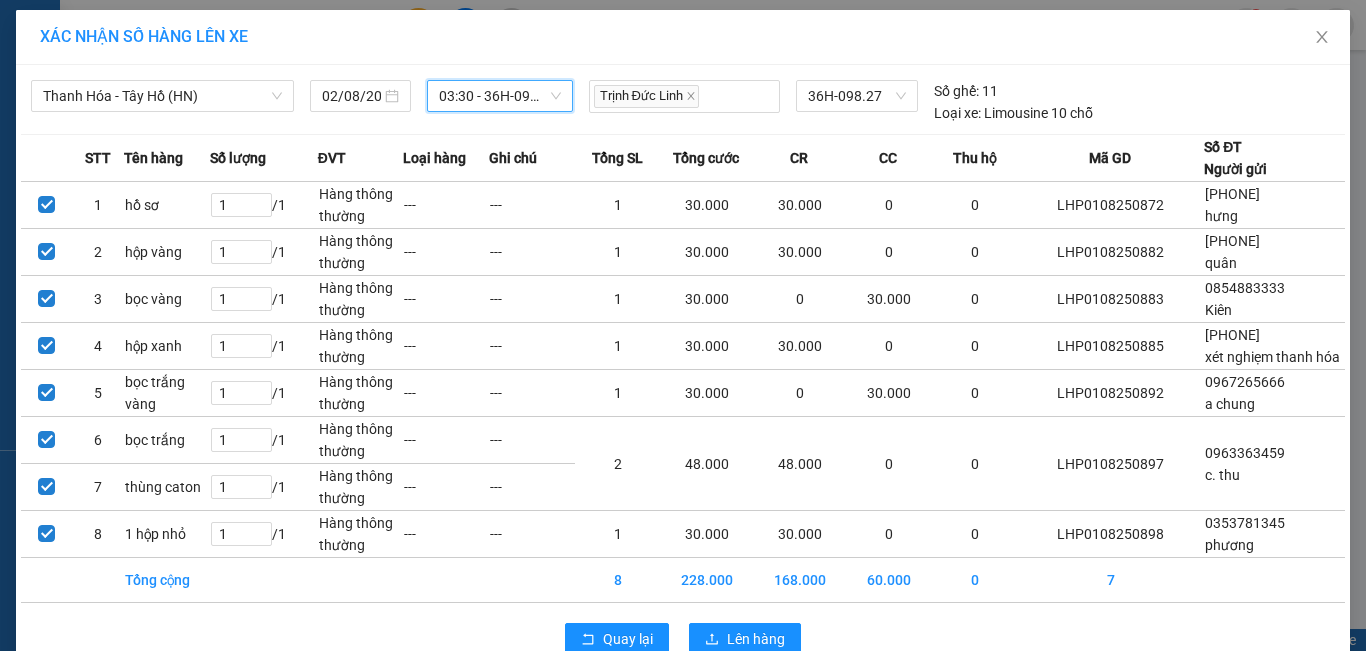 scroll, scrollTop: 65, scrollLeft: 0, axis: vertical 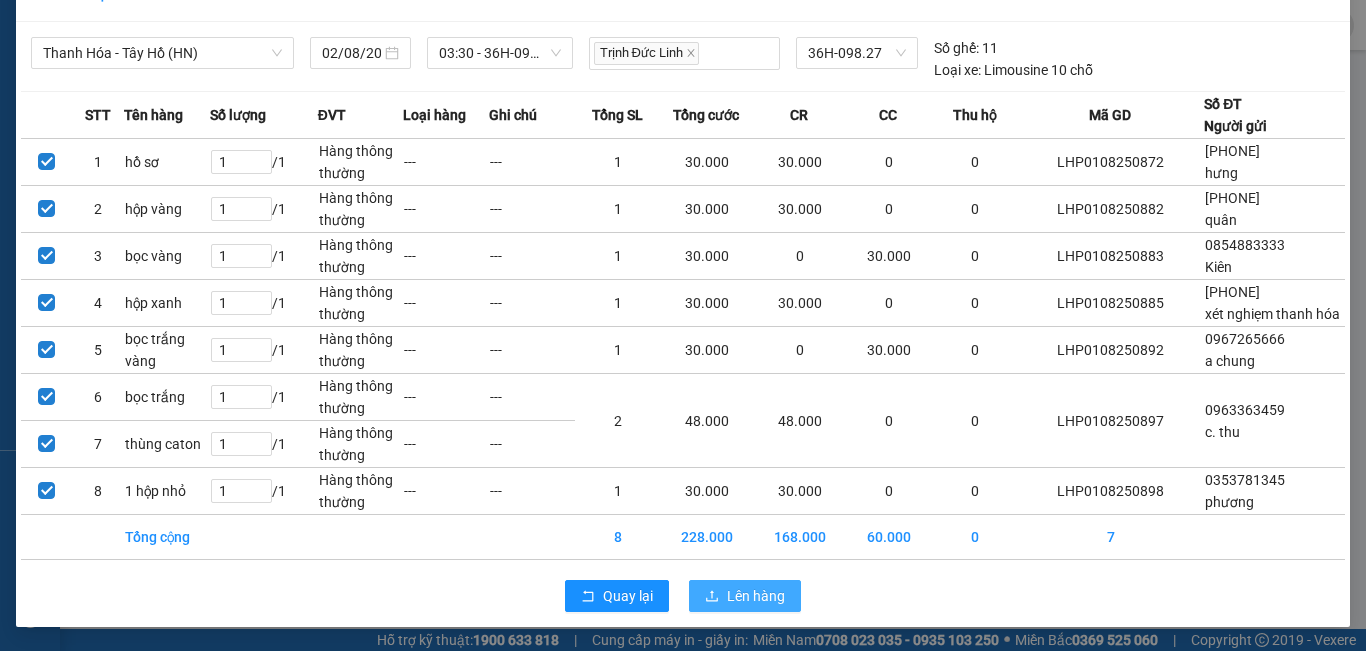 click on "Lên hàng" at bounding box center (756, 596) 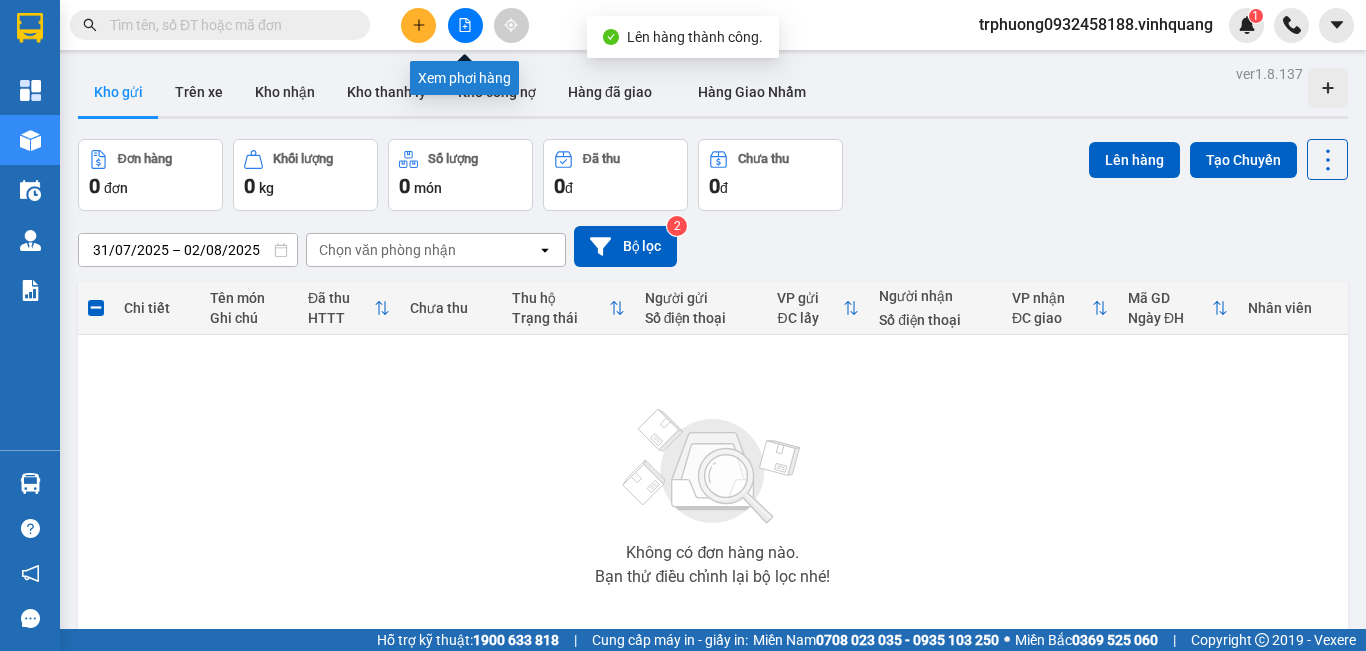 click at bounding box center (465, 25) 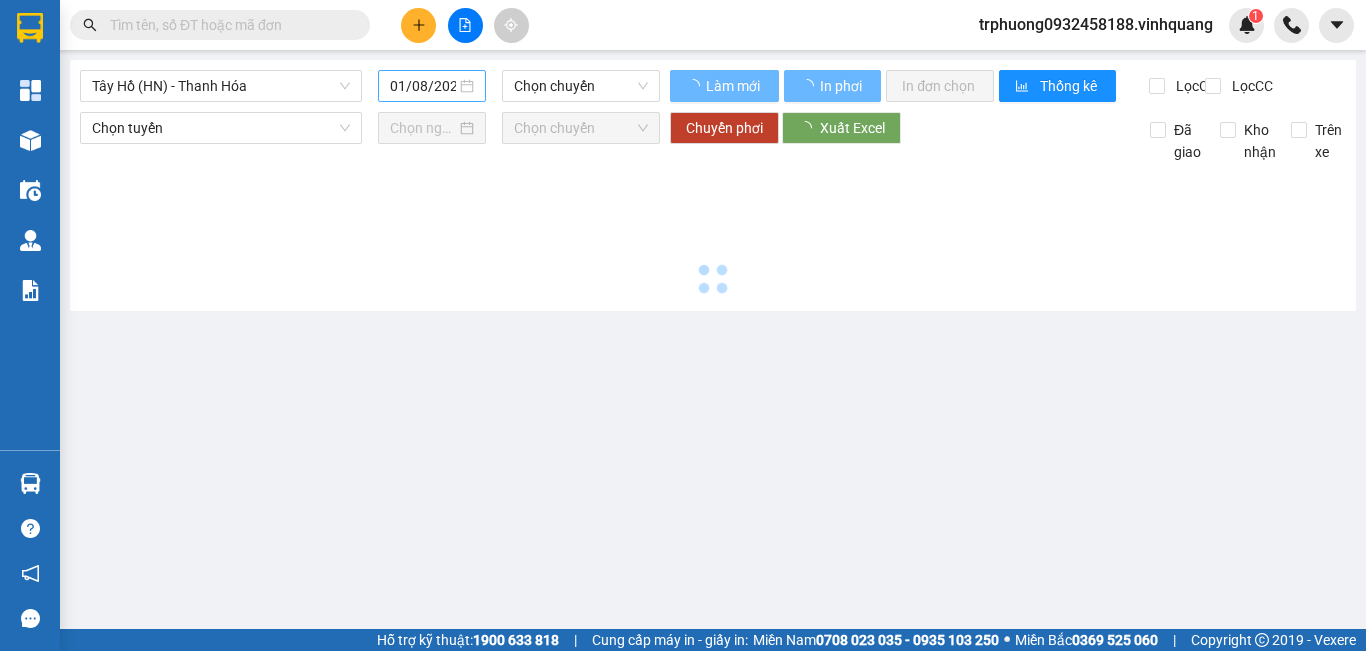 type on "02/08/2025" 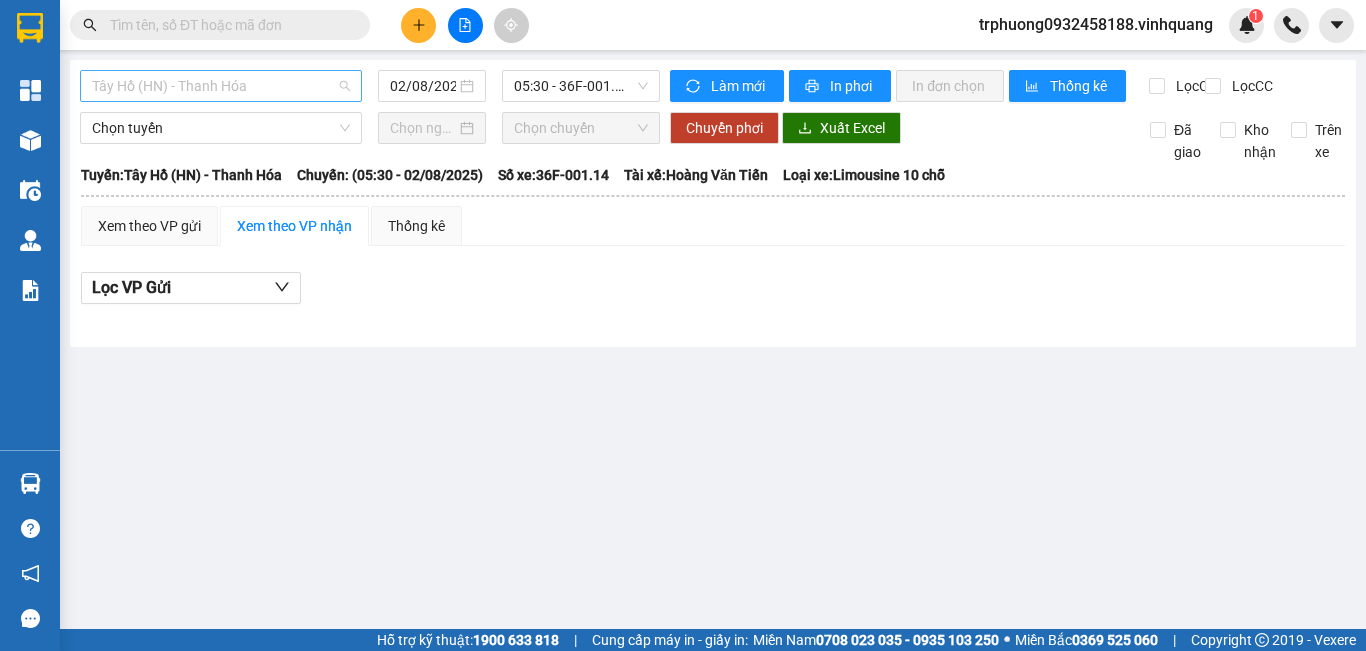 click on "Tây Hồ (HN) - Thanh Hóa" at bounding box center (221, 86) 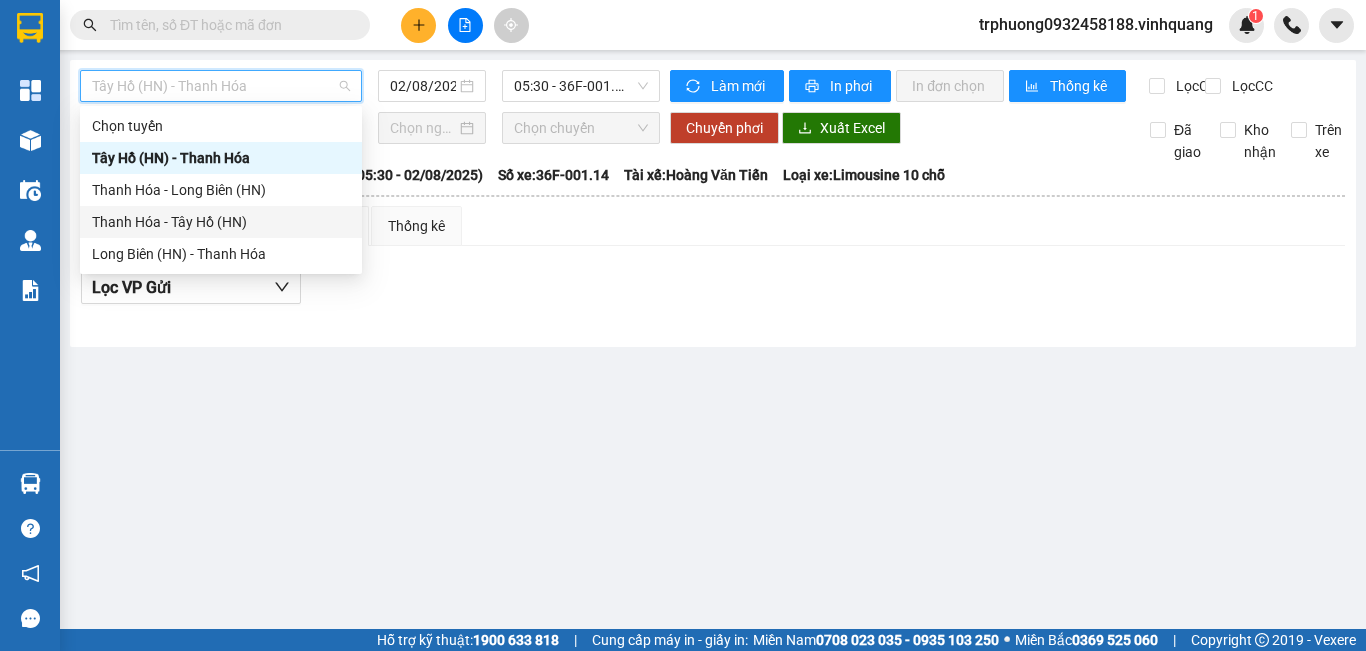 click on "Thanh Hóa - Tây Hồ (HN)" at bounding box center (221, 222) 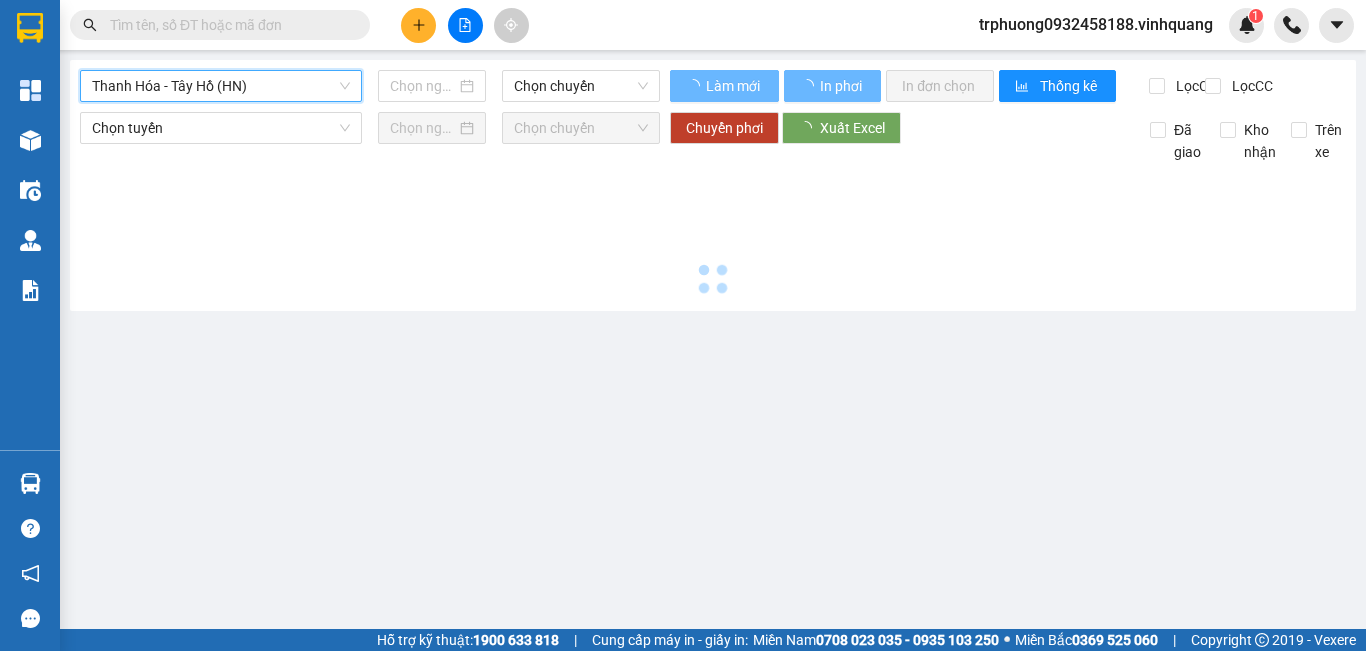 type on "02/08/2025" 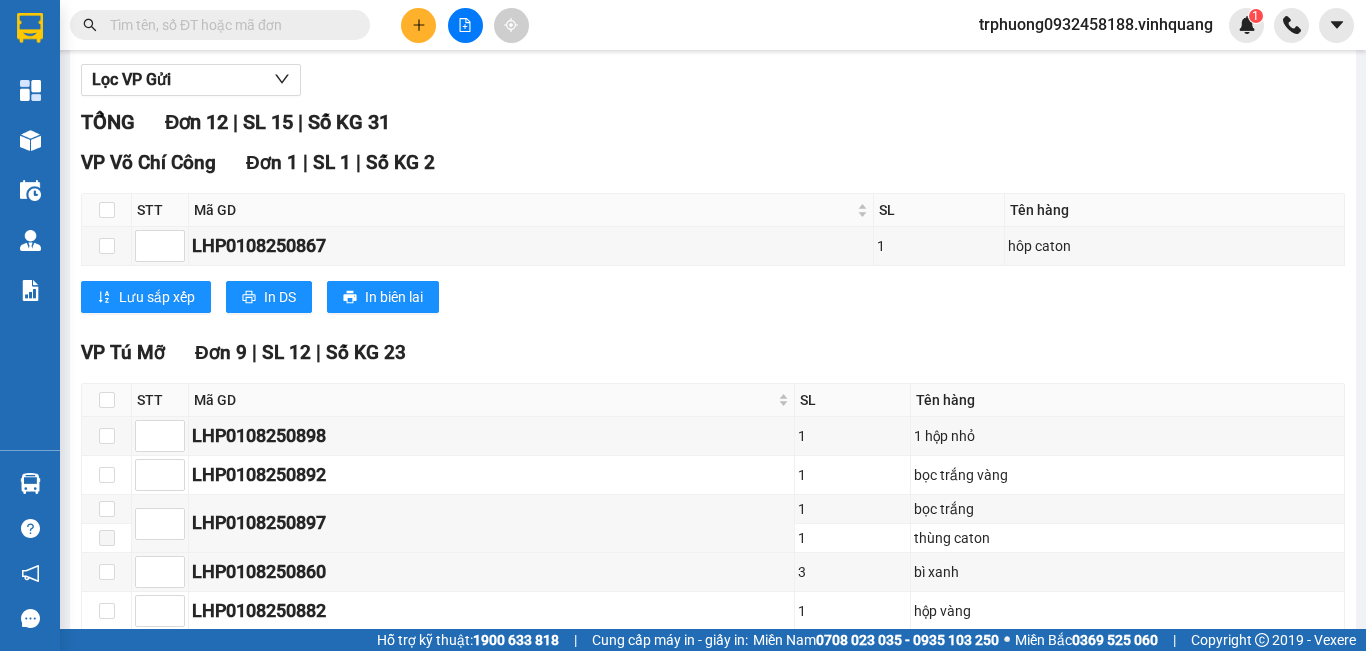 scroll, scrollTop: 199, scrollLeft: 0, axis: vertical 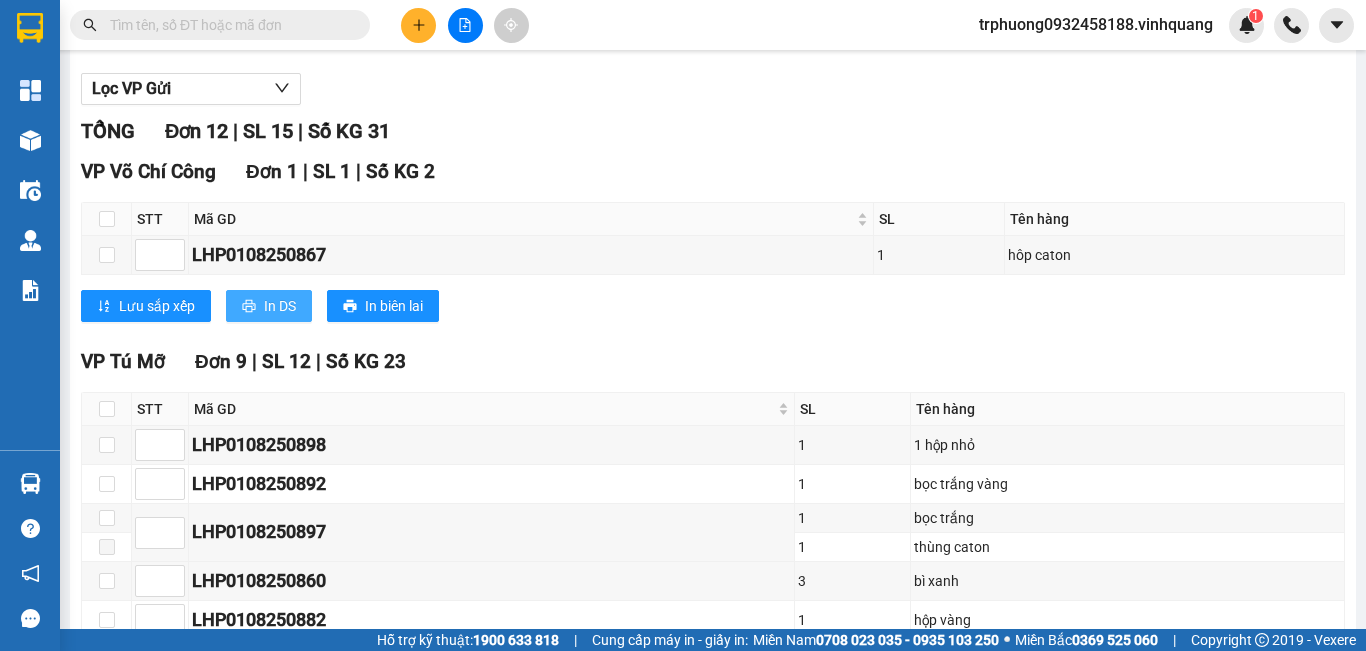 click 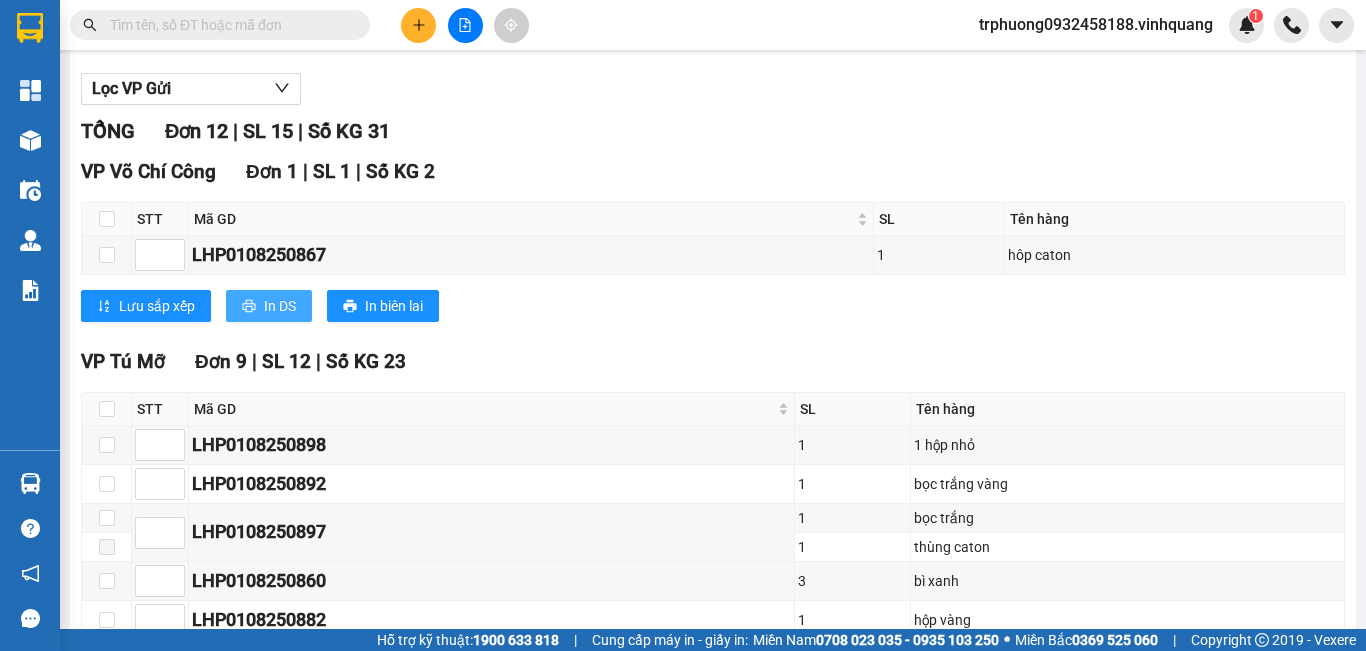 scroll, scrollTop: 0, scrollLeft: 0, axis: both 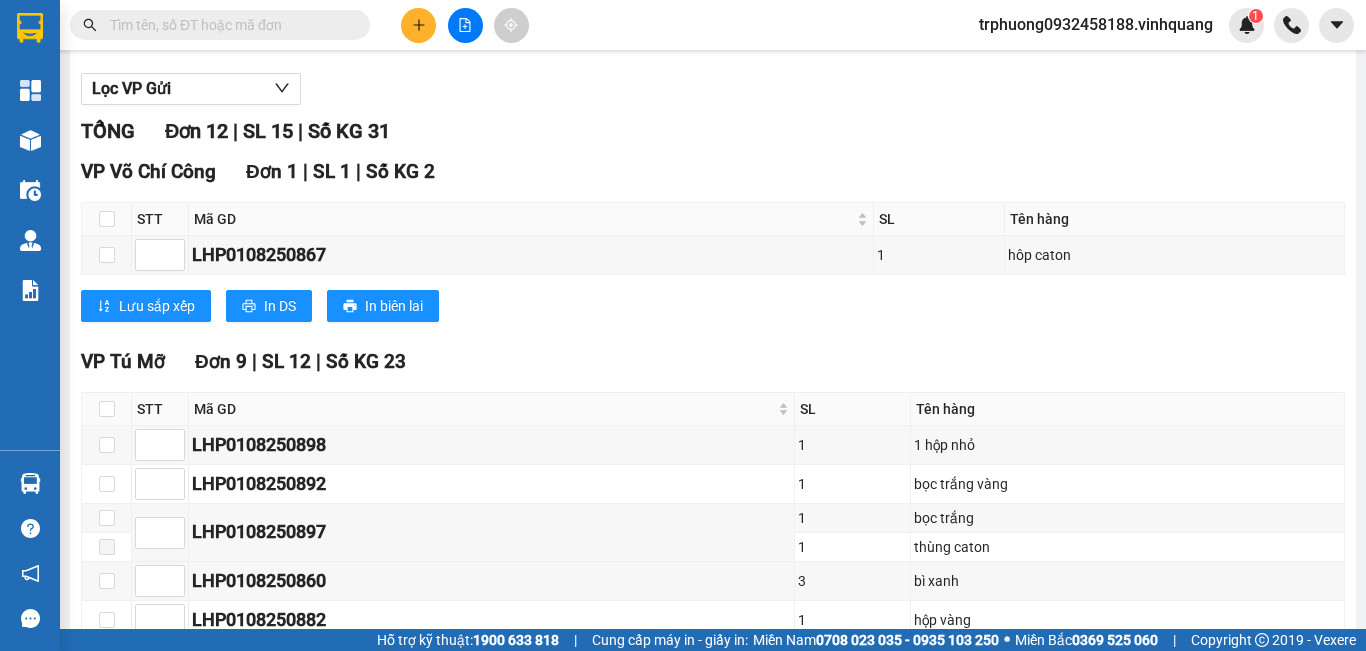 click on "In DS" at bounding box center (444, 827) 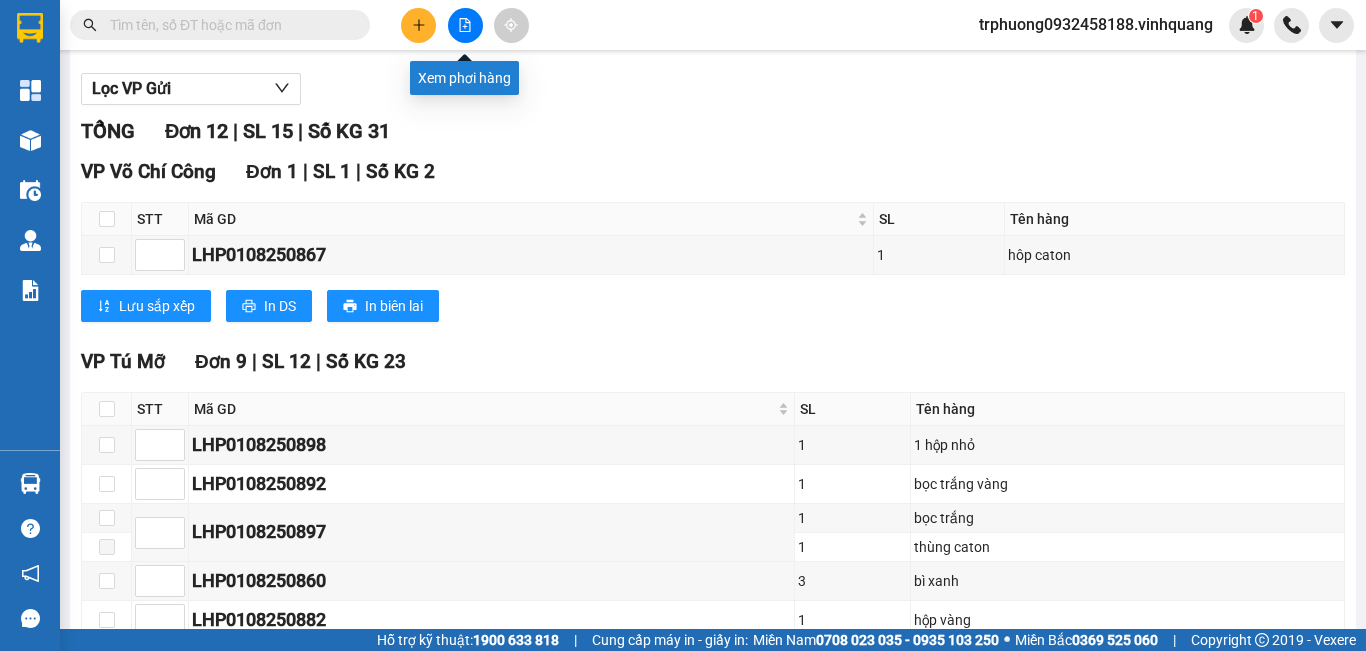 click at bounding box center [465, 25] 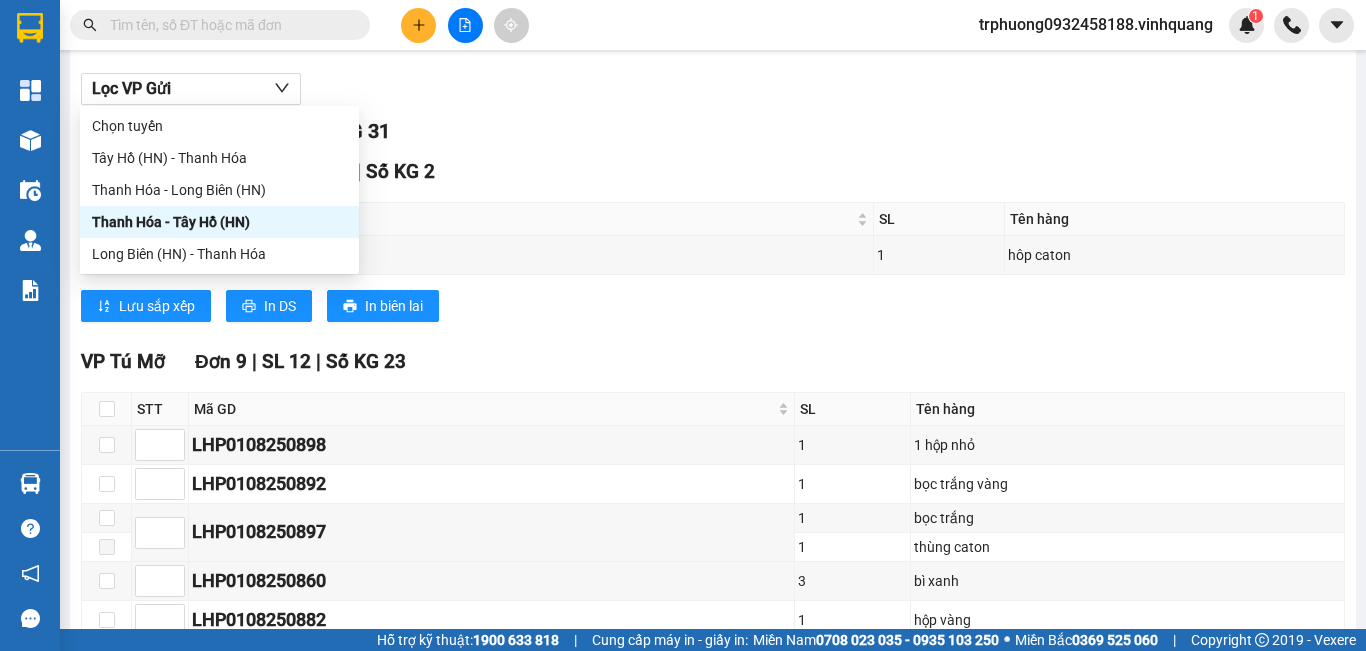 click on "Thanh Hóa - Tây Hồ (HN)" at bounding box center (221, -113) 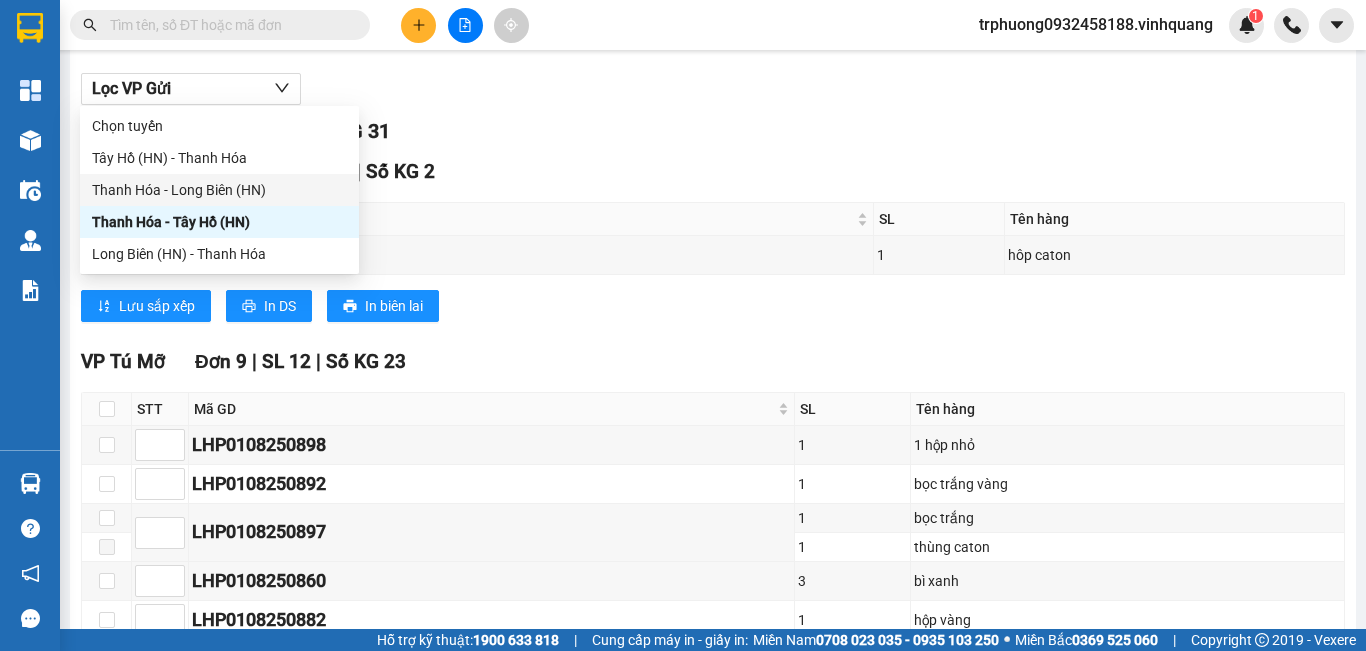 click on "Thanh Hóa - Long Biên (HN)" at bounding box center (219, 190) 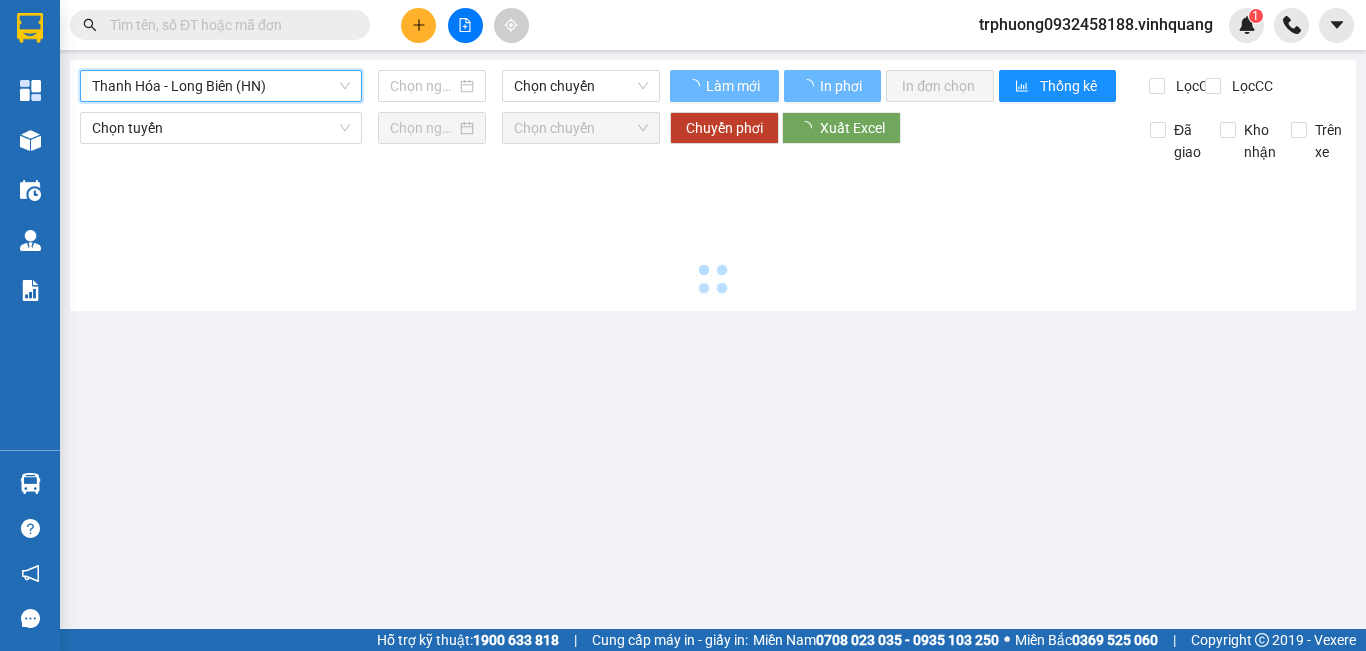 type on "02/08/2025" 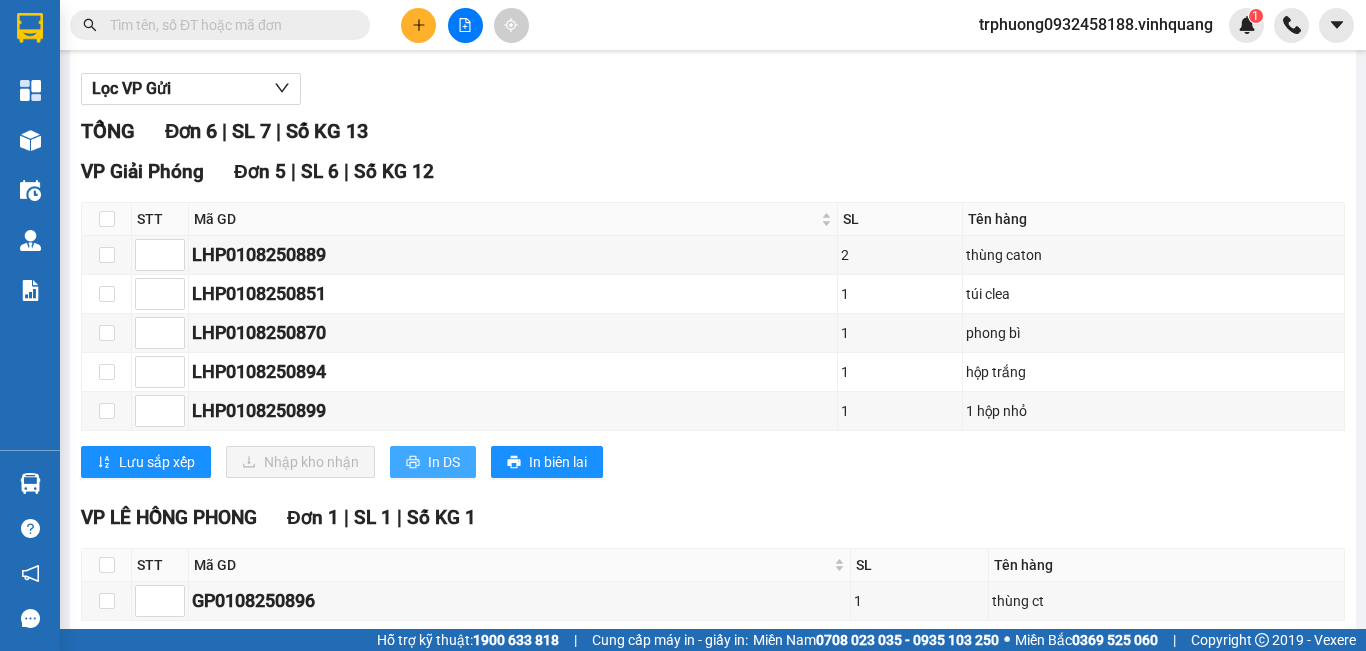 click on "In DS" at bounding box center (444, 462) 